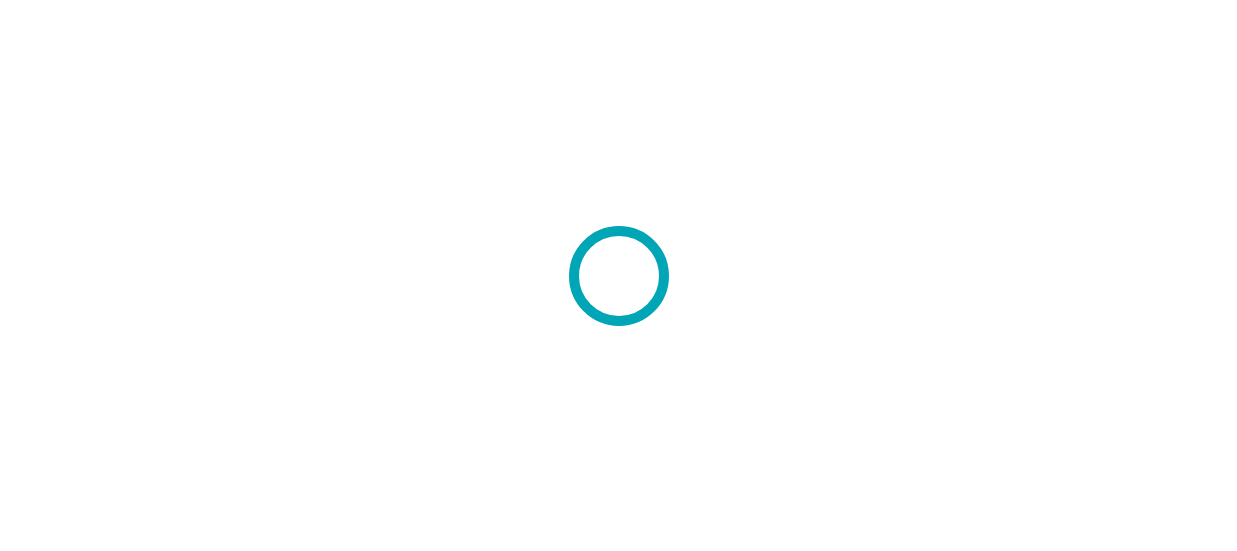 scroll, scrollTop: 0, scrollLeft: 0, axis: both 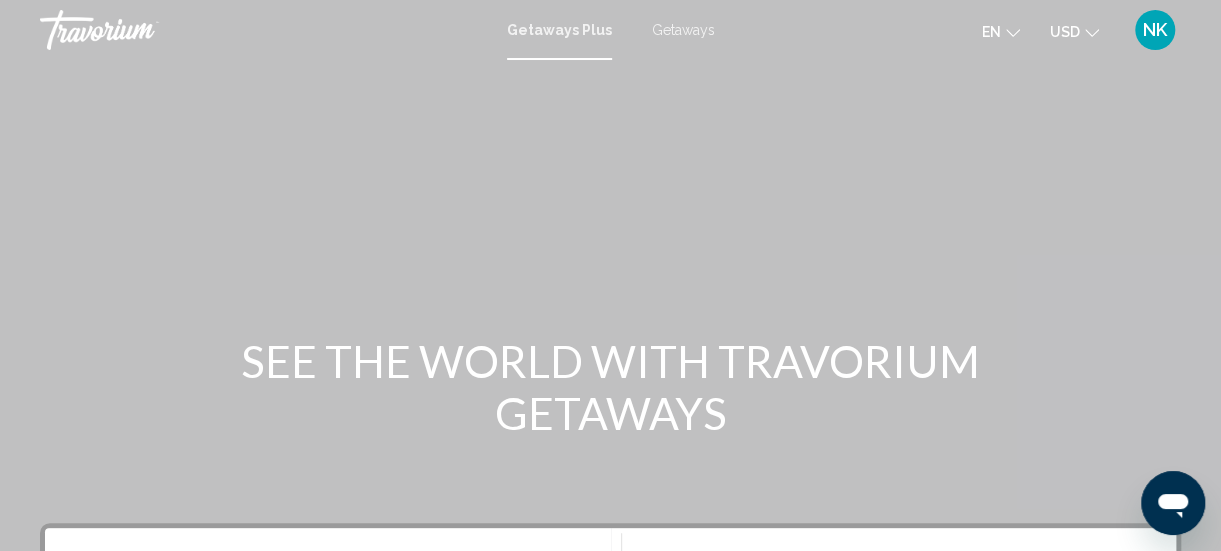 click on "Getaways Plus  Getaways en
English Español Français Italiano Português русский USD
USD ($) MXN (Mex$) CAD (Can$) GBP (£) EUR (€) AUD (A$) NZD (NZ$) CNY (CN¥) NK Login" at bounding box center (610, 30) 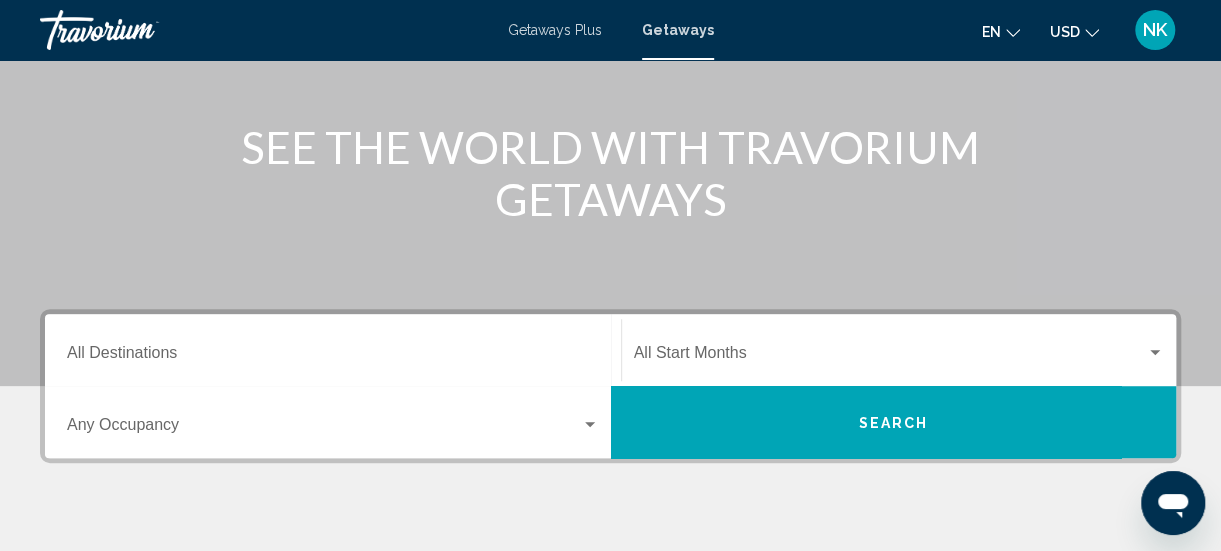 scroll, scrollTop: 217, scrollLeft: 0, axis: vertical 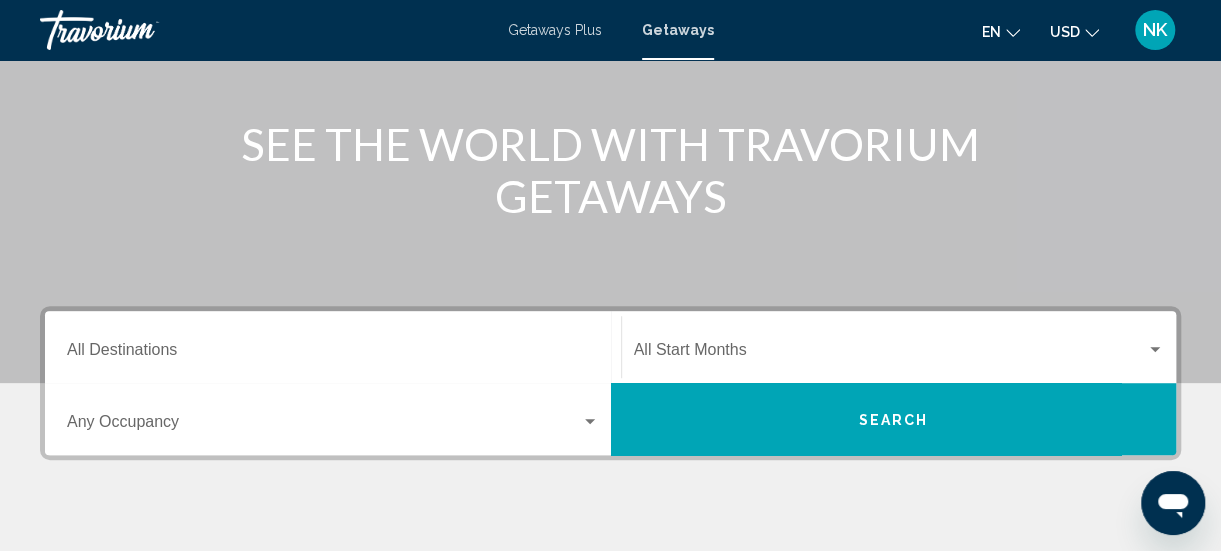 click on "Destination All Destinations" at bounding box center [333, 354] 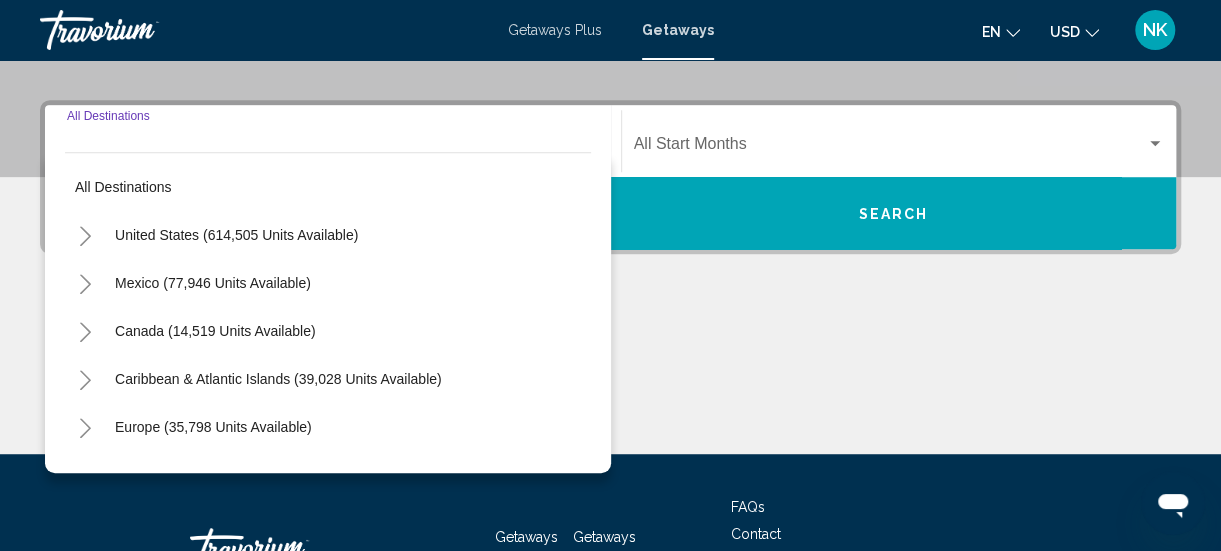 scroll, scrollTop: 458, scrollLeft: 0, axis: vertical 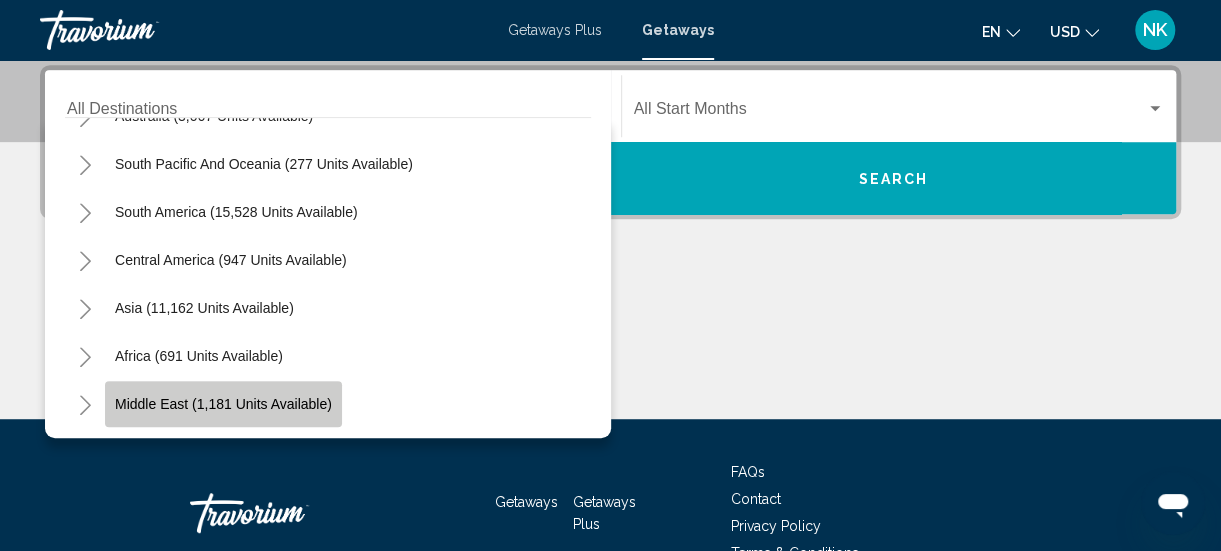 click on "Middle East (1,181 units available)" 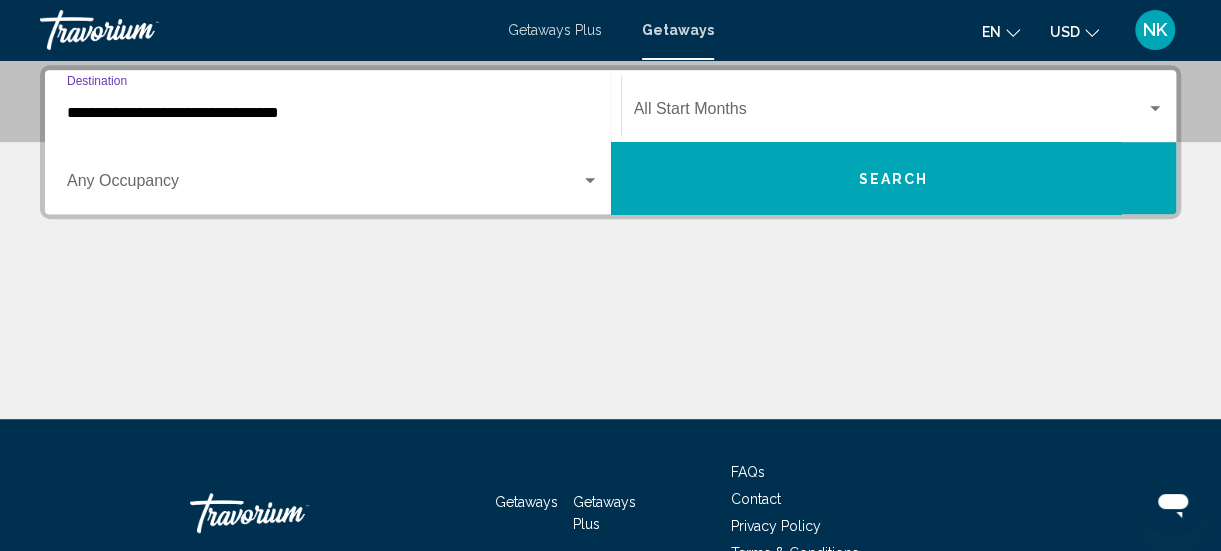 click on "**********" at bounding box center [333, 113] 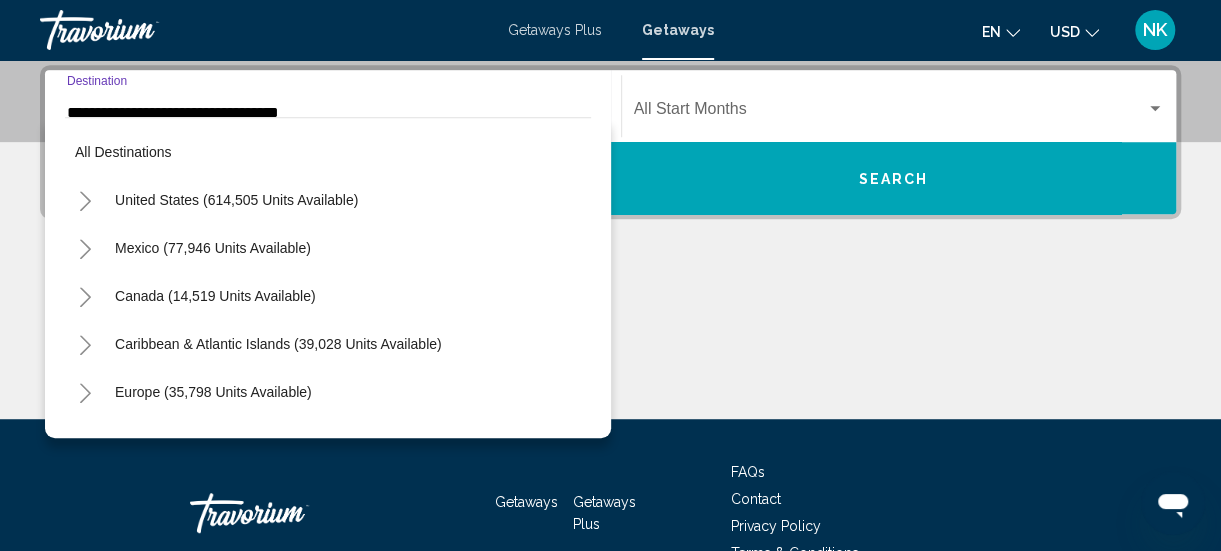 scroll, scrollTop: 454, scrollLeft: 0, axis: vertical 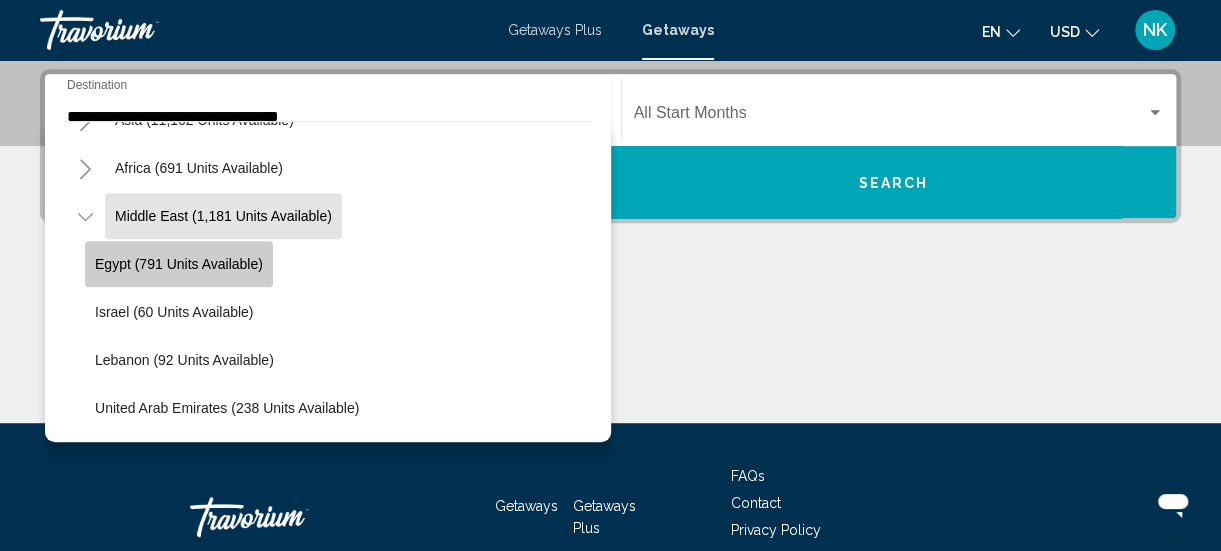 click on "Egypt (791 units available)" 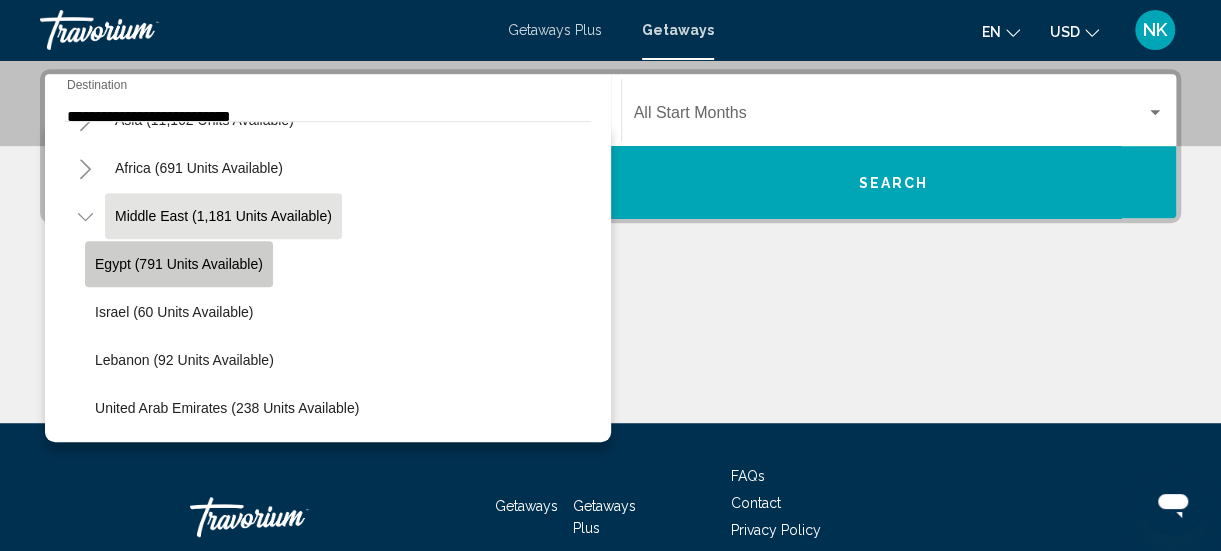 scroll, scrollTop: 458, scrollLeft: 0, axis: vertical 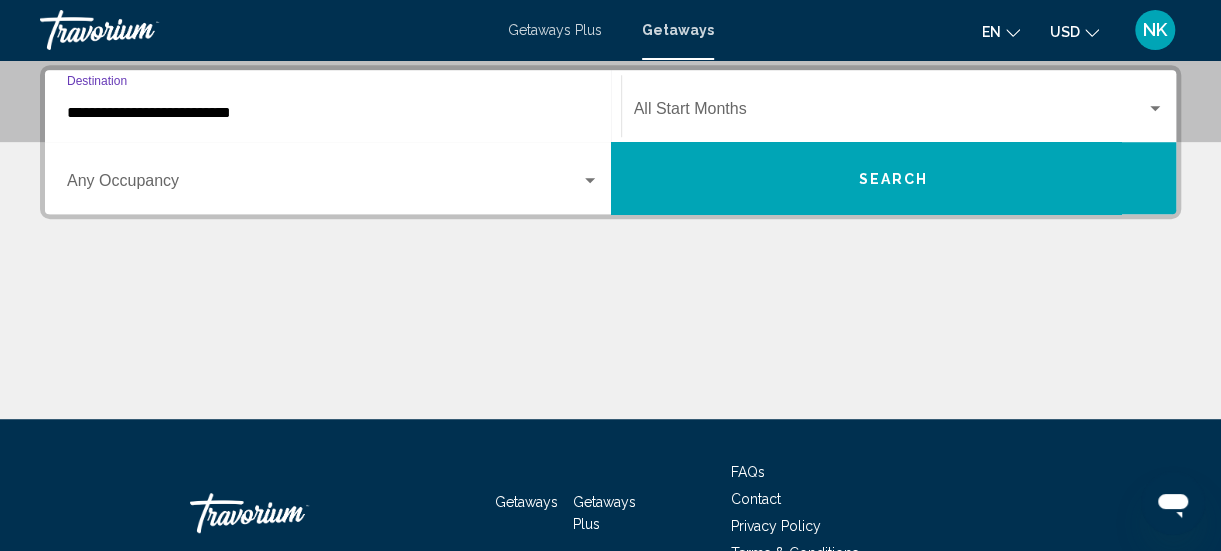 click at bounding box center (890, 113) 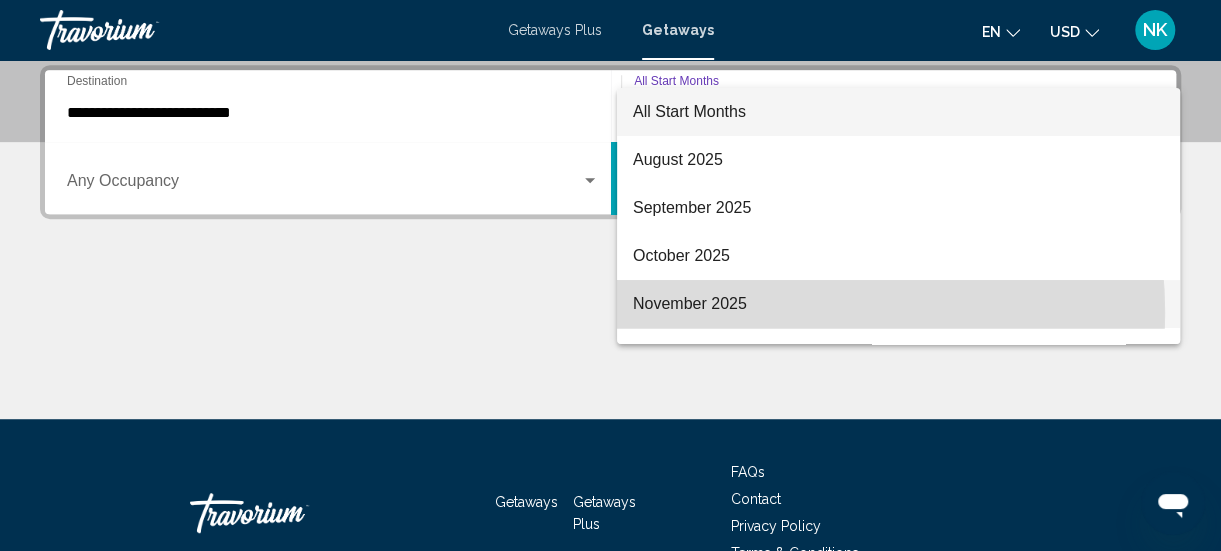 click on "November 2025" at bounding box center (898, 304) 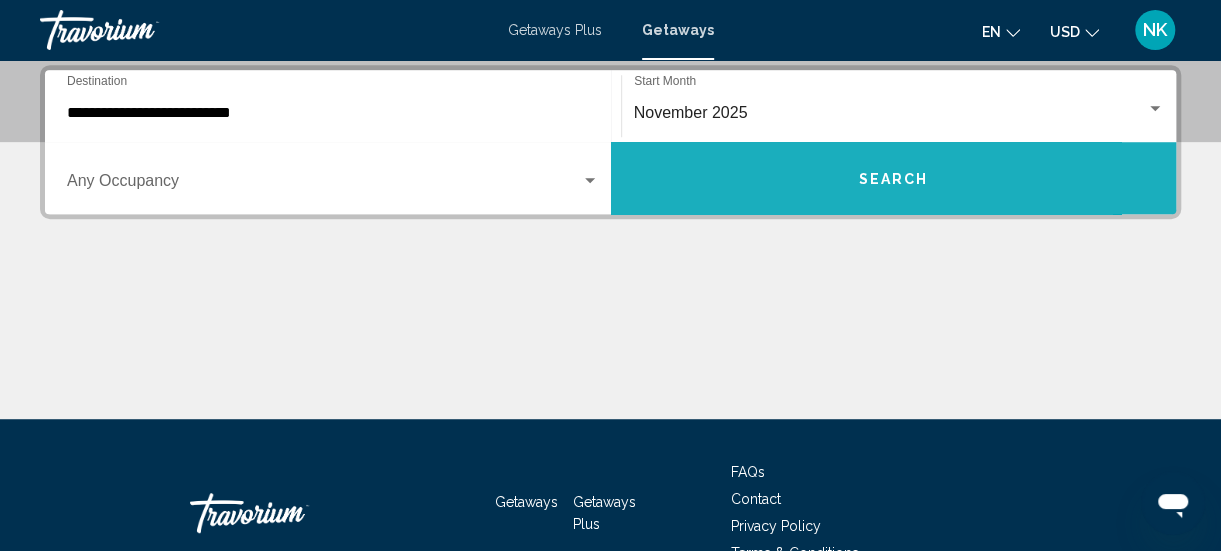 click on "Search" at bounding box center (893, 179) 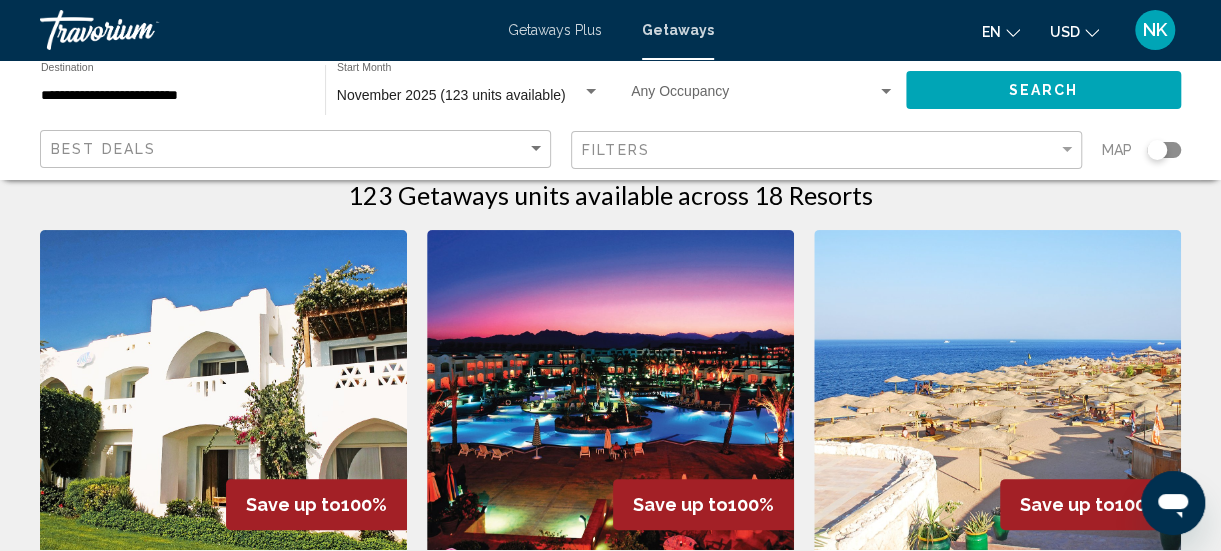 scroll, scrollTop: 160, scrollLeft: 0, axis: vertical 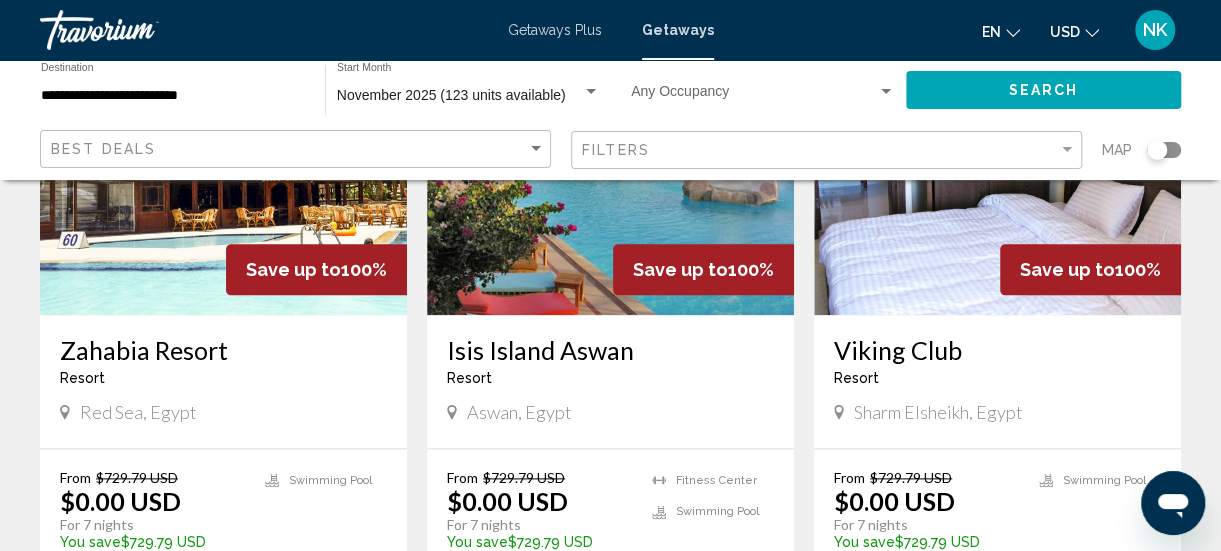 click on "From $729.79 USD $0.00 USD For 7 nights You save  $729.79 USD   temp  1
Swimming Pool View Resort    ( 8 units )" at bounding box center (223, 542) 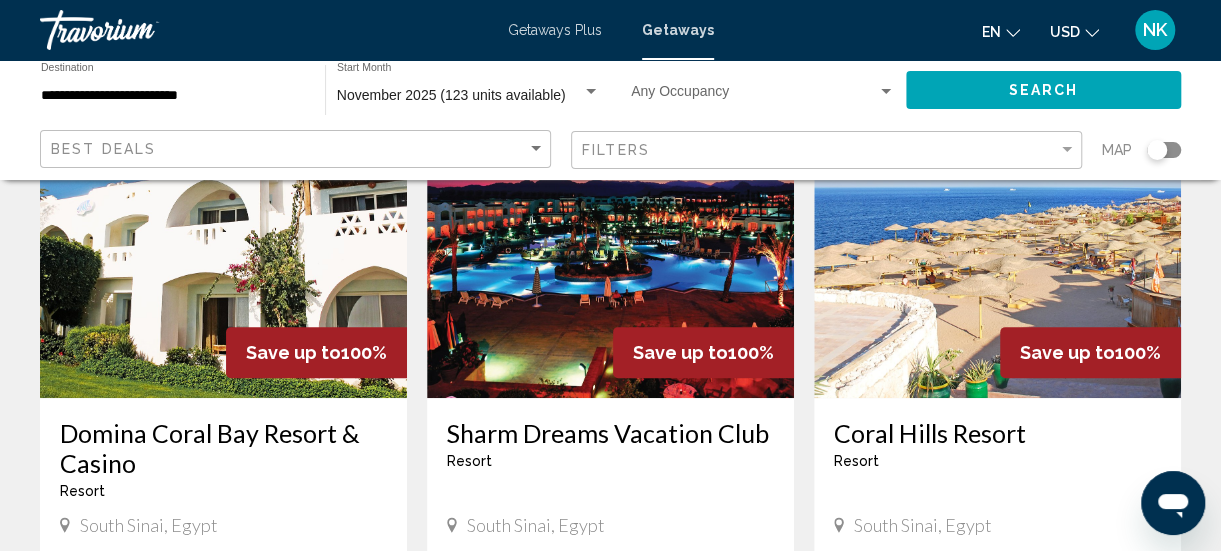 scroll, scrollTop: 196, scrollLeft: 0, axis: vertical 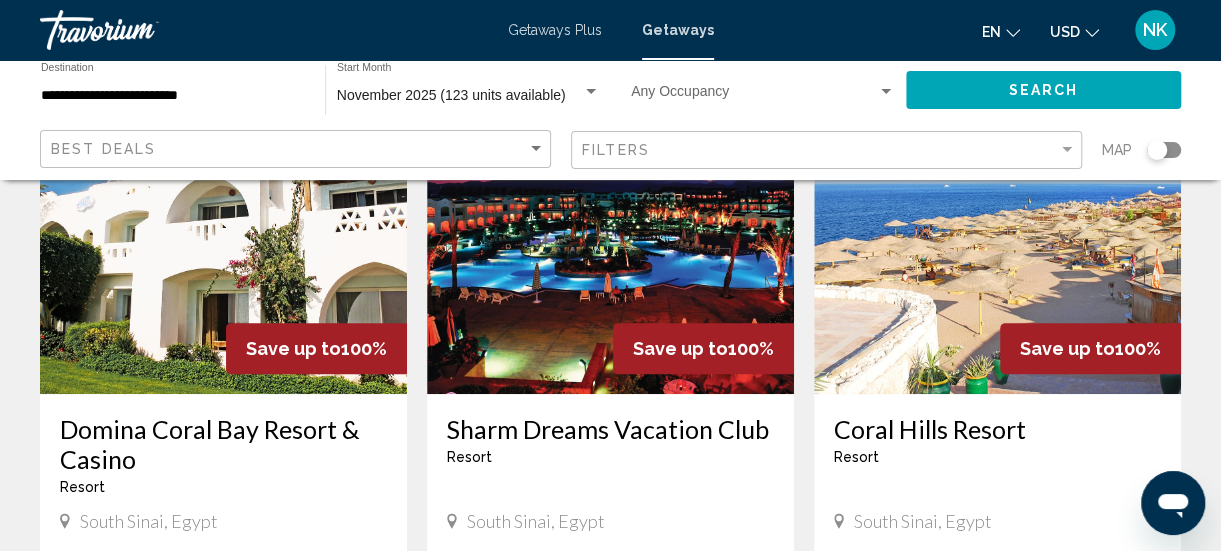 click at bounding box center [997, 234] 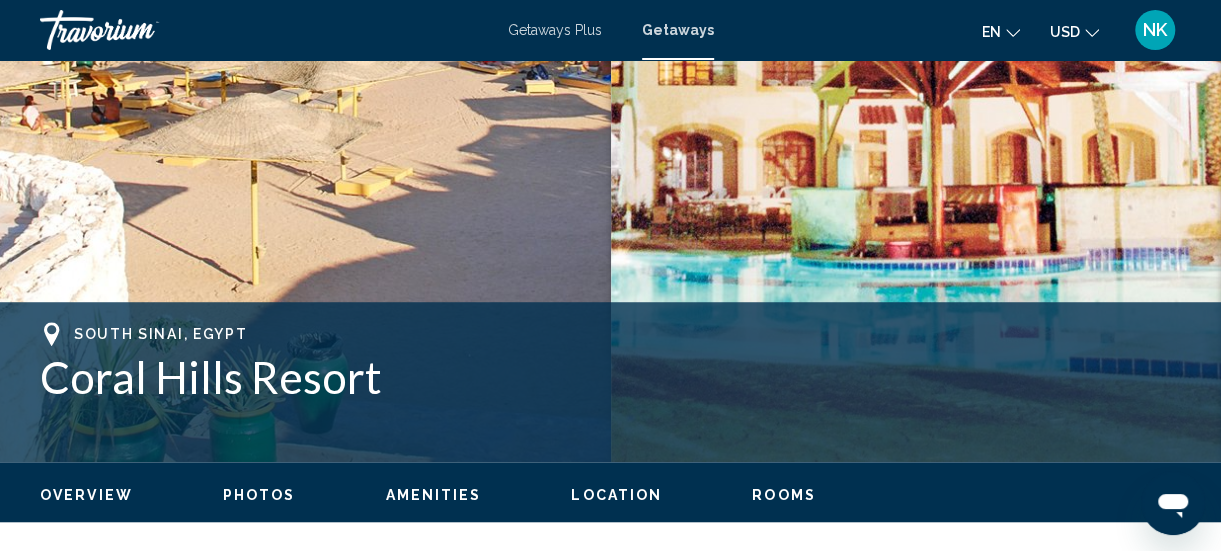 scroll, scrollTop: 552, scrollLeft: 0, axis: vertical 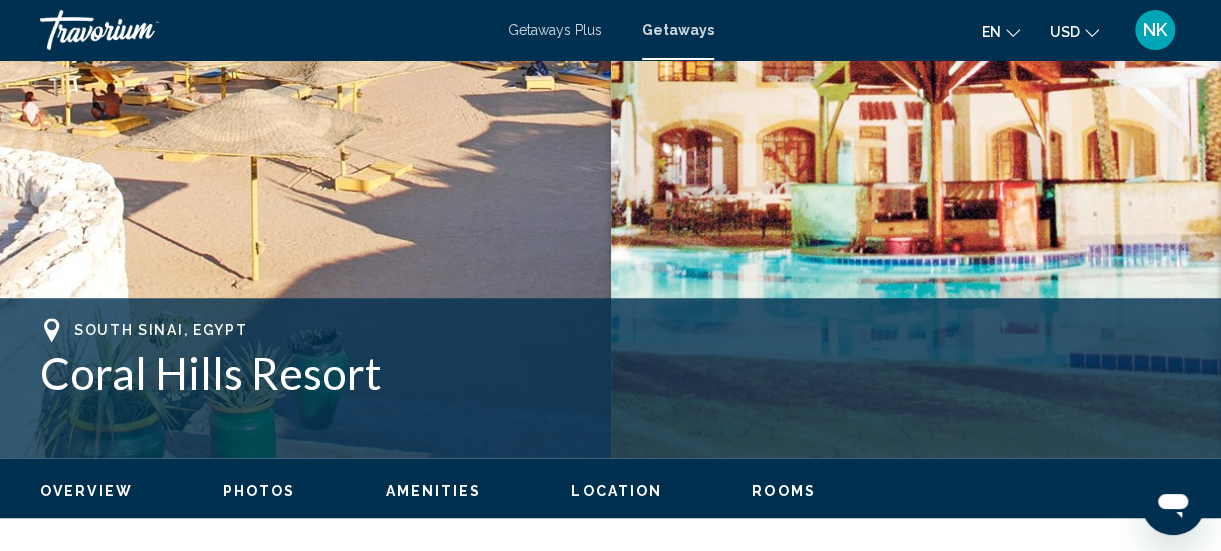 click at bounding box center [305, -17] 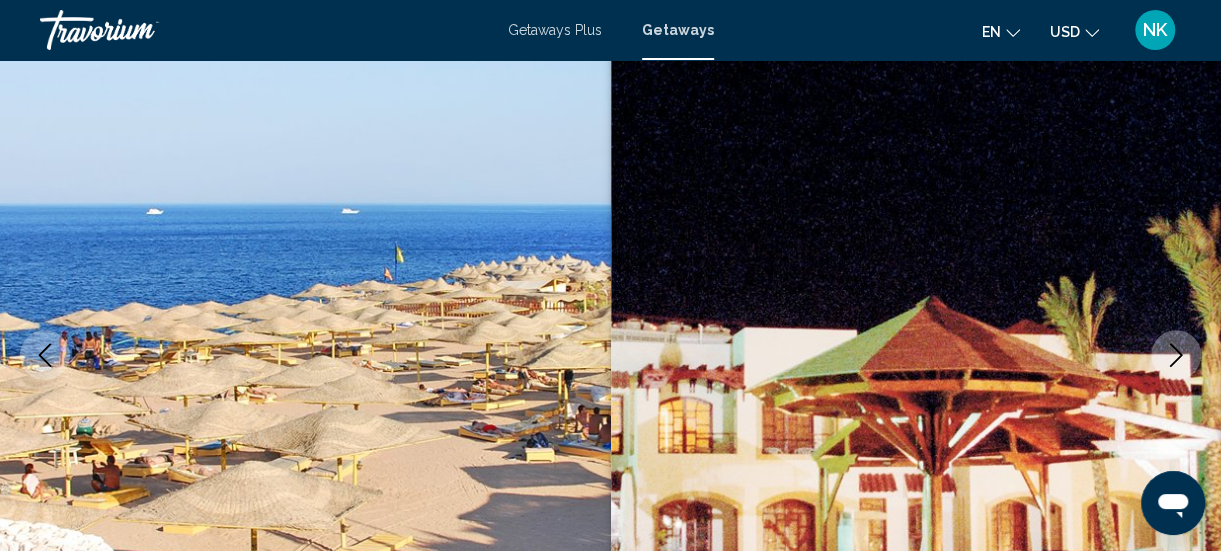 scroll, scrollTop: 161, scrollLeft: 0, axis: vertical 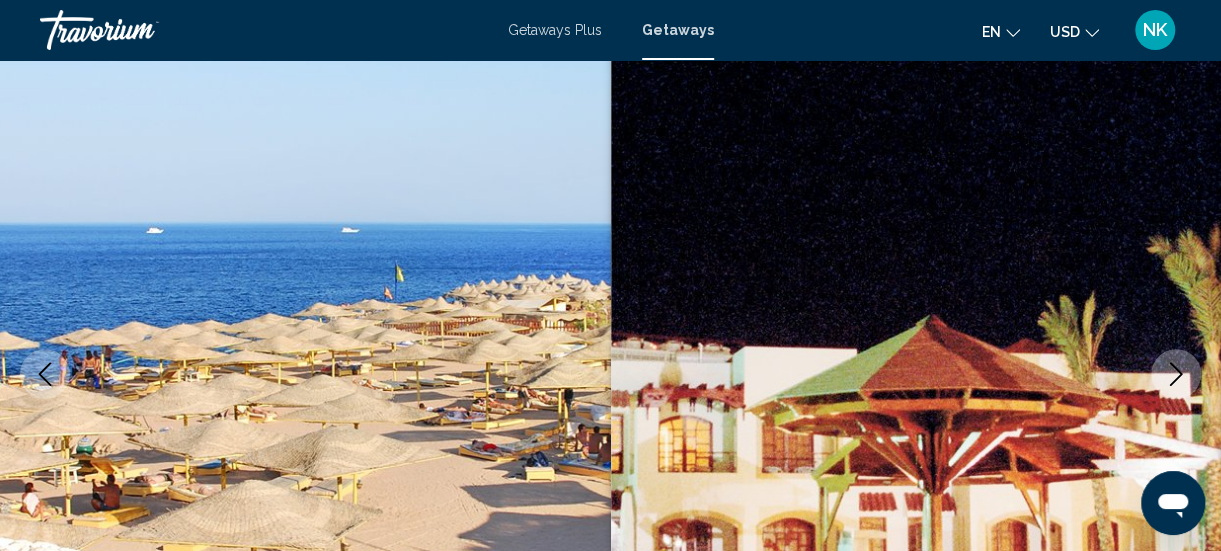 click at bounding box center (1176, 374) 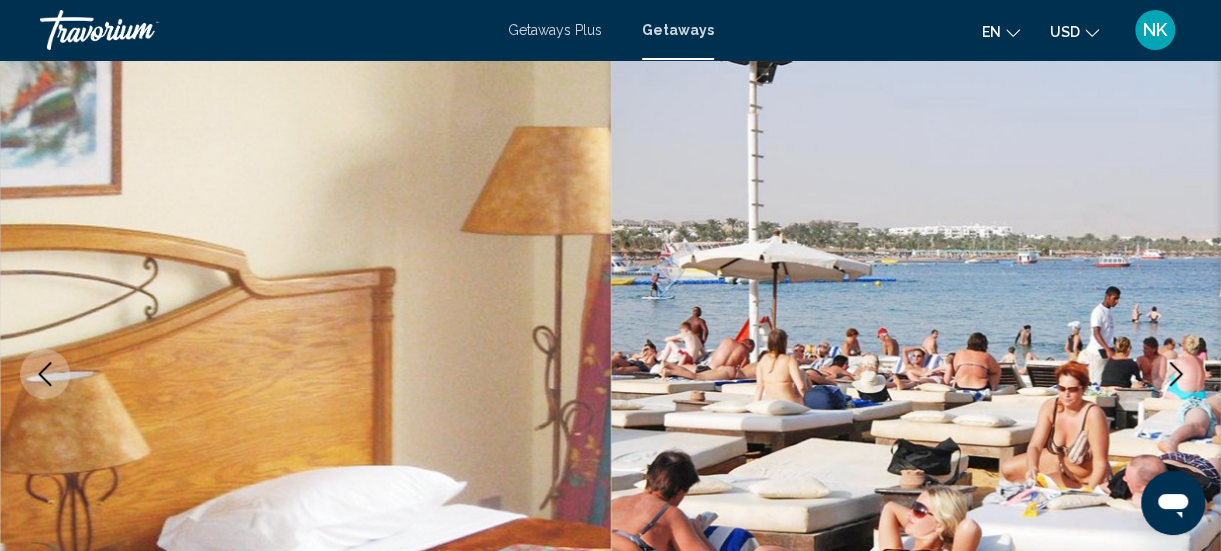 click 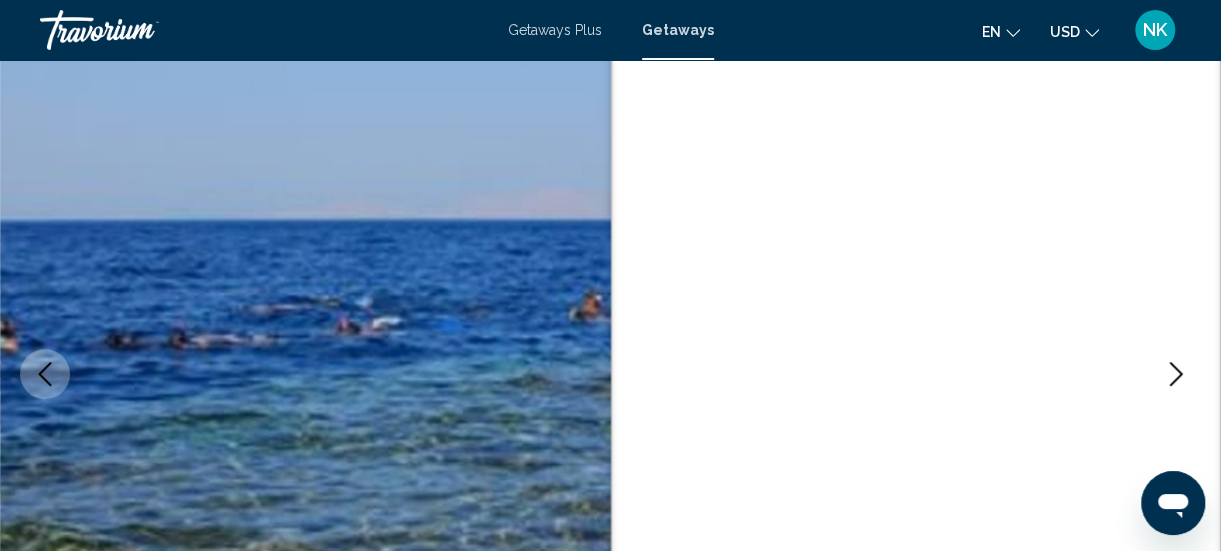 click 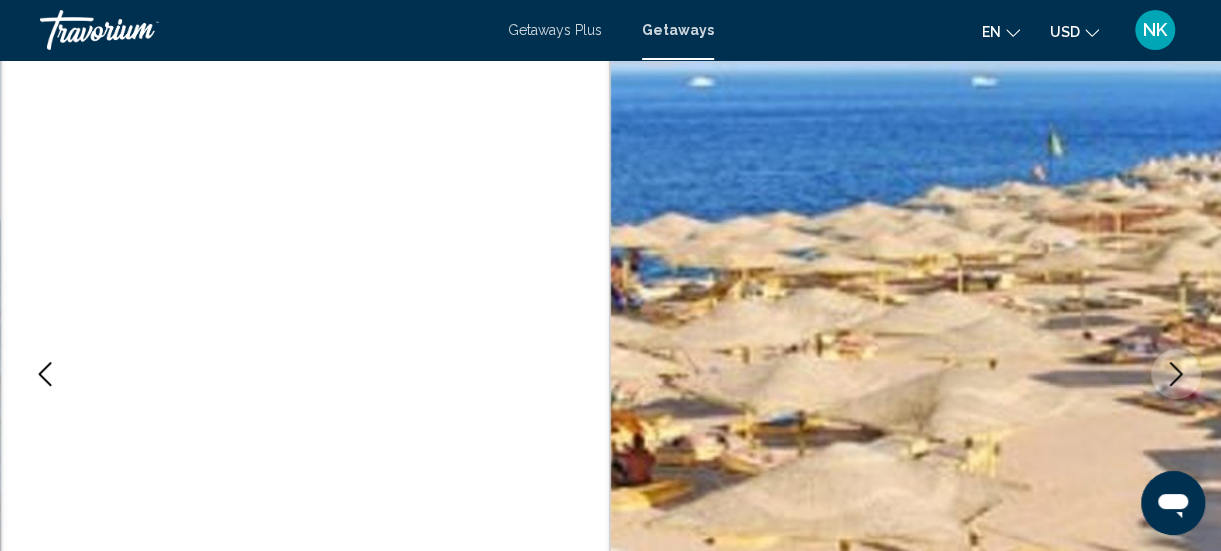 click 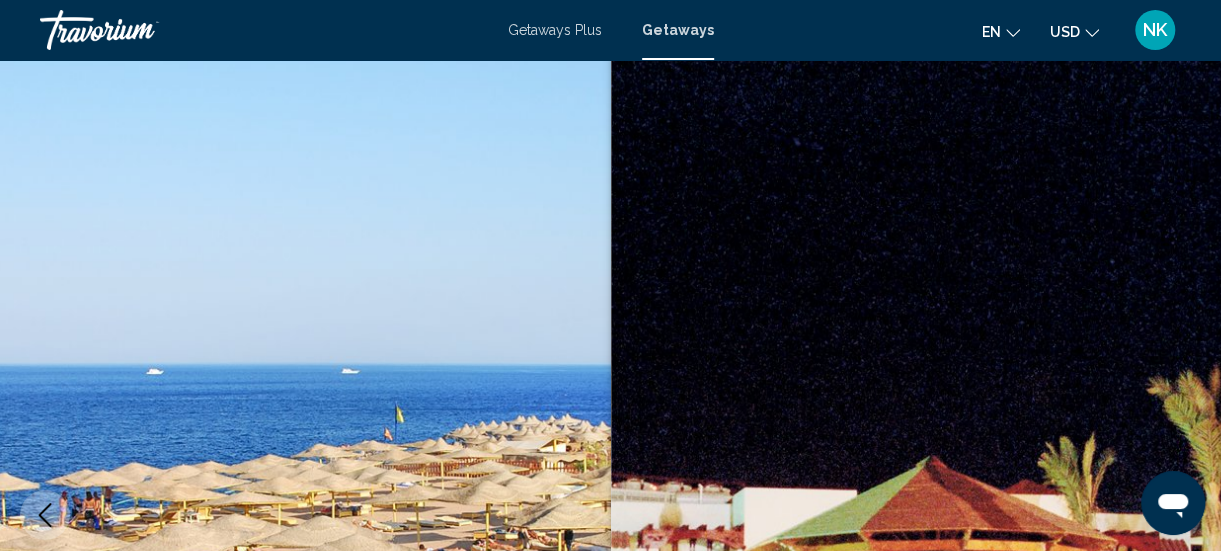 scroll, scrollTop: 0, scrollLeft: 0, axis: both 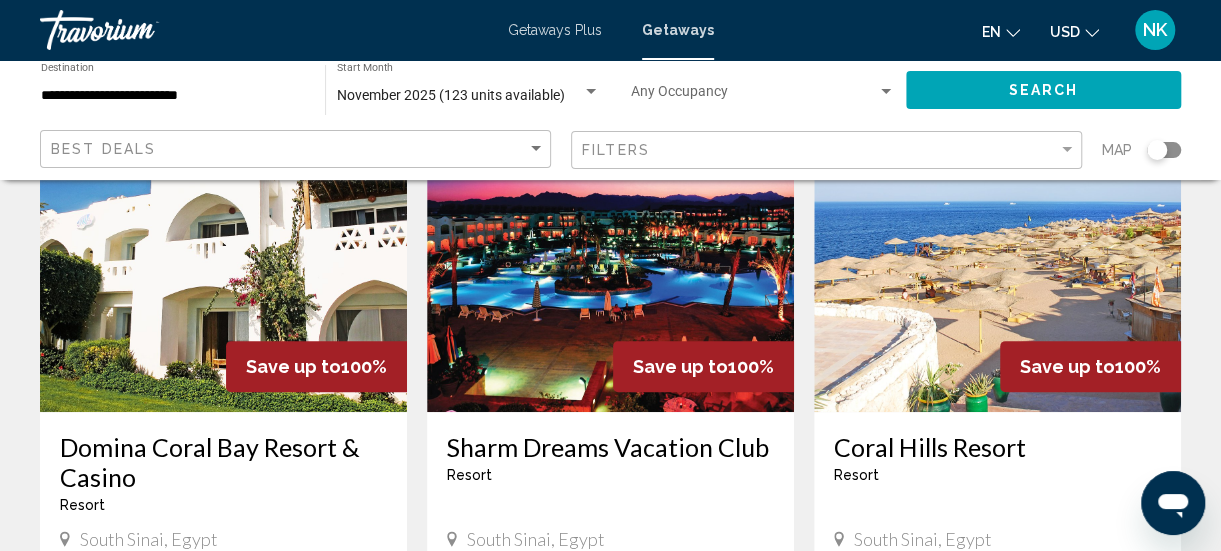 click at bounding box center (610, 252) 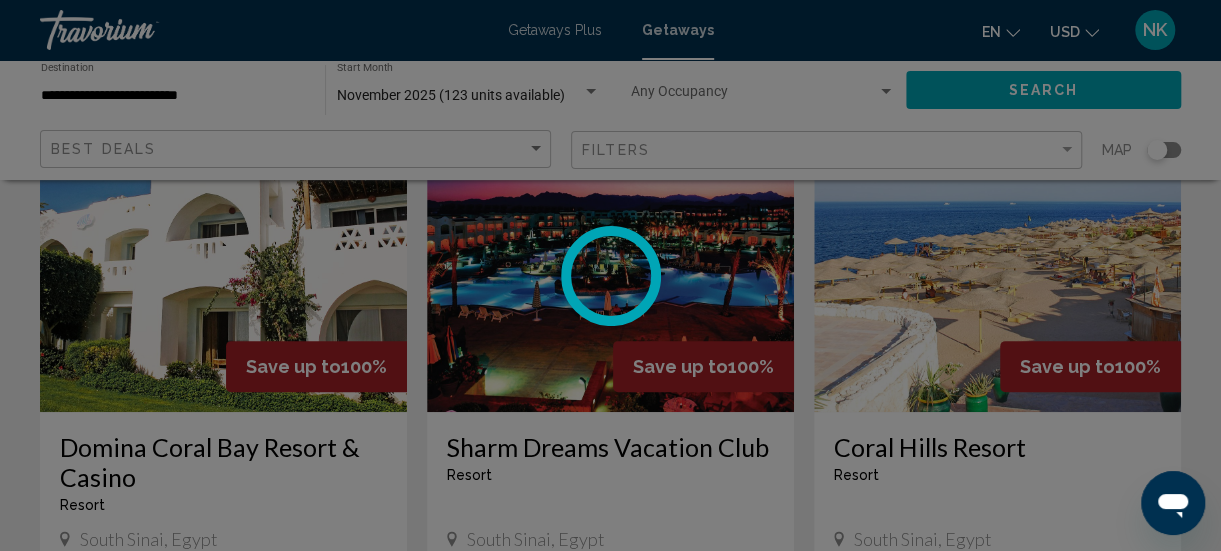 scroll, scrollTop: 259, scrollLeft: 0, axis: vertical 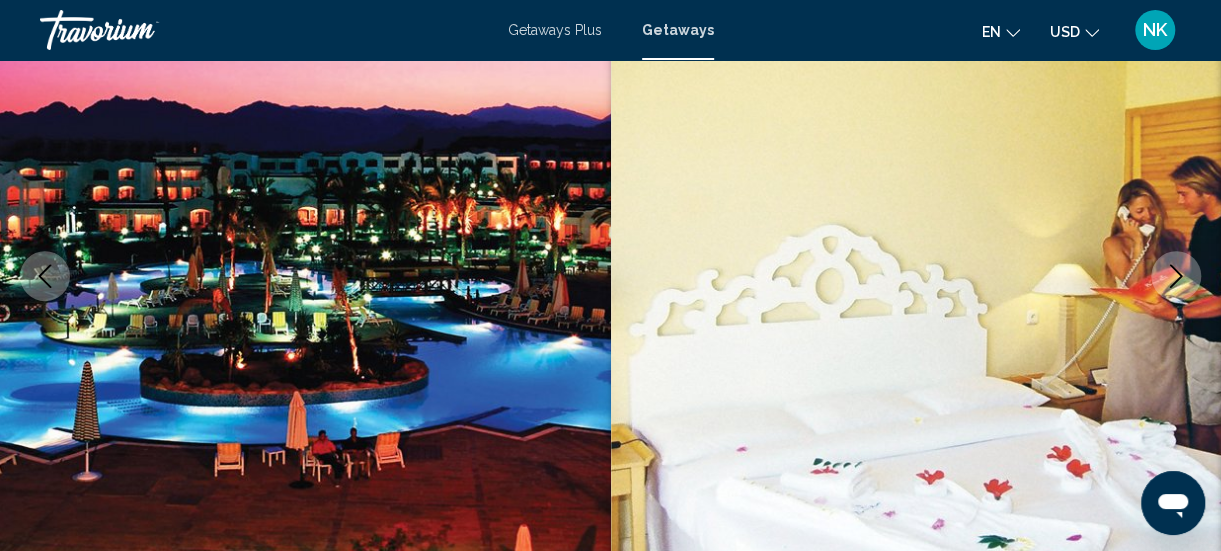 click 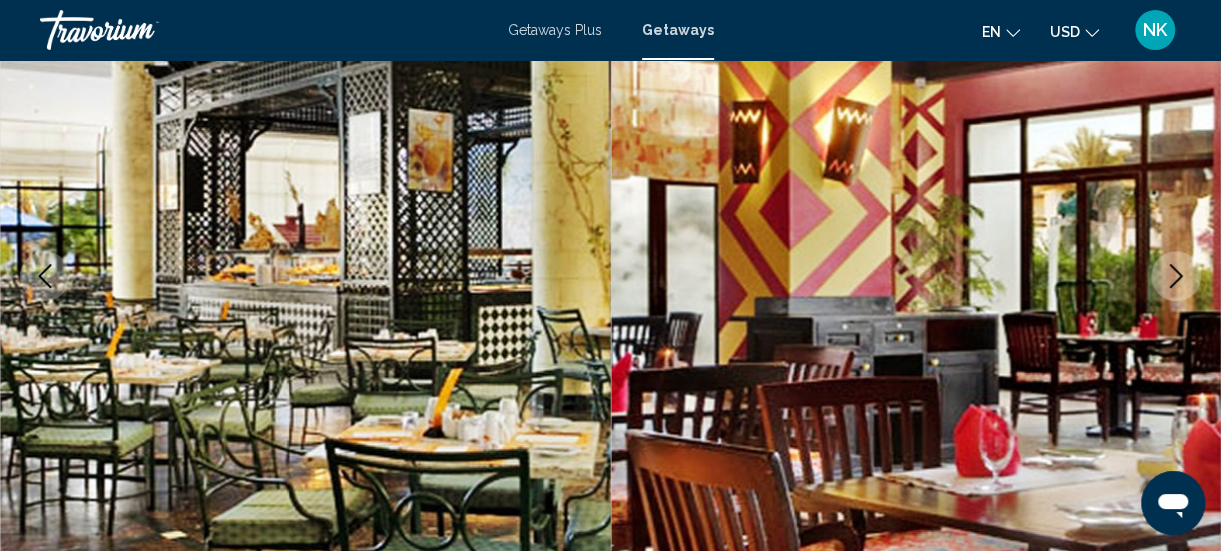 click 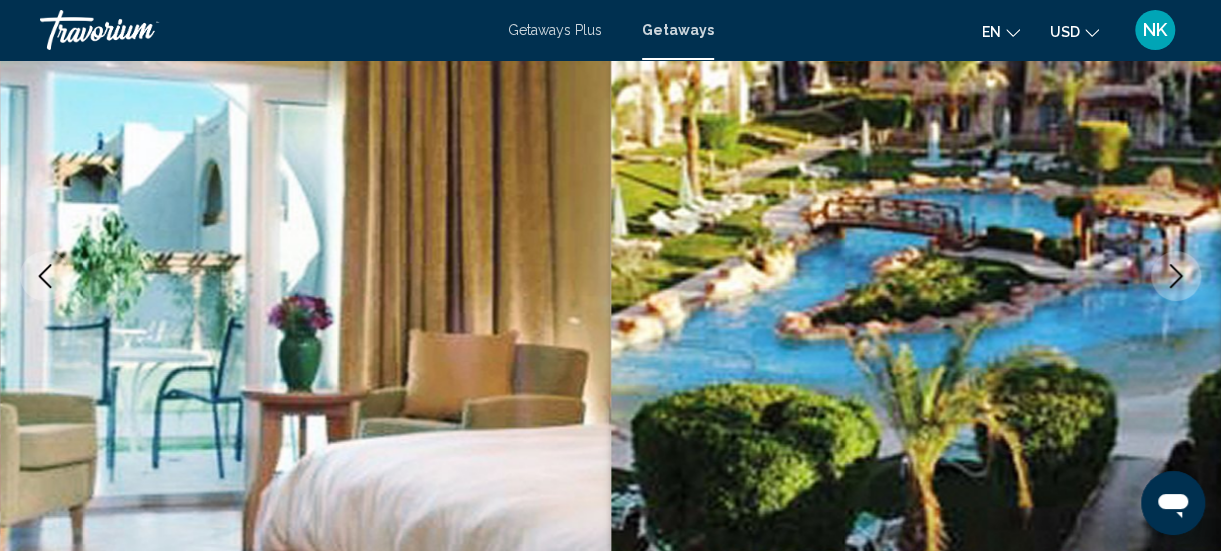 click 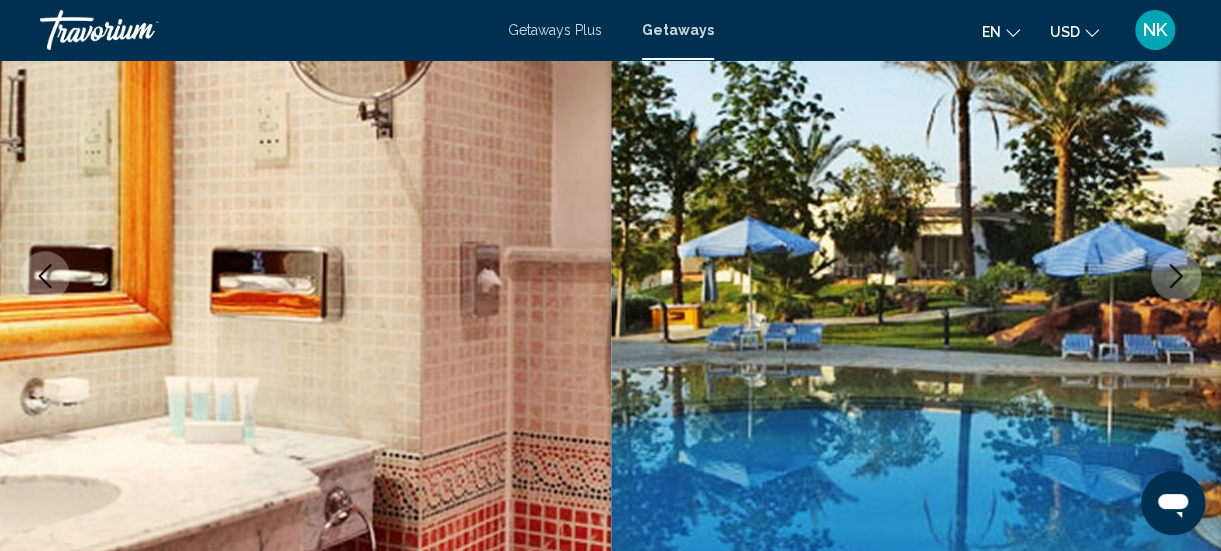 click 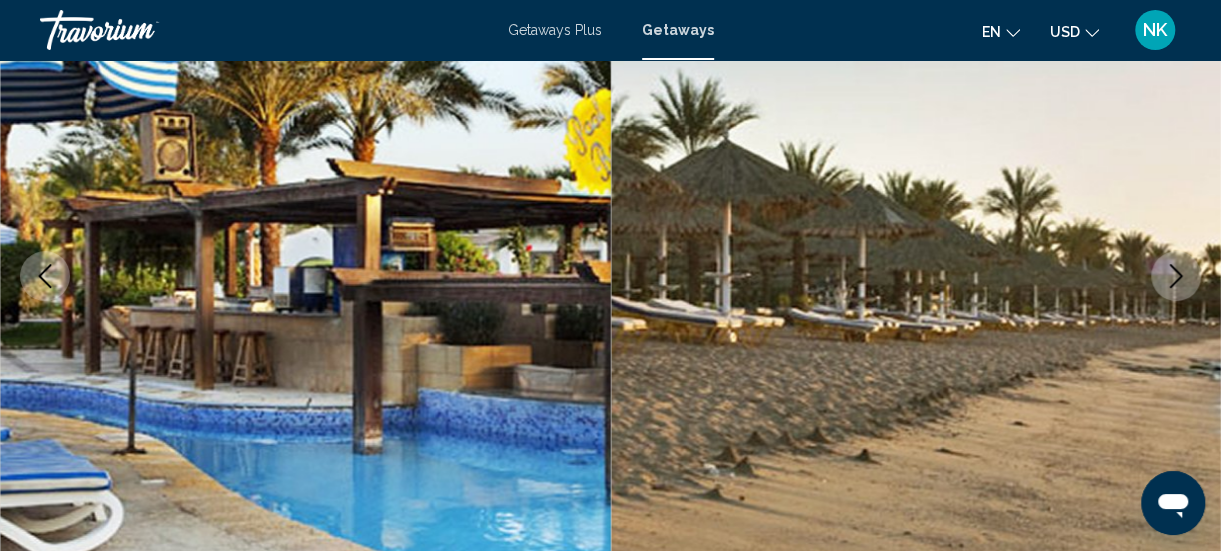 click 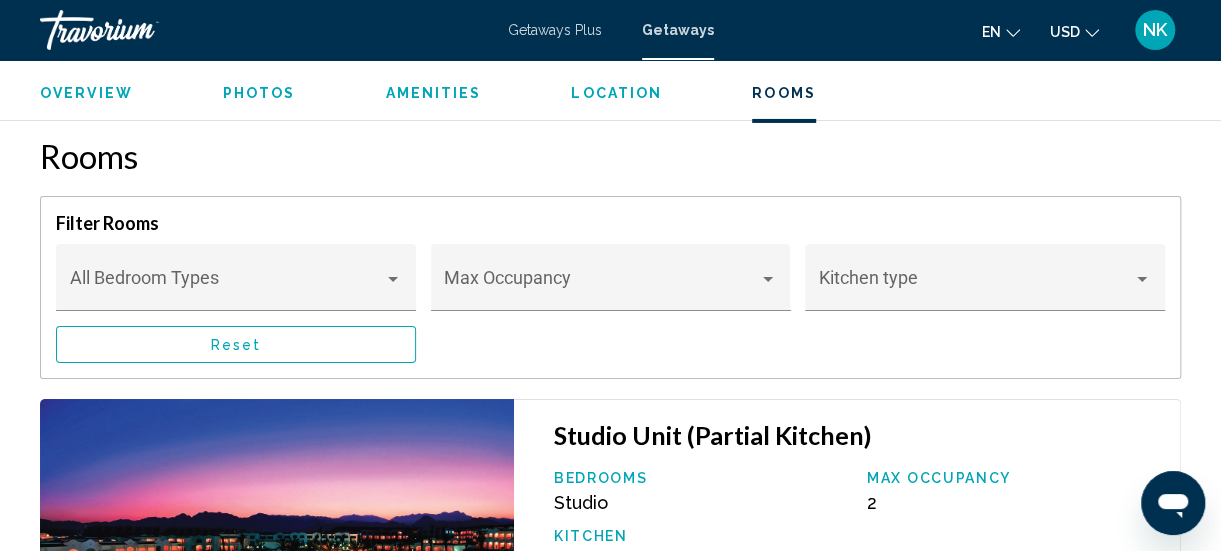 scroll, scrollTop: 3326, scrollLeft: 0, axis: vertical 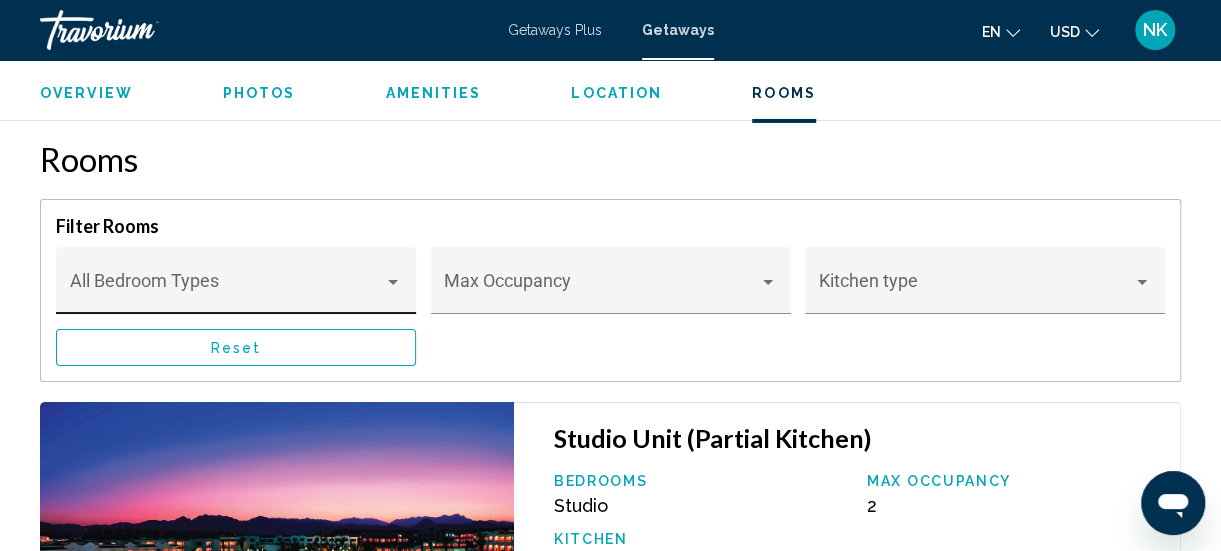 click at bounding box center (393, 282) 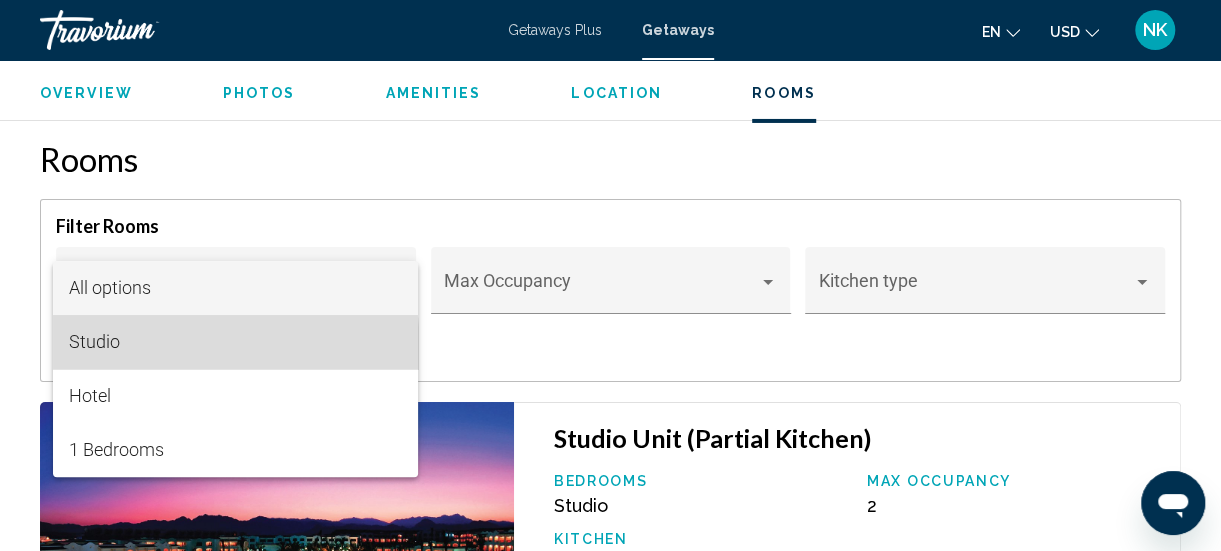 click on "Studio" at bounding box center [235, 342] 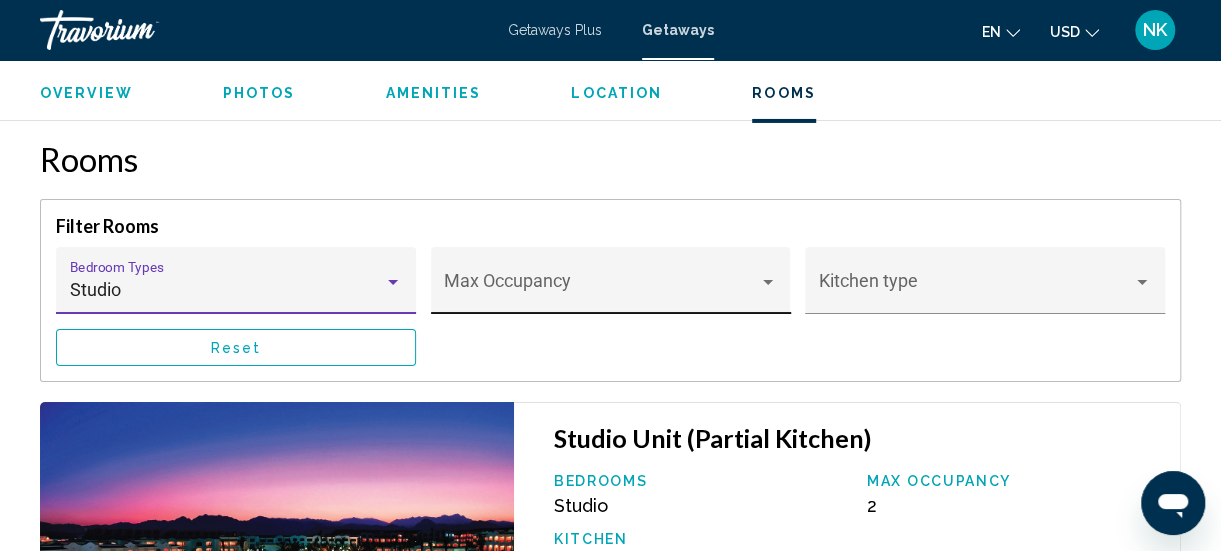 click at bounding box center (768, 282) 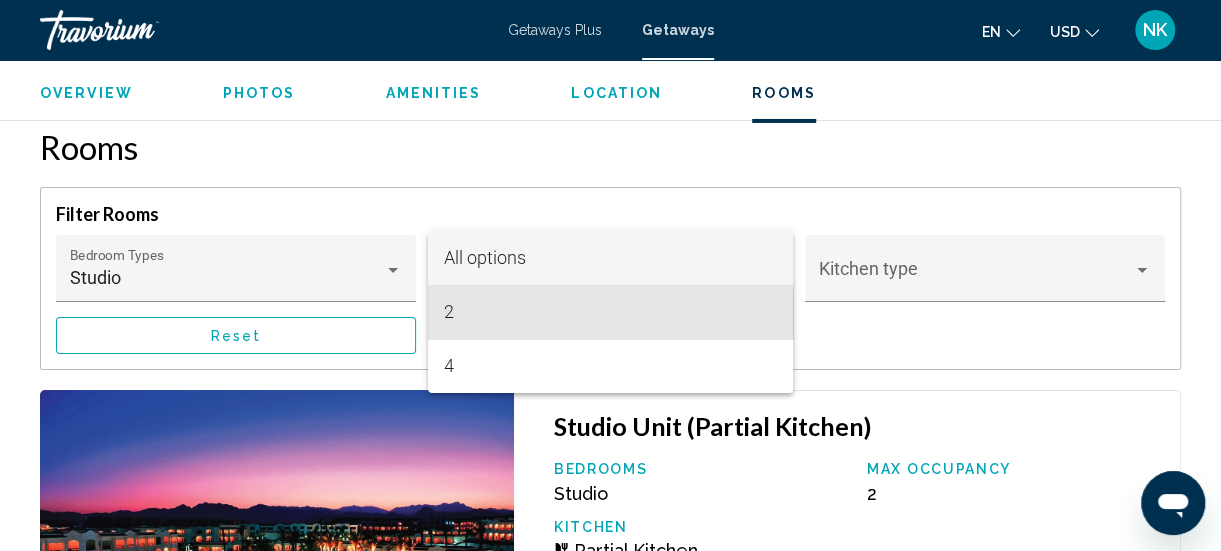 scroll, scrollTop: 3370, scrollLeft: 0, axis: vertical 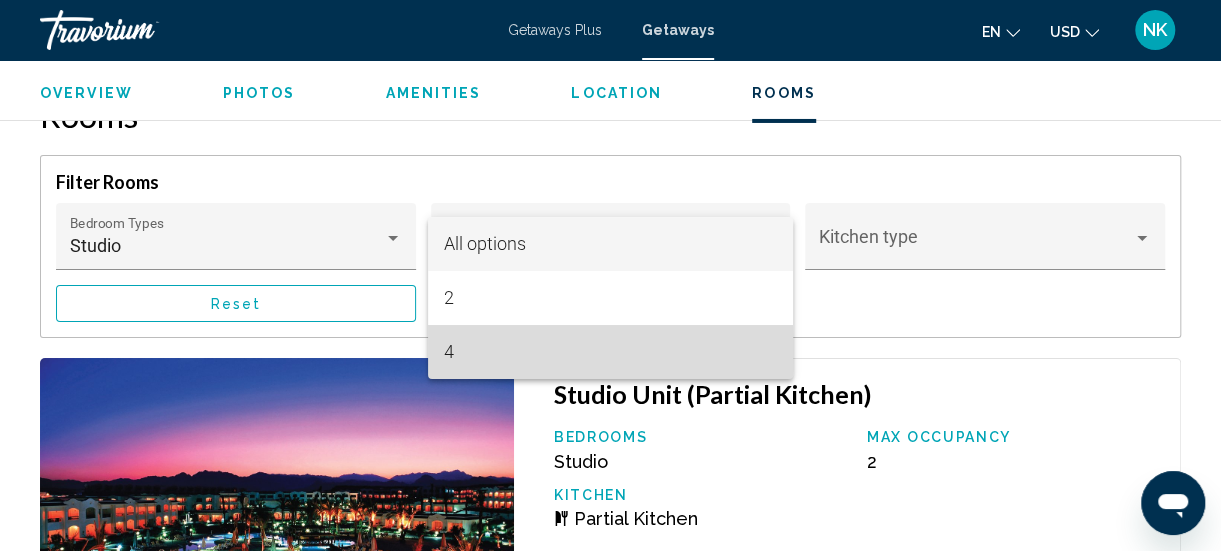click on "4" at bounding box center [610, 352] 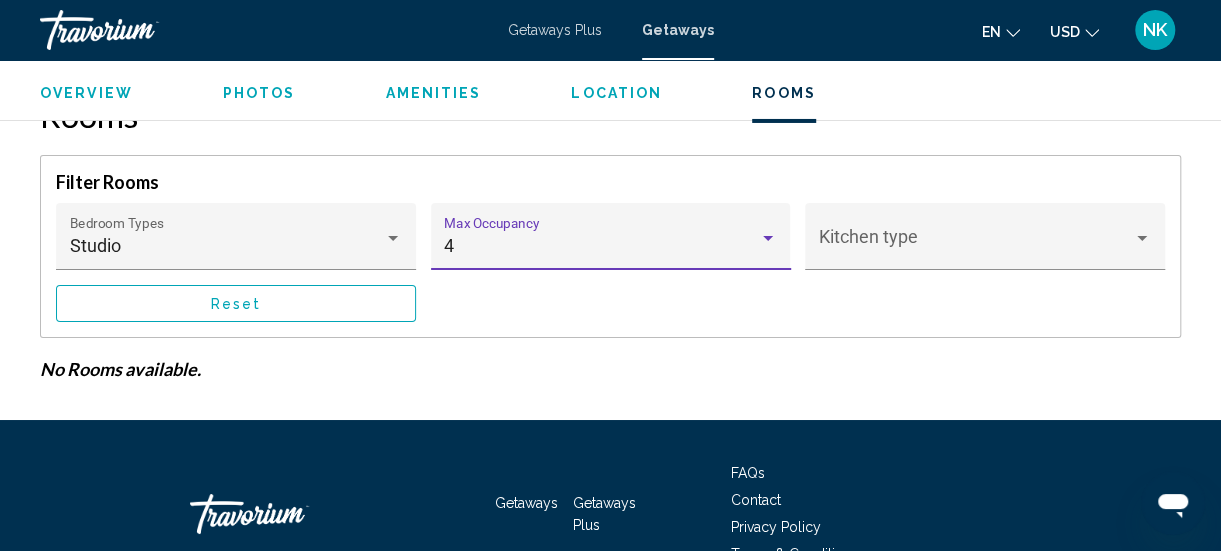 click on "4" at bounding box center (610, 246) 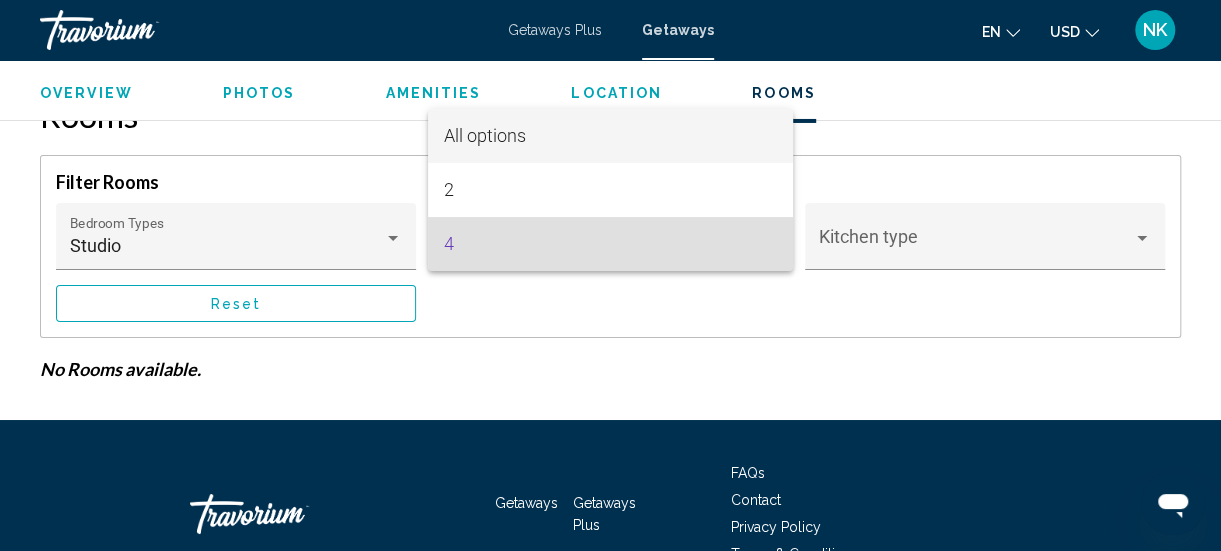 click on "All options" at bounding box center [485, 135] 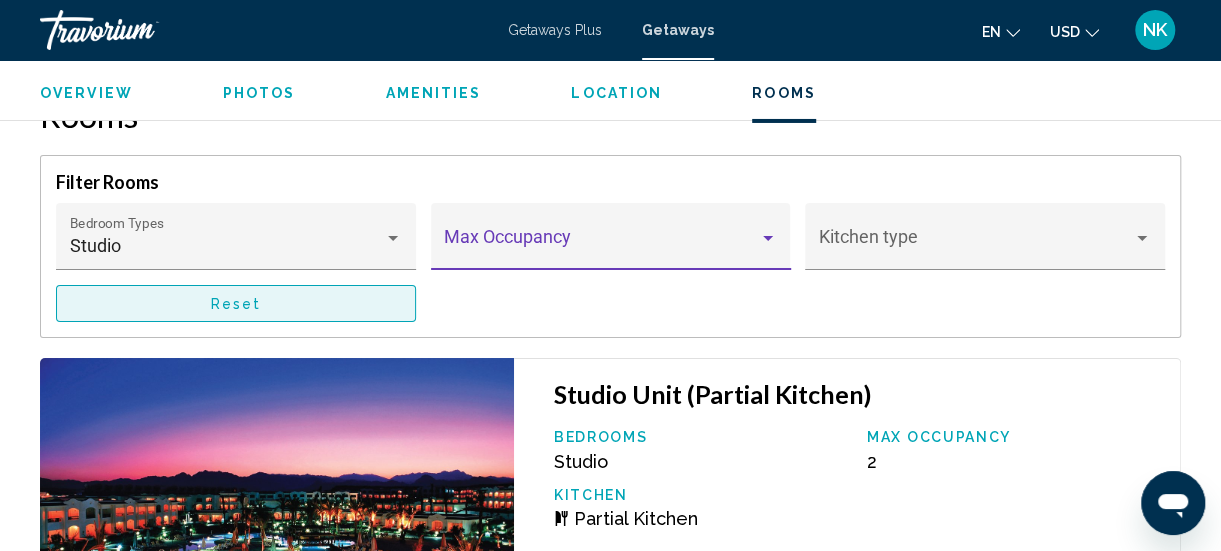 click on "Reset" at bounding box center (236, 303) 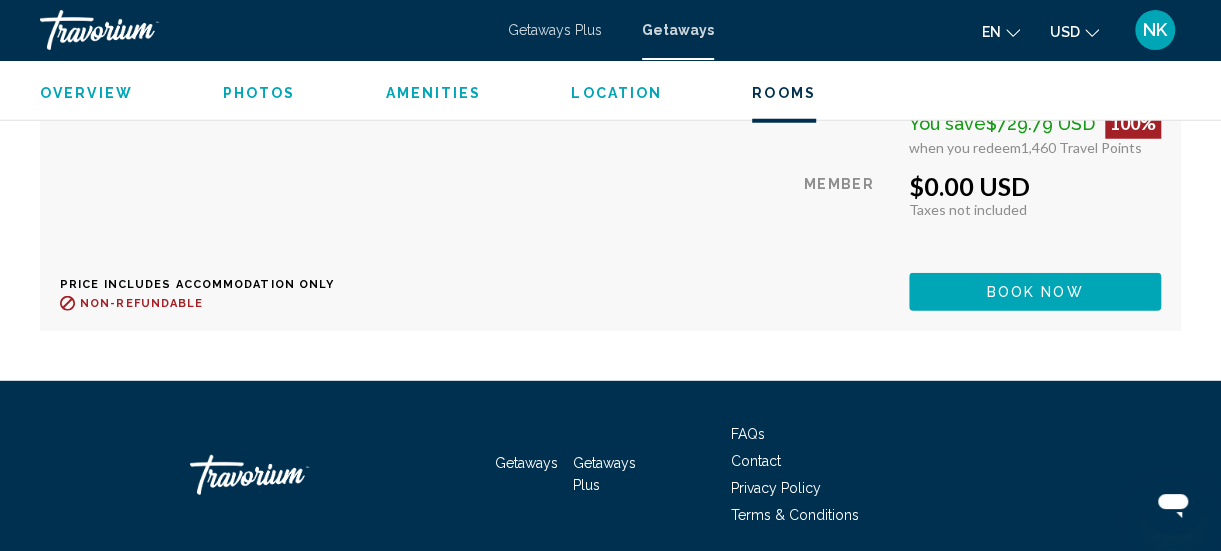 scroll, scrollTop: 6301, scrollLeft: 0, axis: vertical 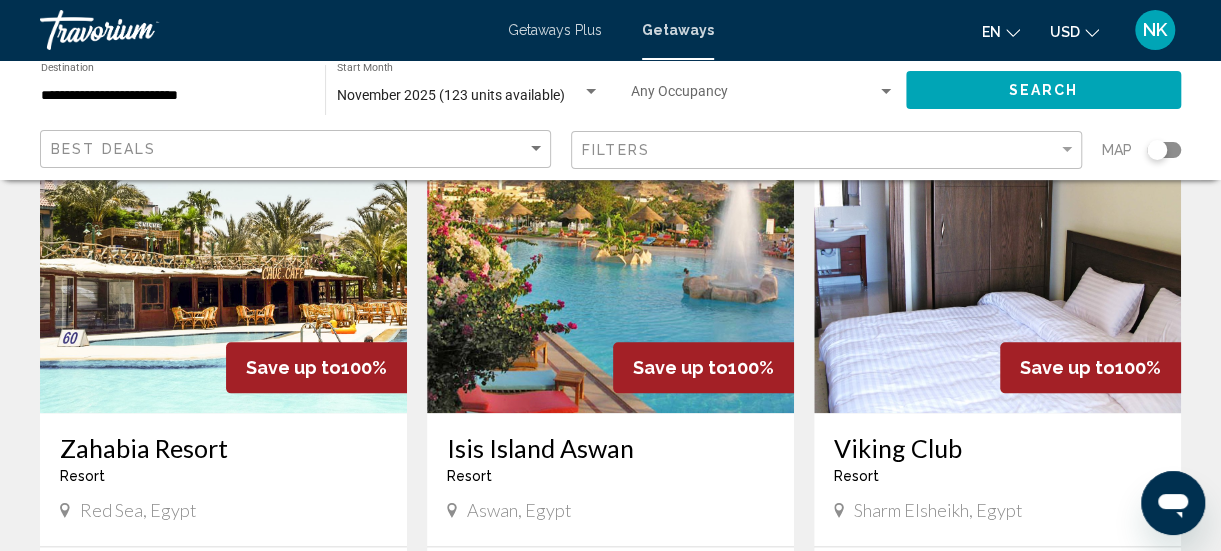 click at bounding box center (610, 253) 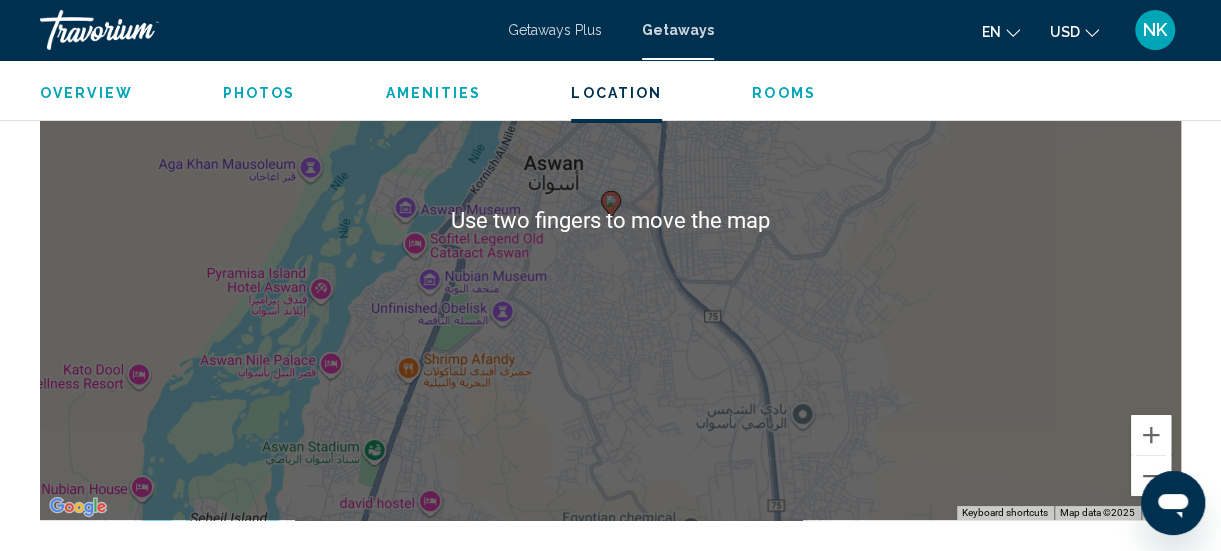 scroll, scrollTop: 3482, scrollLeft: 0, axis: vertical 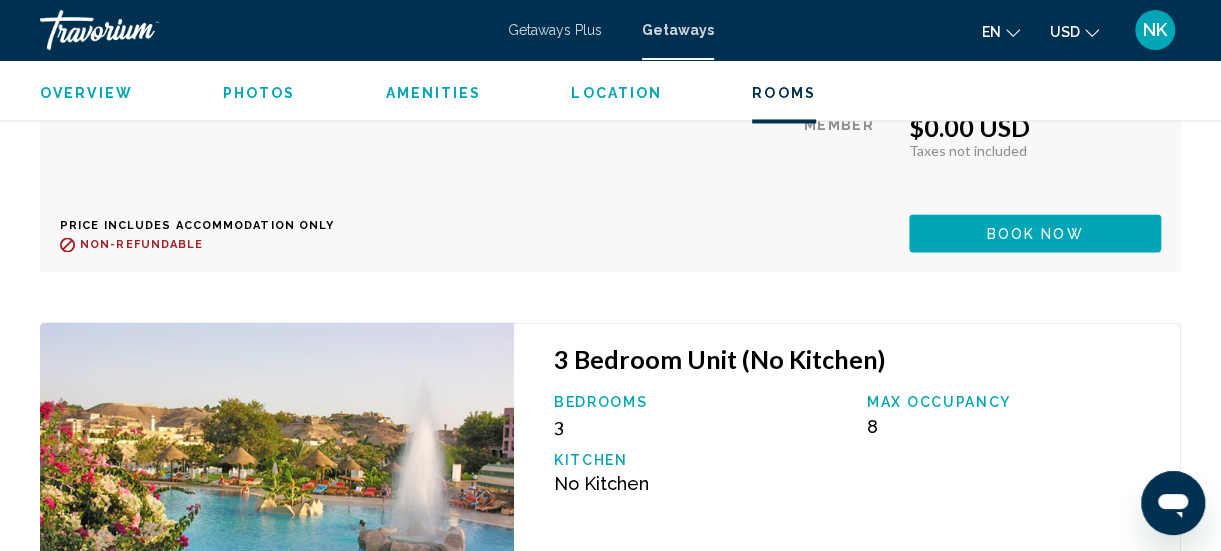 click at bounding box center [277, -735] 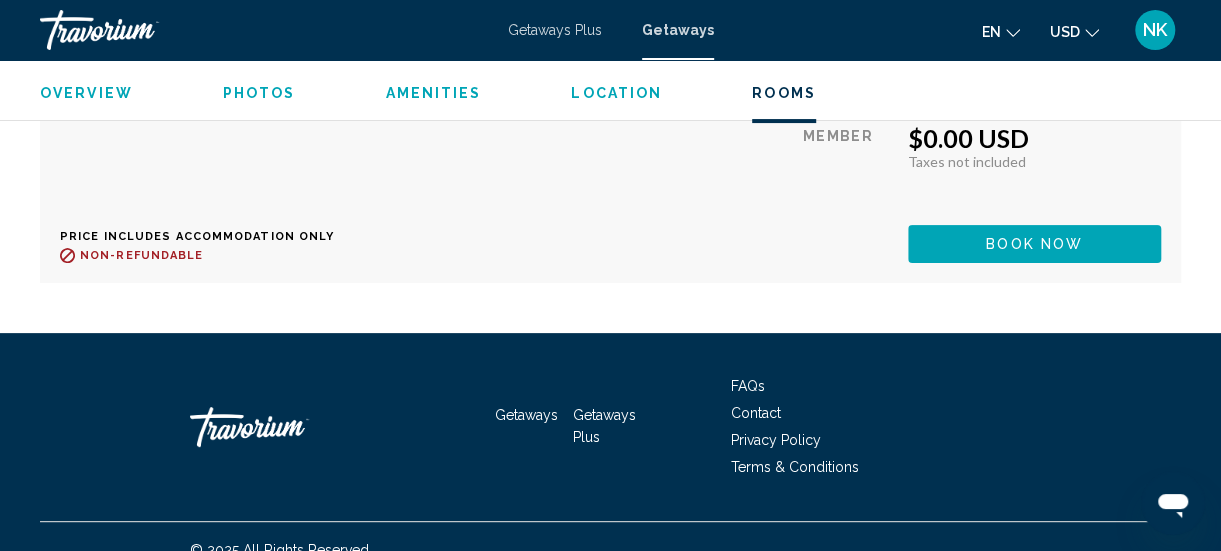 scroll, scrollTop: 7492, scrollLeft: 0, axis: vertical 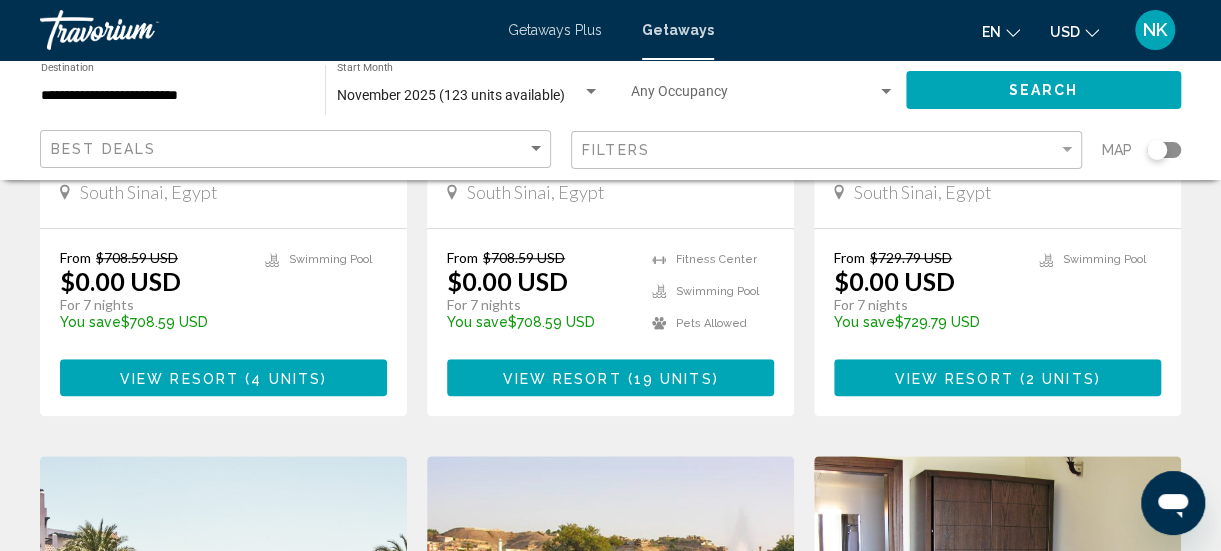 click 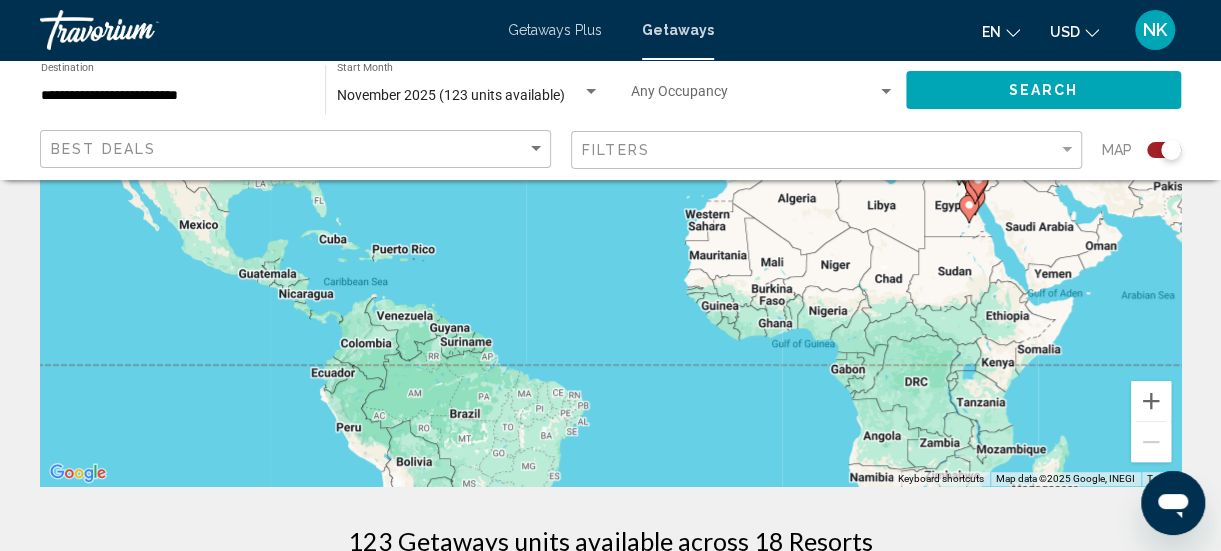 scroll, scrollTop: 286, scrollLeft: 0, axis: vertical 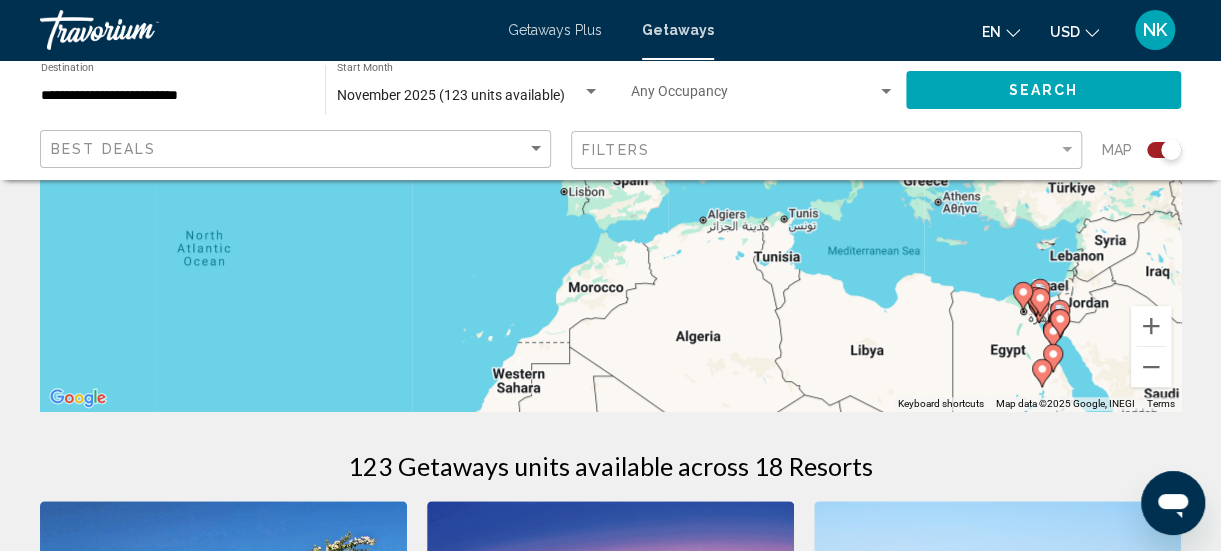 click 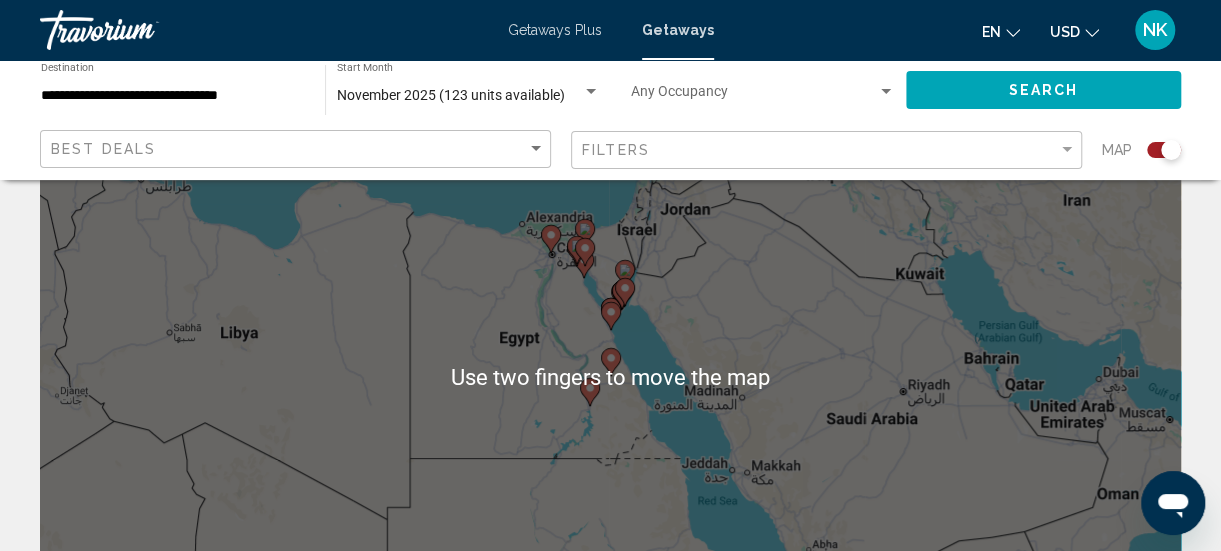 scroll, scrollTop: 122, scrollLeft: 0, axis: vertical 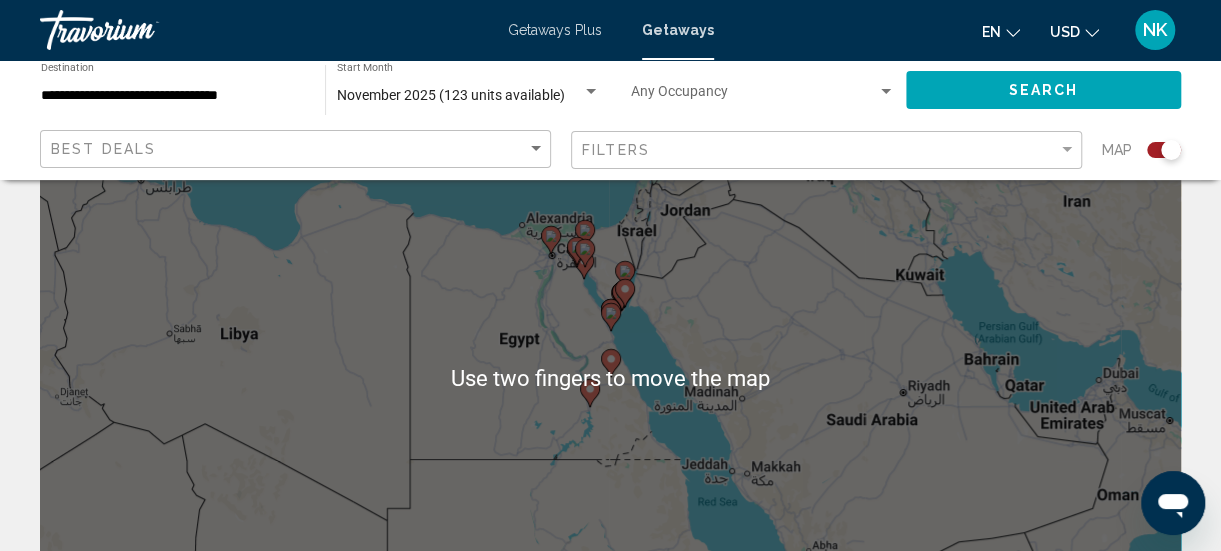 click 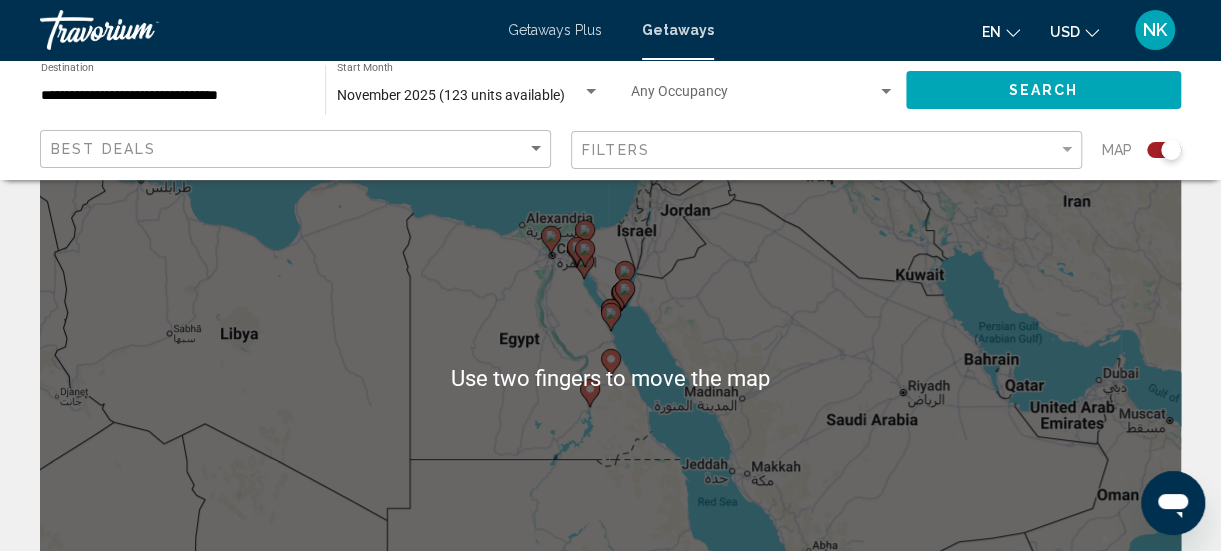 type on "**********" 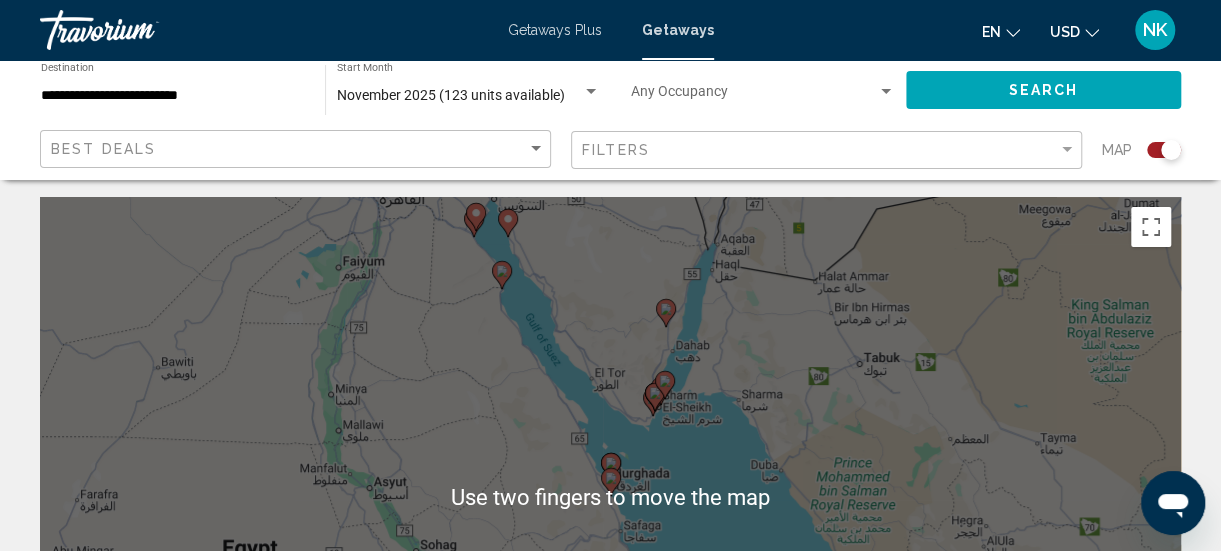 scroll, scrollTop: 0, scrollLeft: 0, axis: both 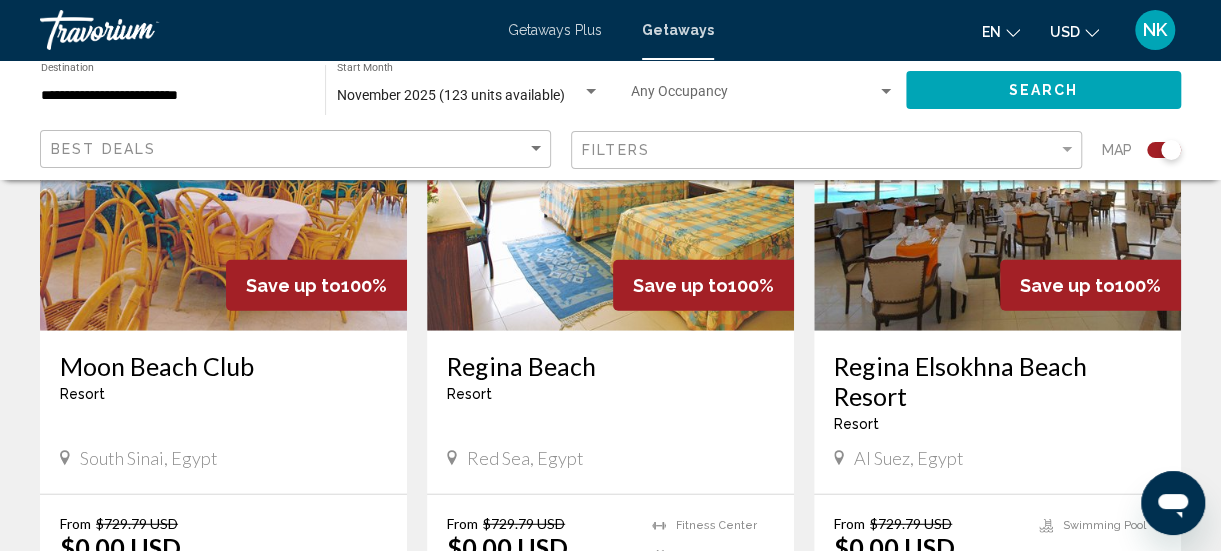 click at bounding box center [997, 171] 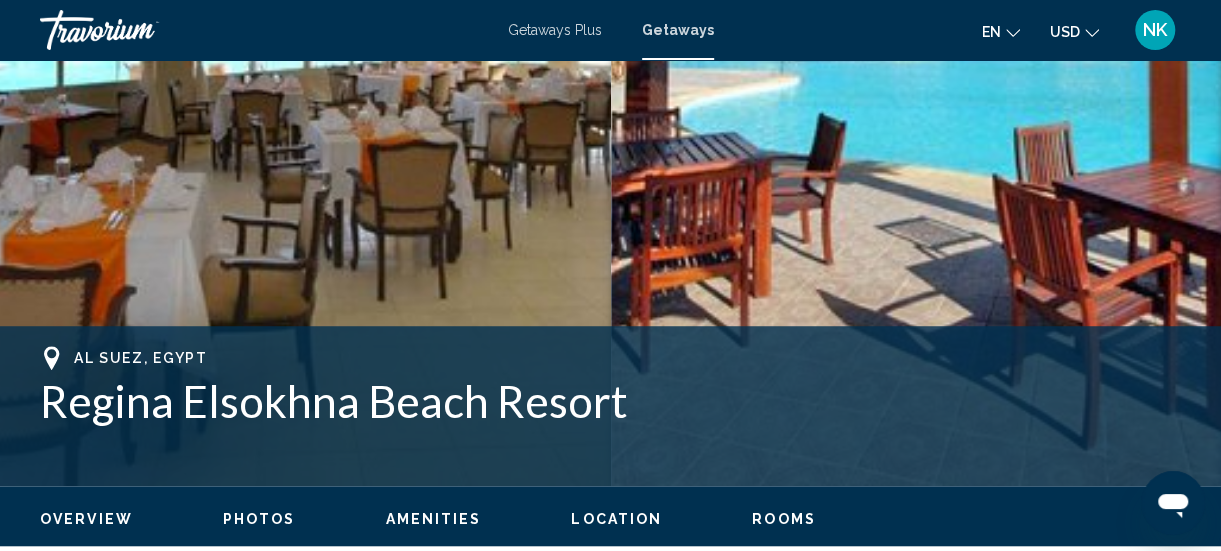 scroll, scrollTop: 523, scrollLeft: 0, axis: vertical 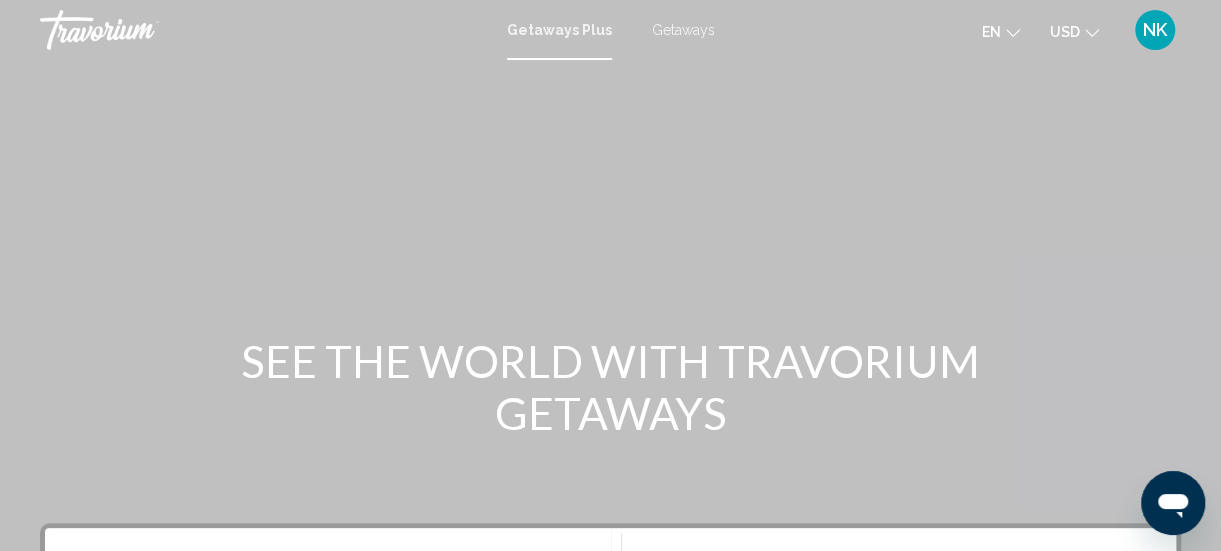 click on "Getaways" at bounding box center (683, 30) 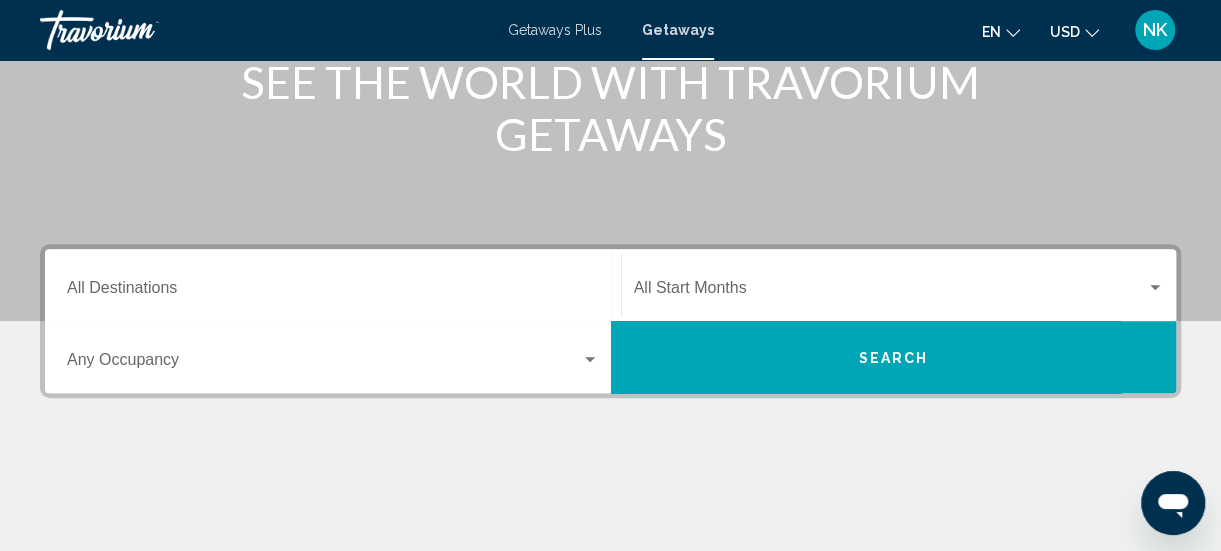 click on "Destination All Destinations" at bounding box center (333, 292) 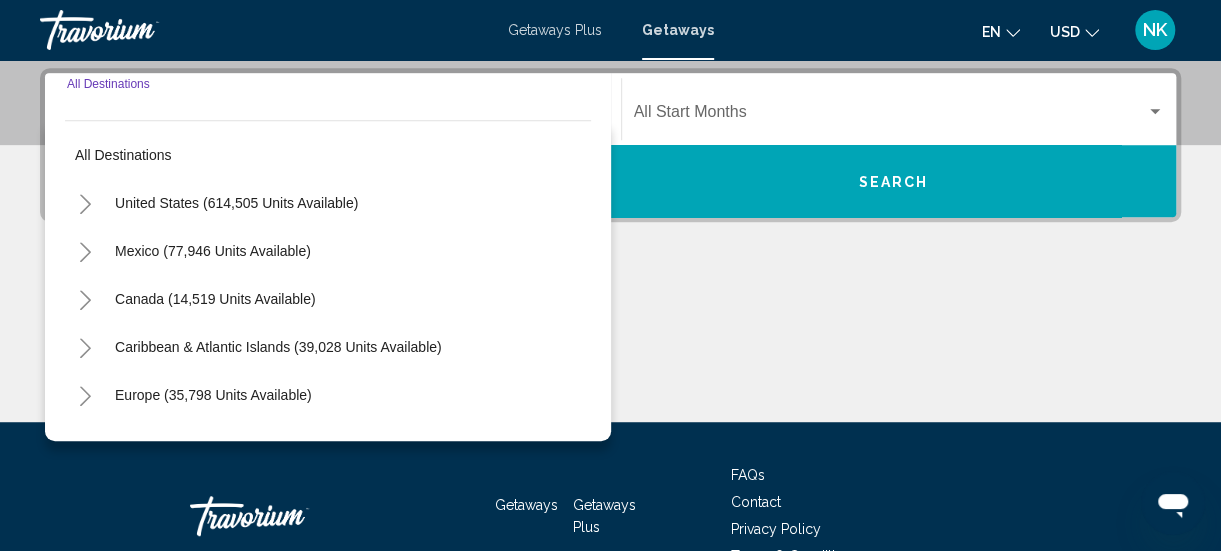 scroll, scrollTop: 458, scrollLeft: 0, axis: vertical 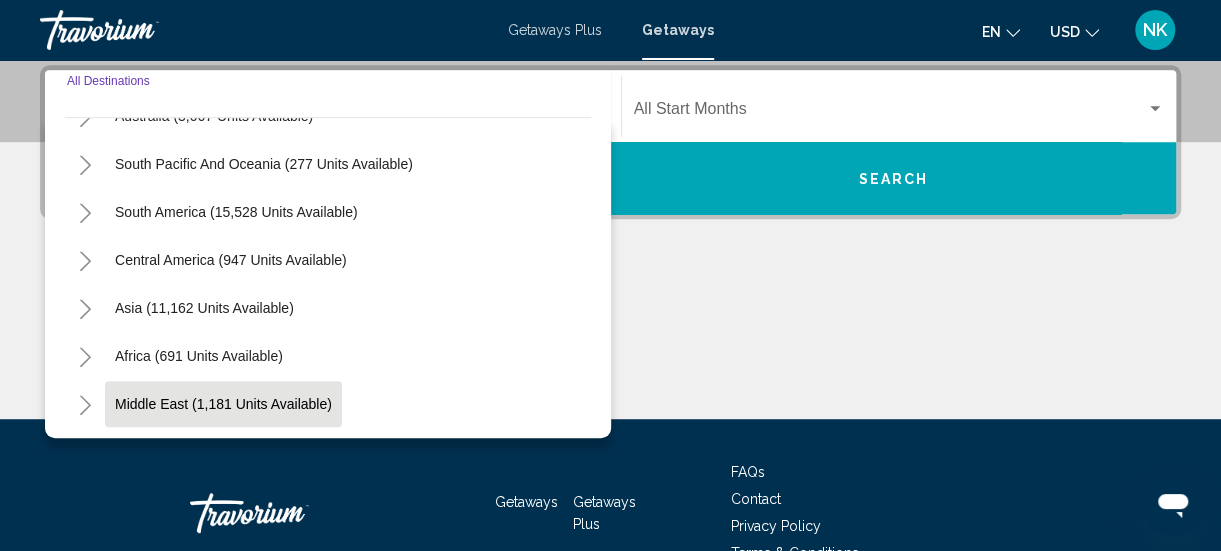 click on "Middle East (1,181 units available)" 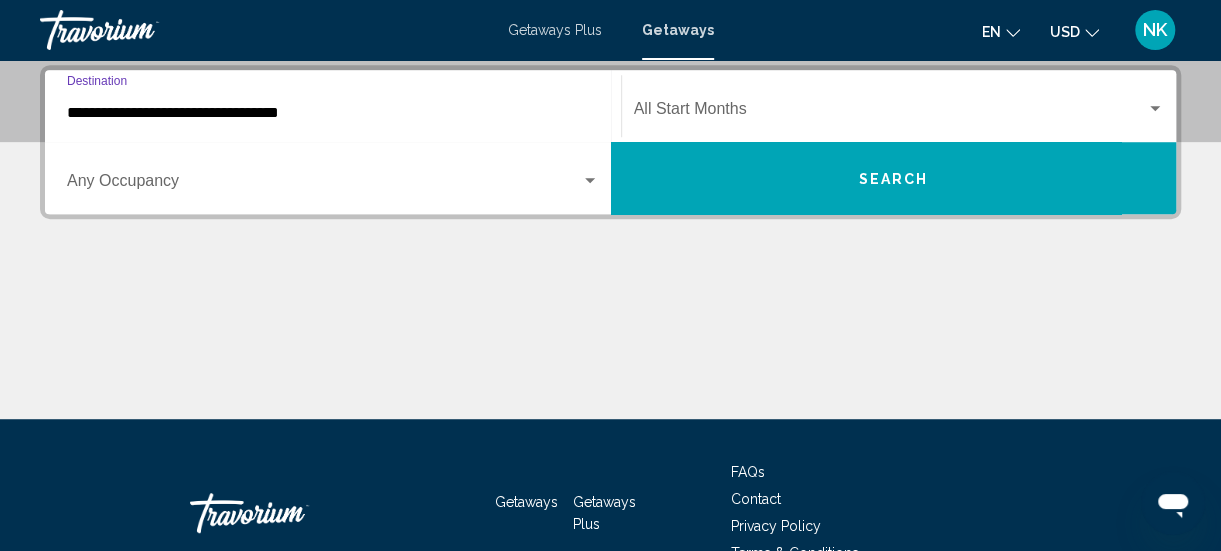 click on "**********" at bounding box center (333, 113) 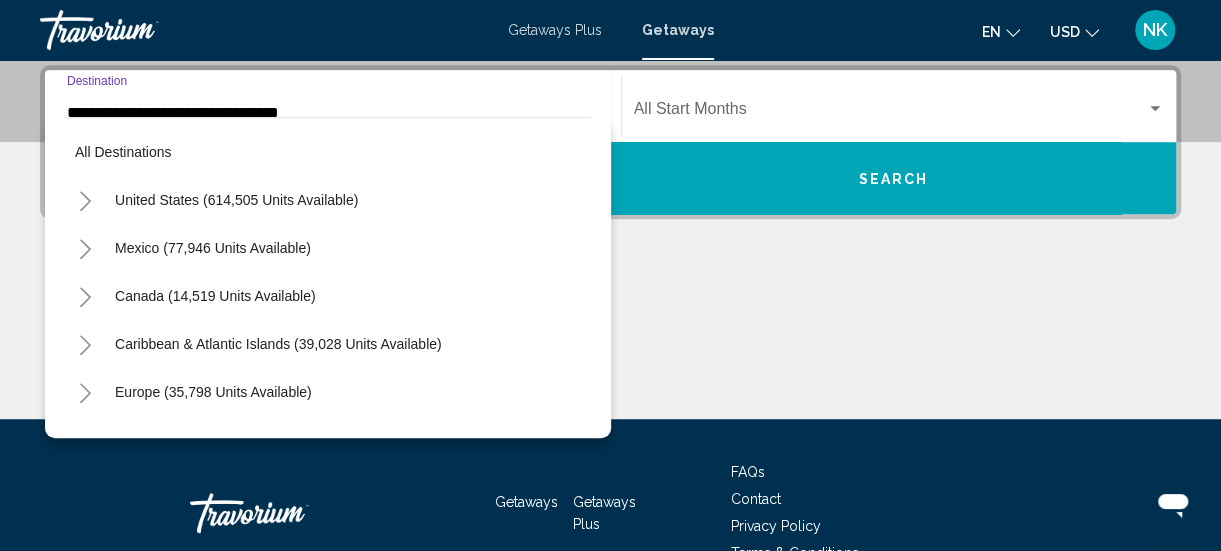 scroll, scrollTop: 454, scrollLeft: 0, axis: vertical 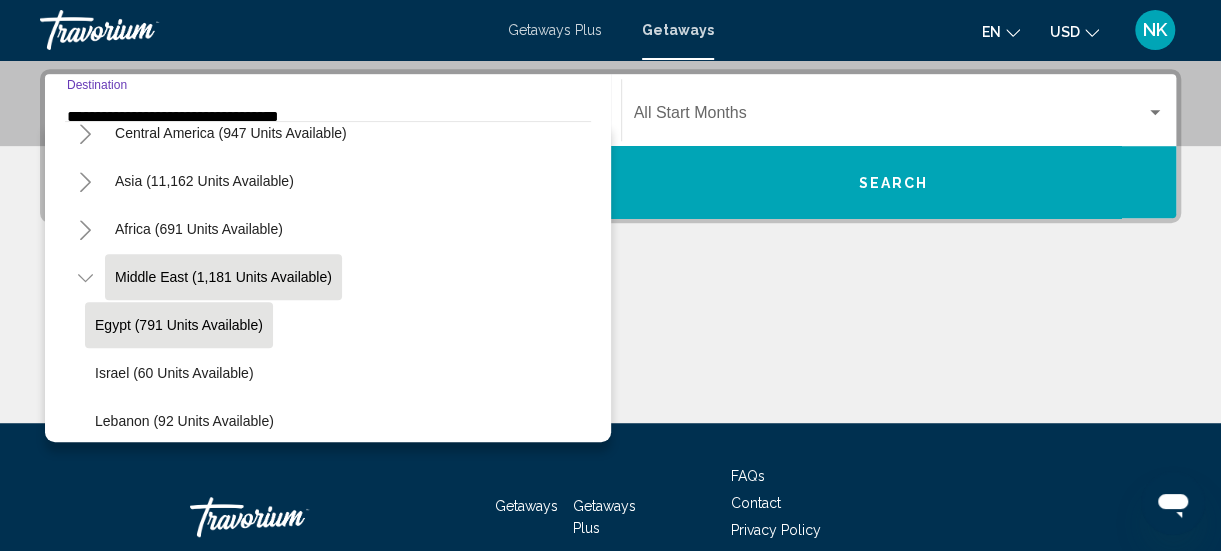 click on "Egypt (791 units available)" 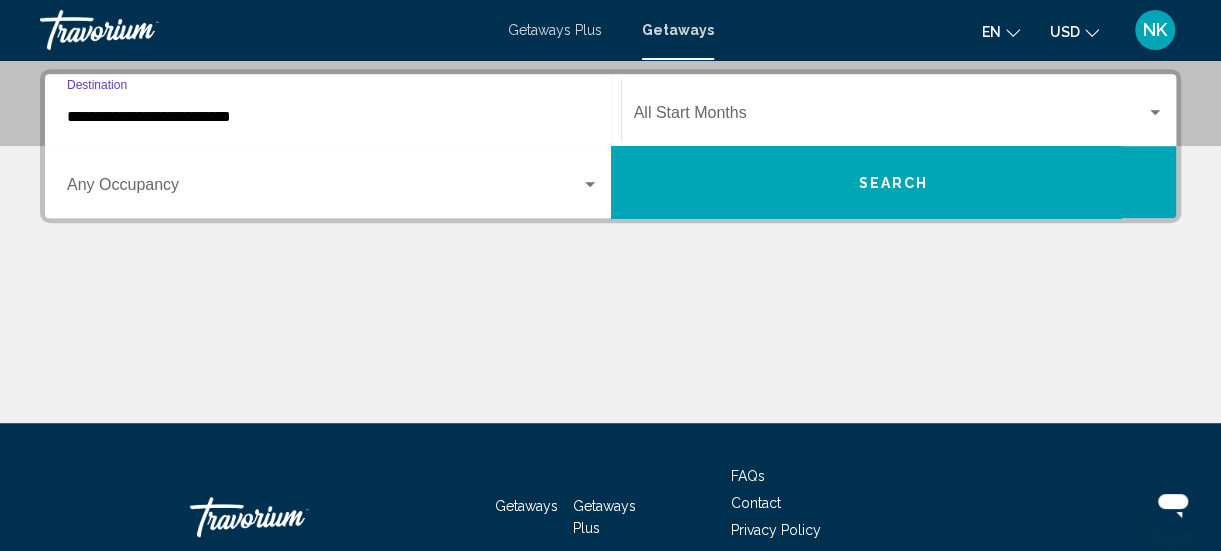 scroll, scrollTop: 458, scrollLeft: 0, axis: vertical 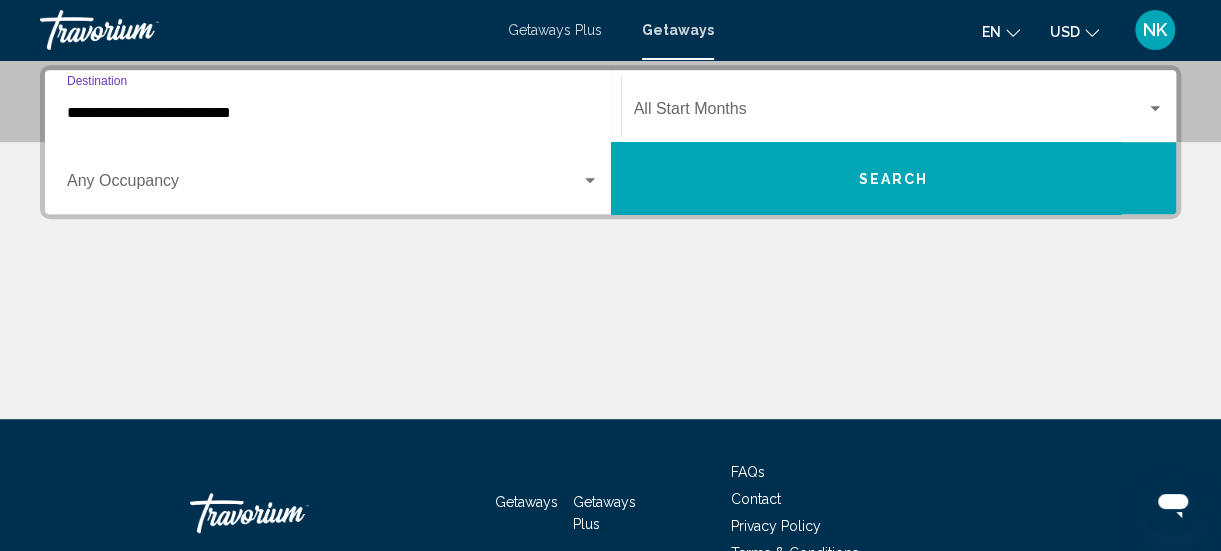 click at bounding box center (1155, 108) 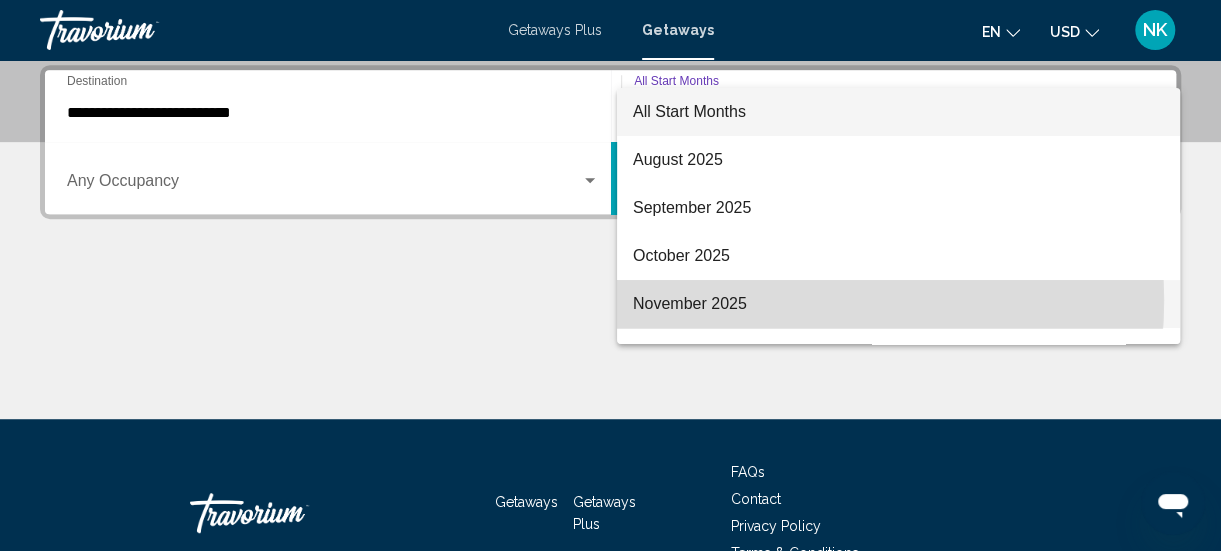 click on "November 2025" at bounding box center (898, 304) 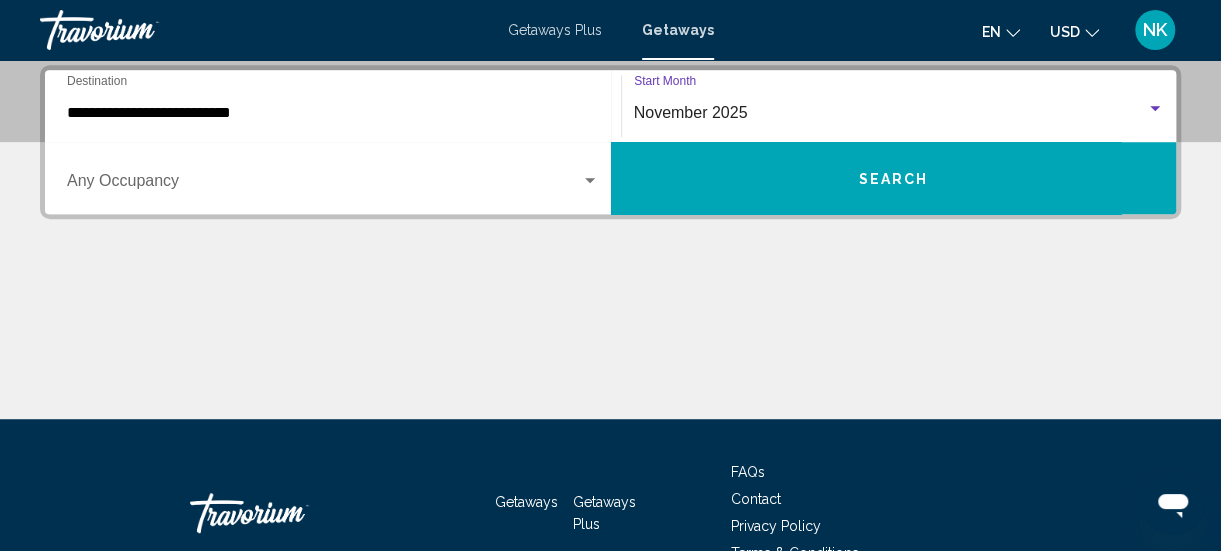 click on "Search" at bounding box center (894, 178) 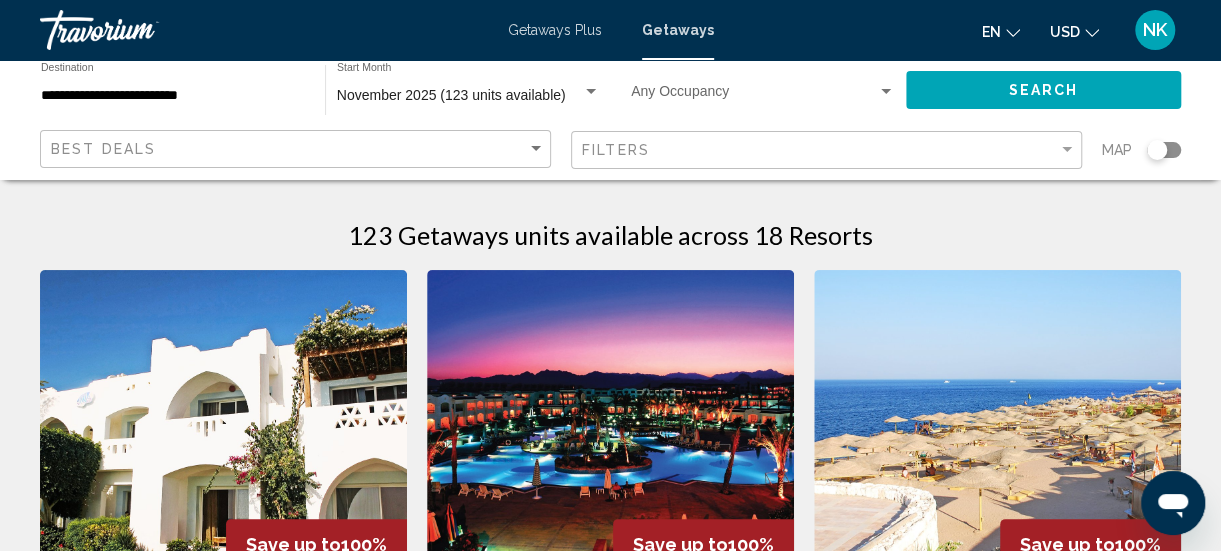 click at bounding box center [223, 430] 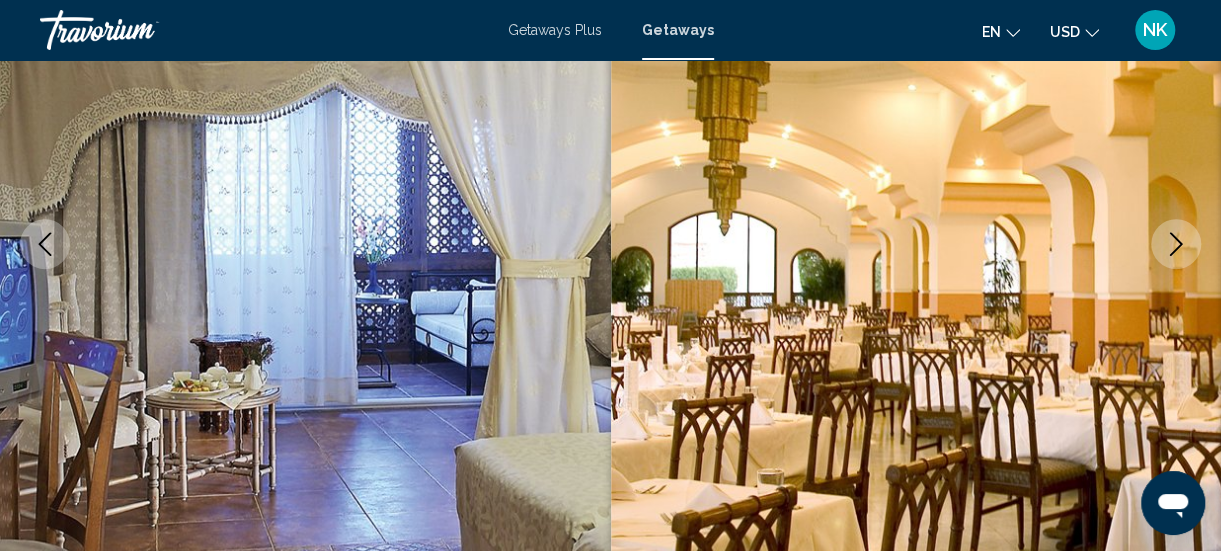 scroll, scrollTop: 295, scrollLeft: 0, axis: vertical 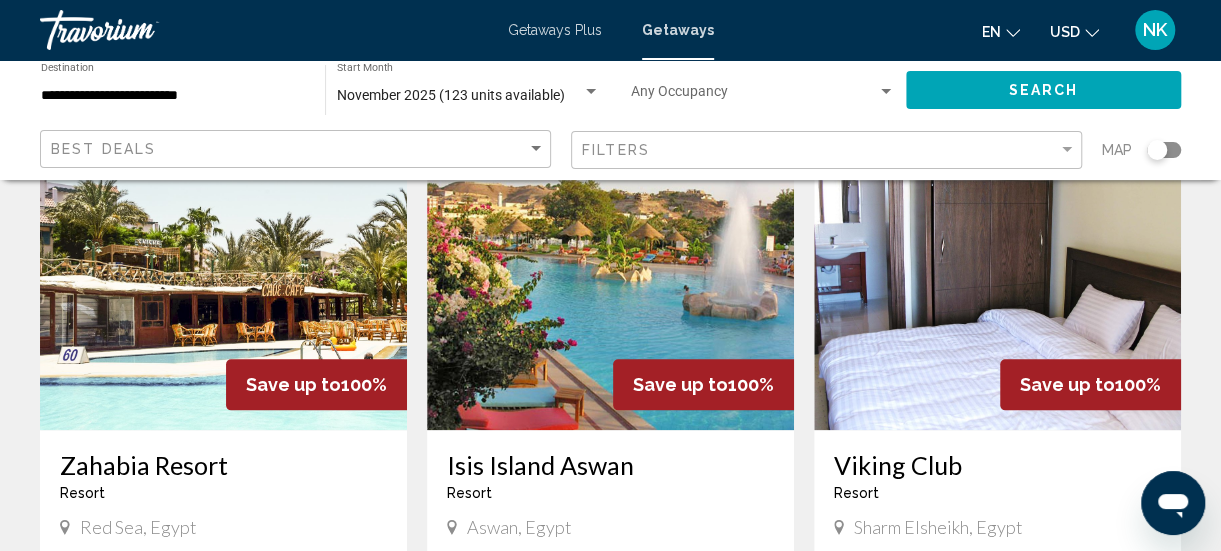 click at bounding box center [223, 270] 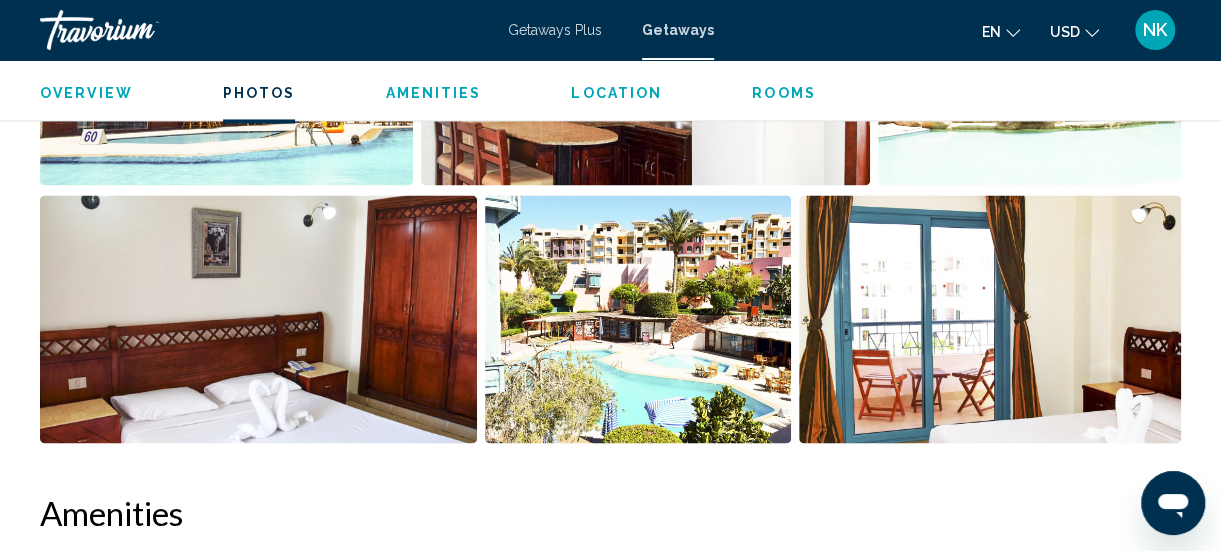 scroll, scrollTop: 1512, scrollLeft: 0, axis: vertical 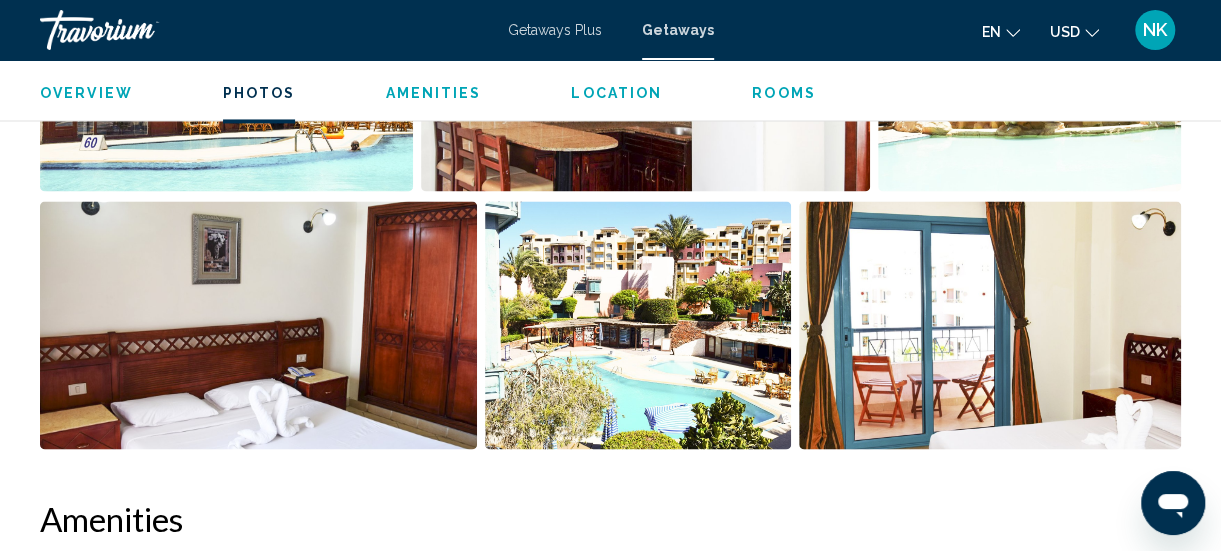 click on "Location" at bounding box center (616, 93) 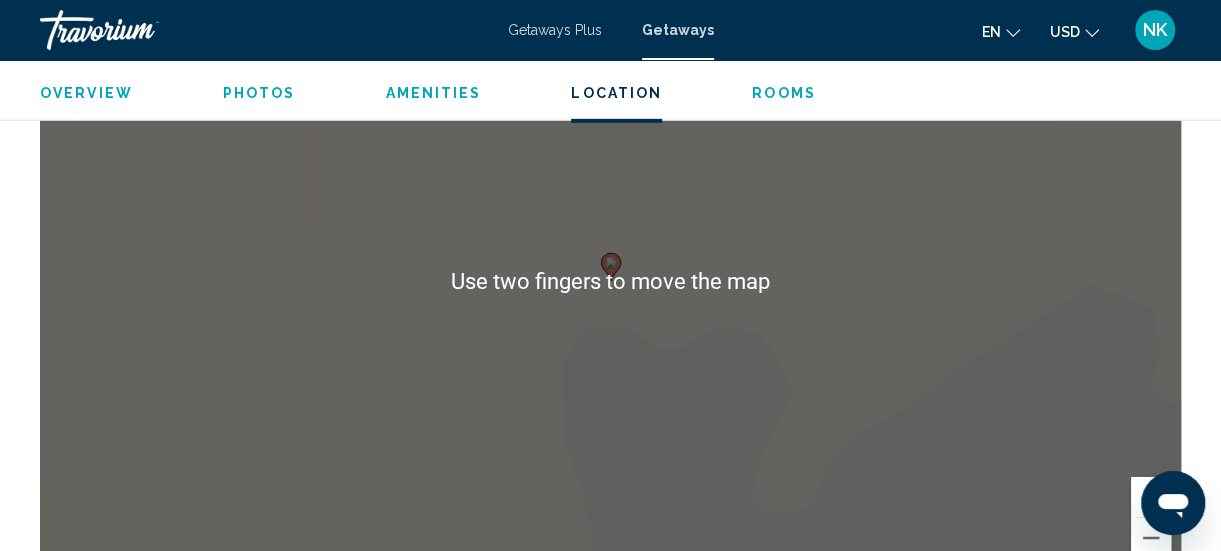 scroll, scrollTop: 3005, scrollLeft: 0, axis: vertical 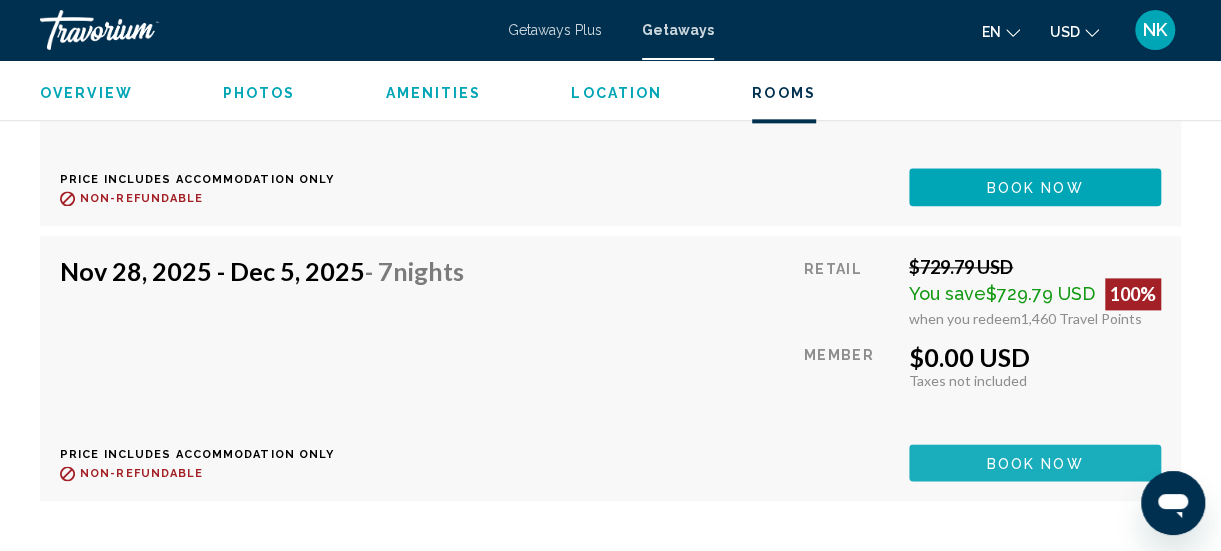 click on "Book now" at bounding box center (1035, -363) 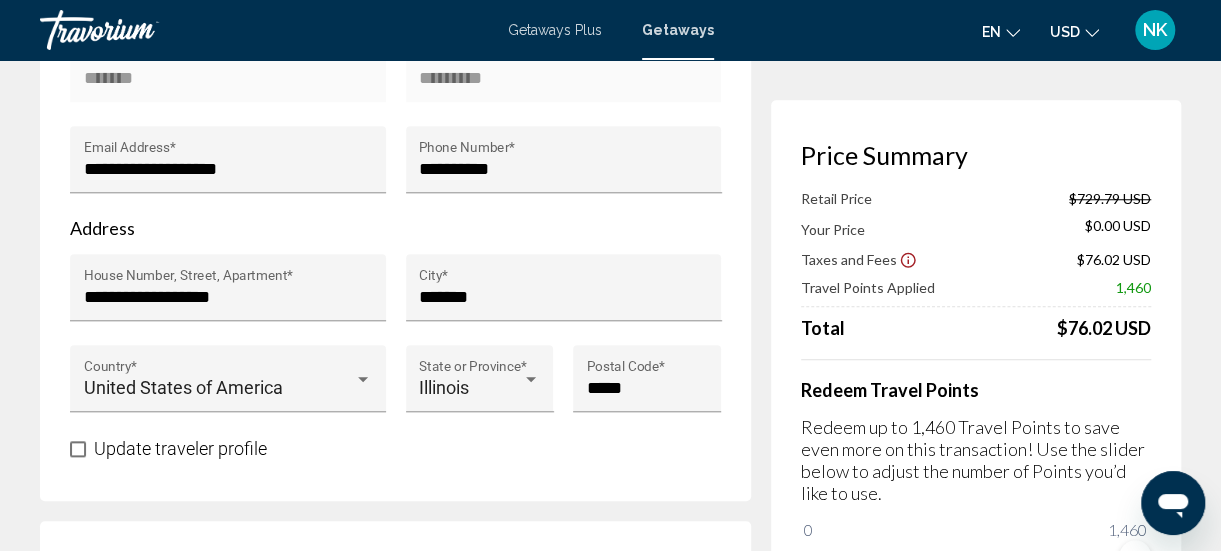 scroll, scrollTop: 737, scrollLeft: 0, axis: vertical 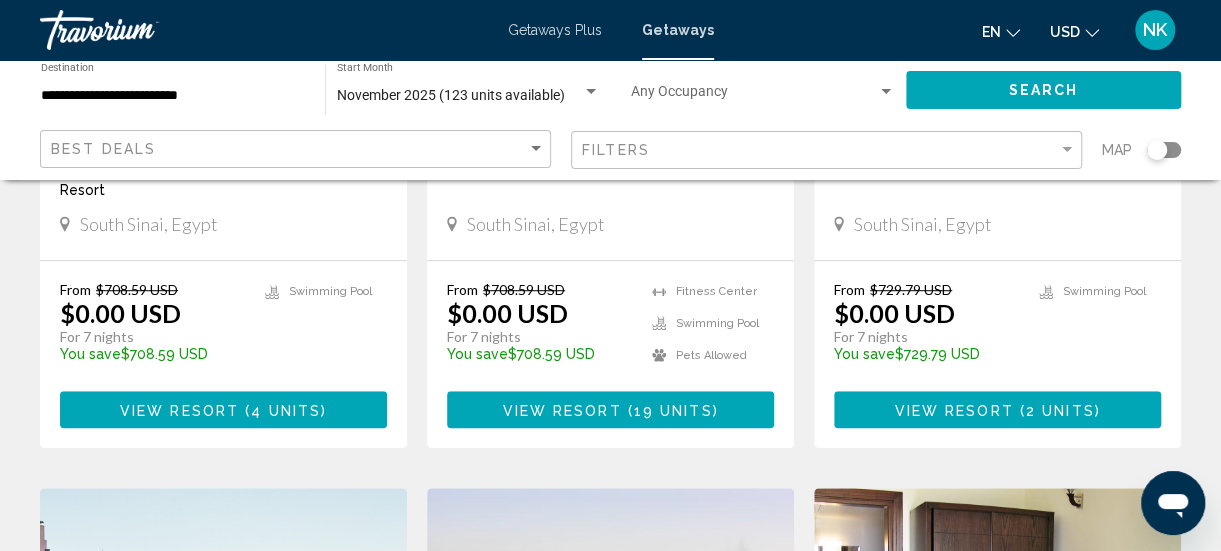 click at bounding box center [591, 91] 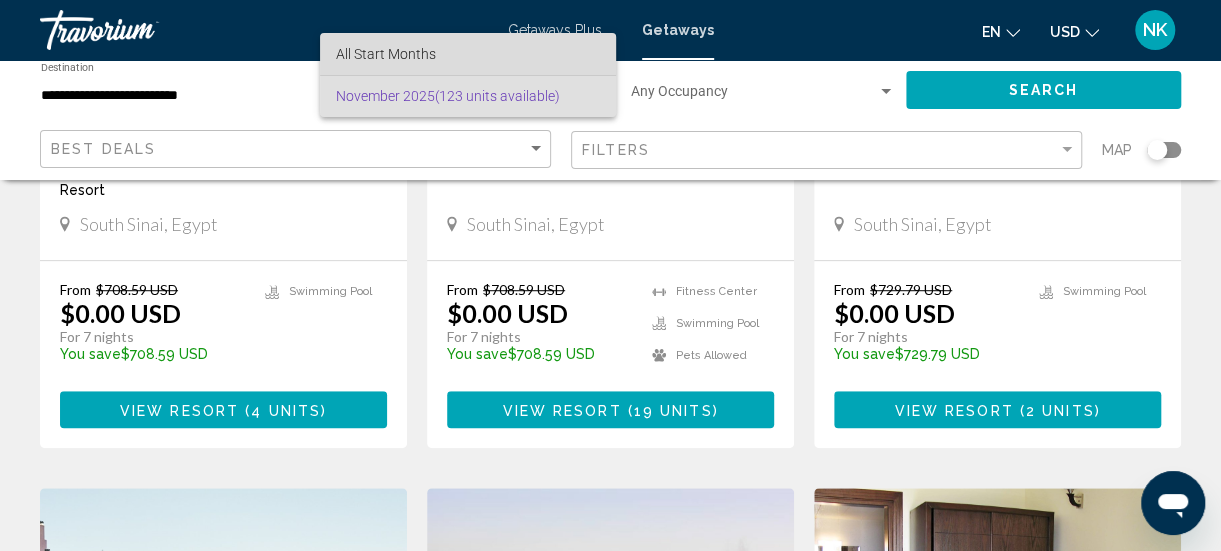 click on "All Start Months" at bounding box center (468, 54) 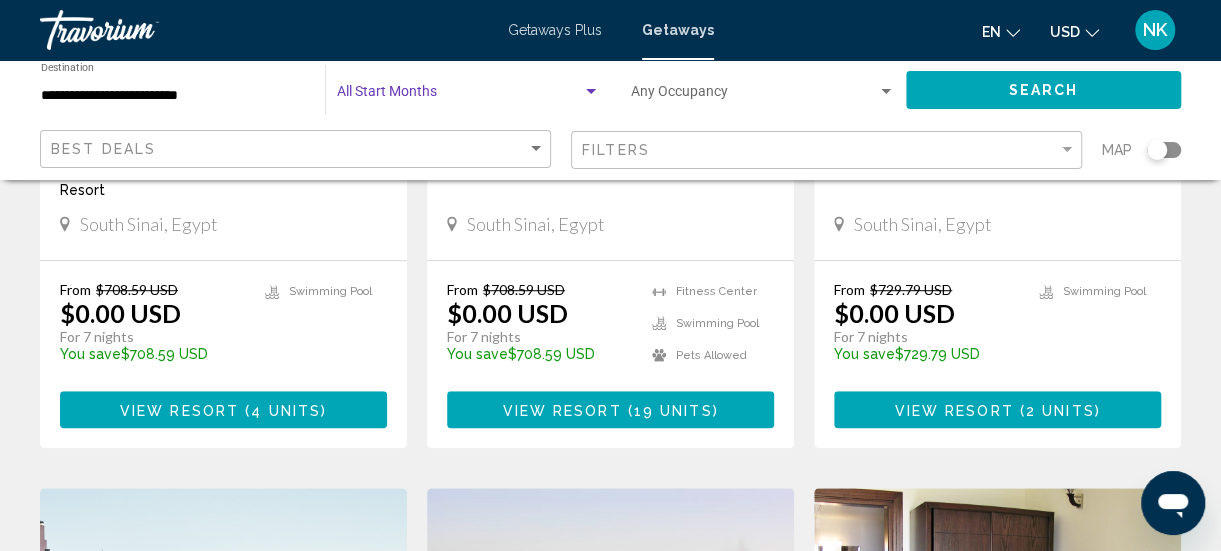 click at bounding box center [468, 96] 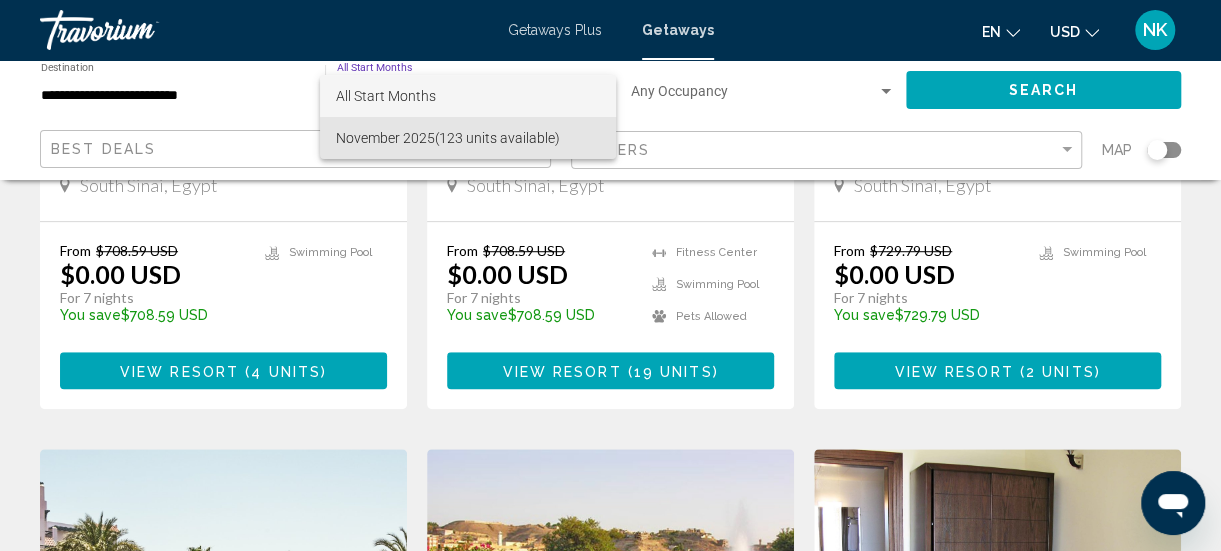 scroll, scrollTop: 529, scrollLeft: 0, axis: vertical 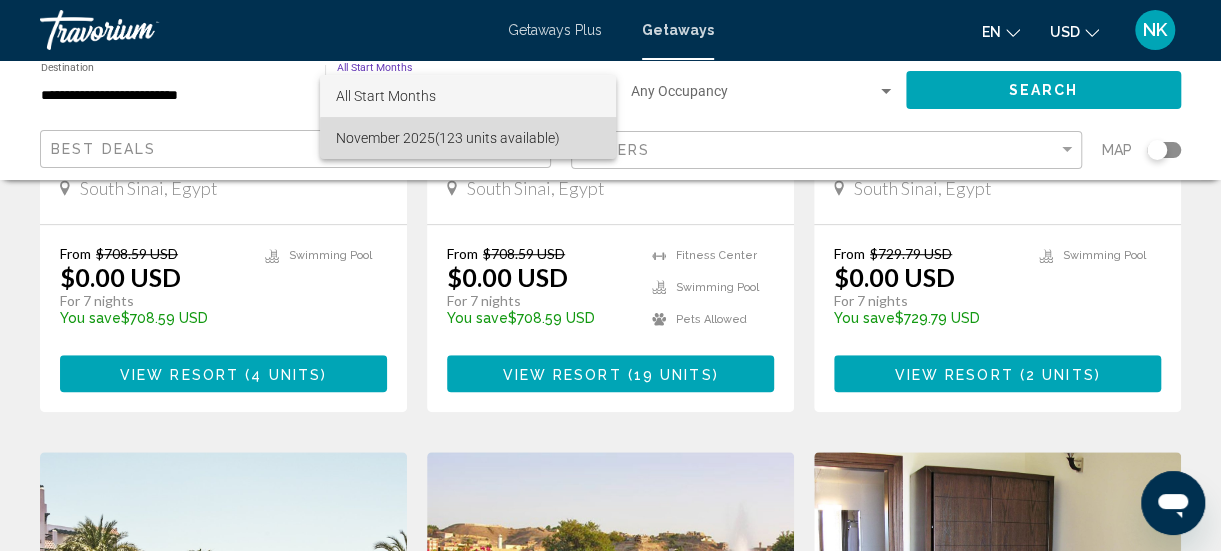 click on "[MONTH] [YEAR]  ([NUMBER] units available)" at bounding box center [468, 138] 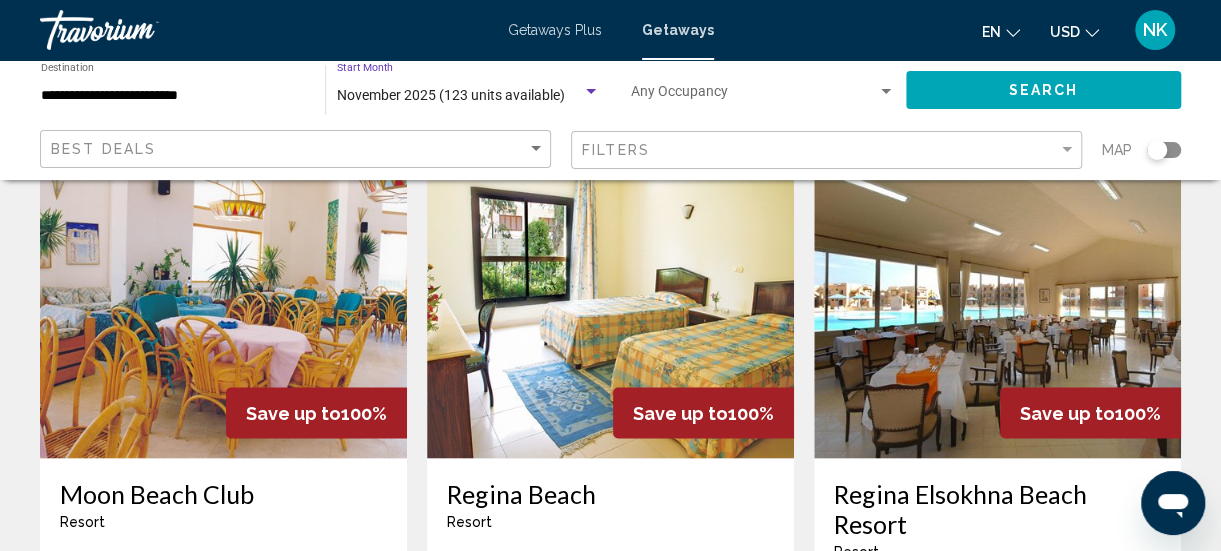 scroll, scrollTop: 1534, scrollLeft: 0, axis: vertical 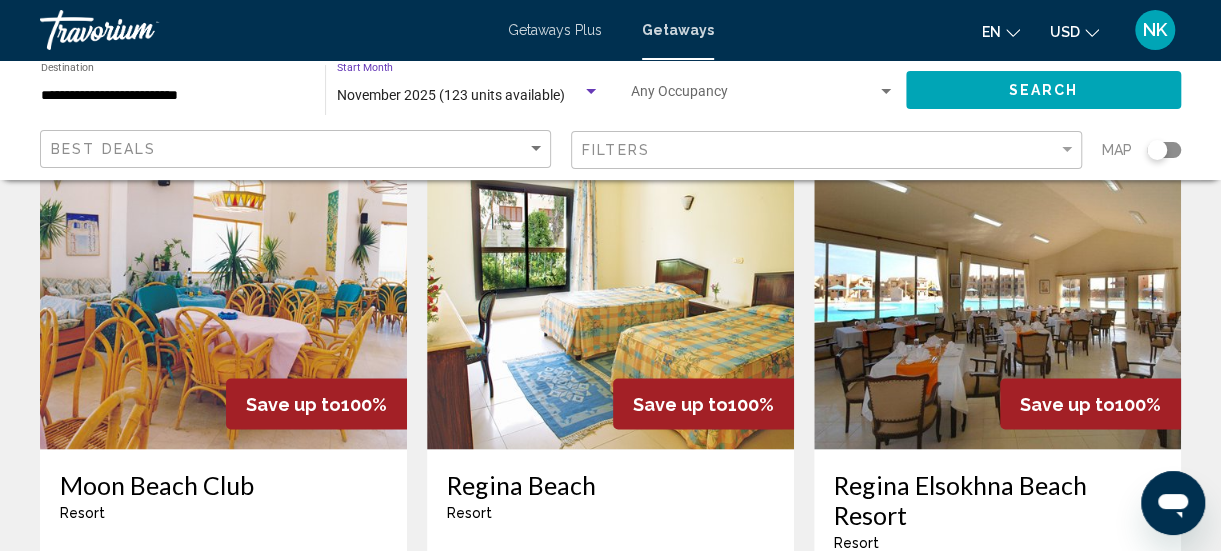 click on "Save up to  100%" at bounding box center [1090, 403] 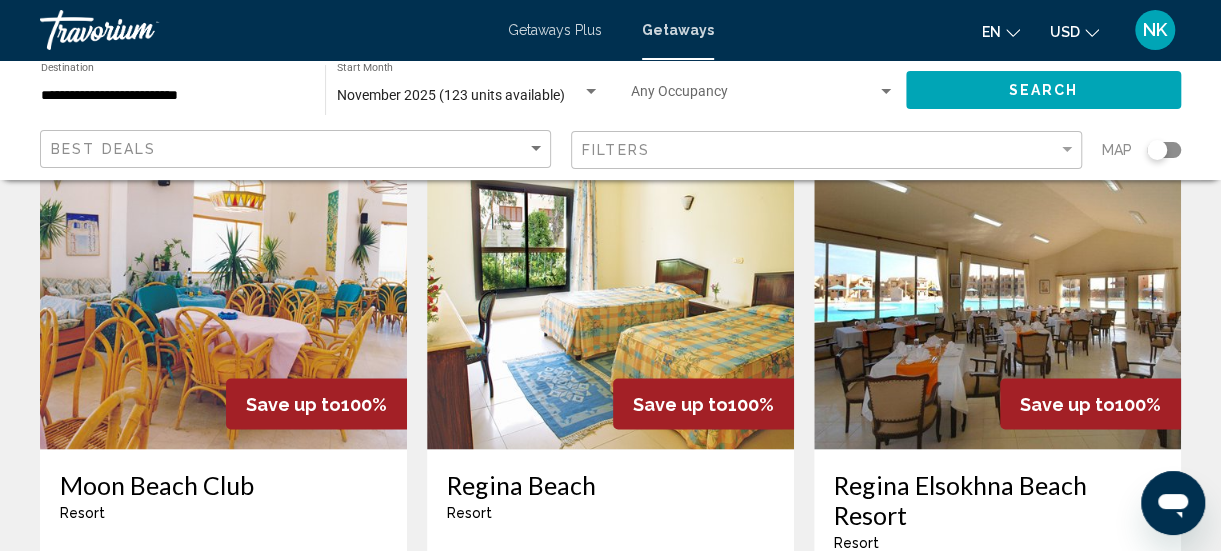 click at bounding box center (997, 289) 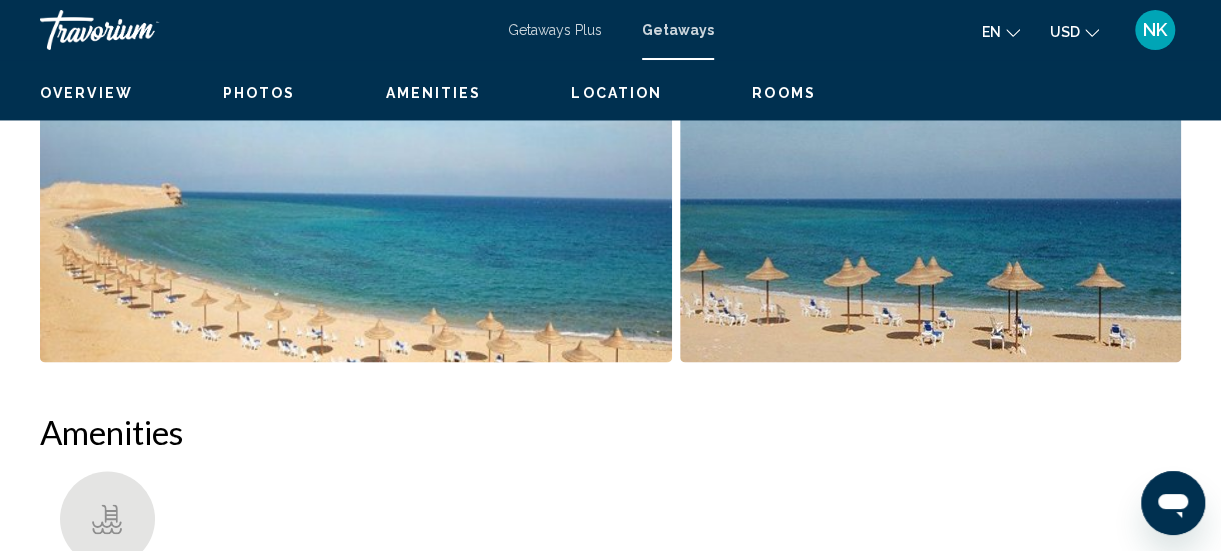 scroll, scrollTop: 259, scrollLeft: 0, axis: vertical 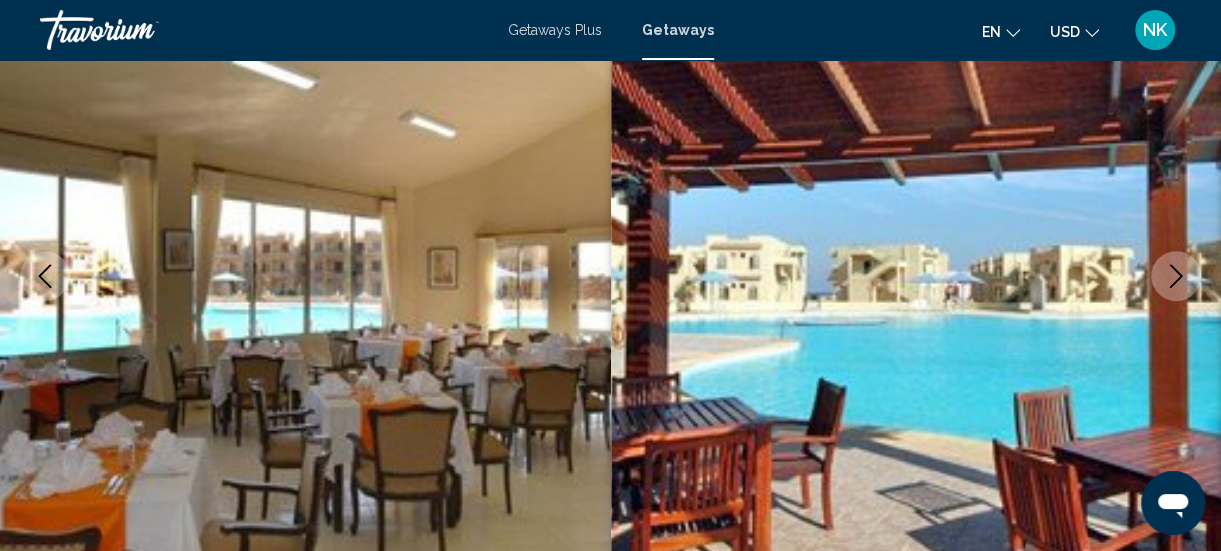 click at bounding box center (1176, 276) 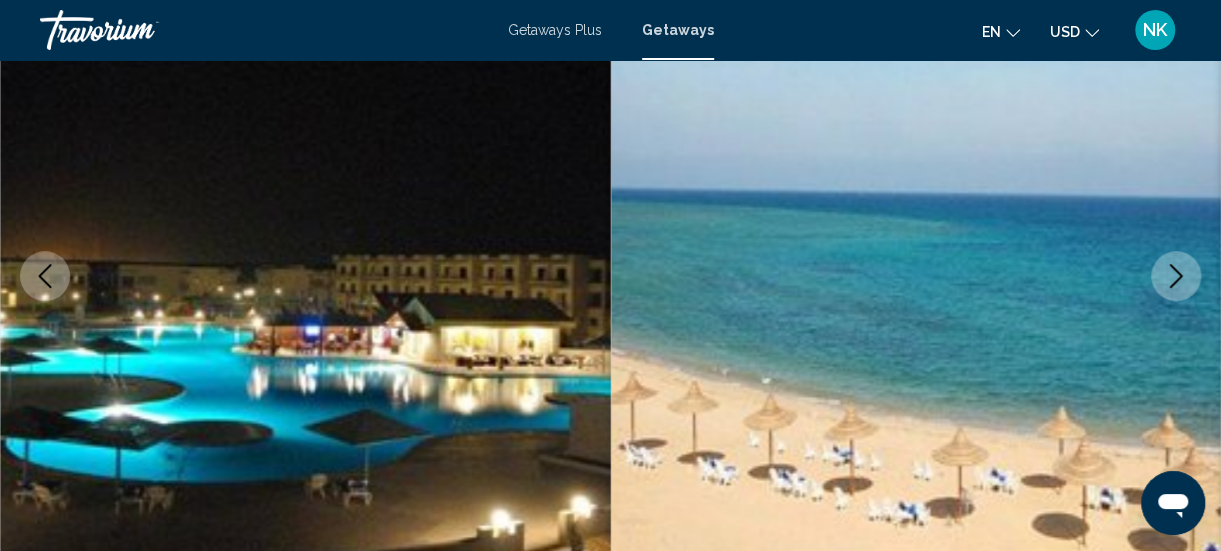 click 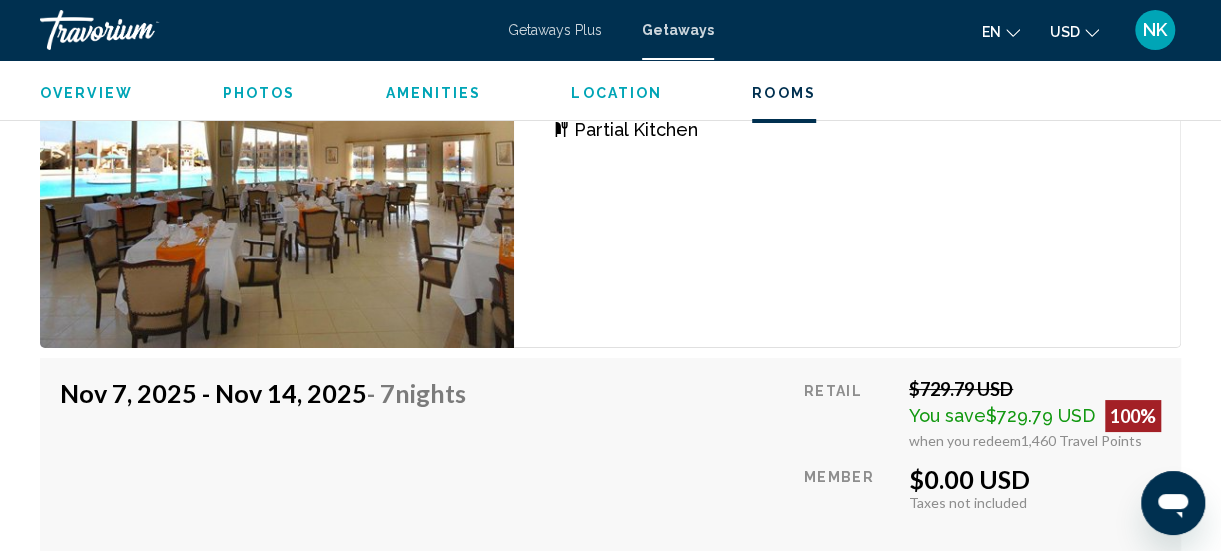 scroll, scrollTop: 3573, scrollLeft: 0, axis: vertical 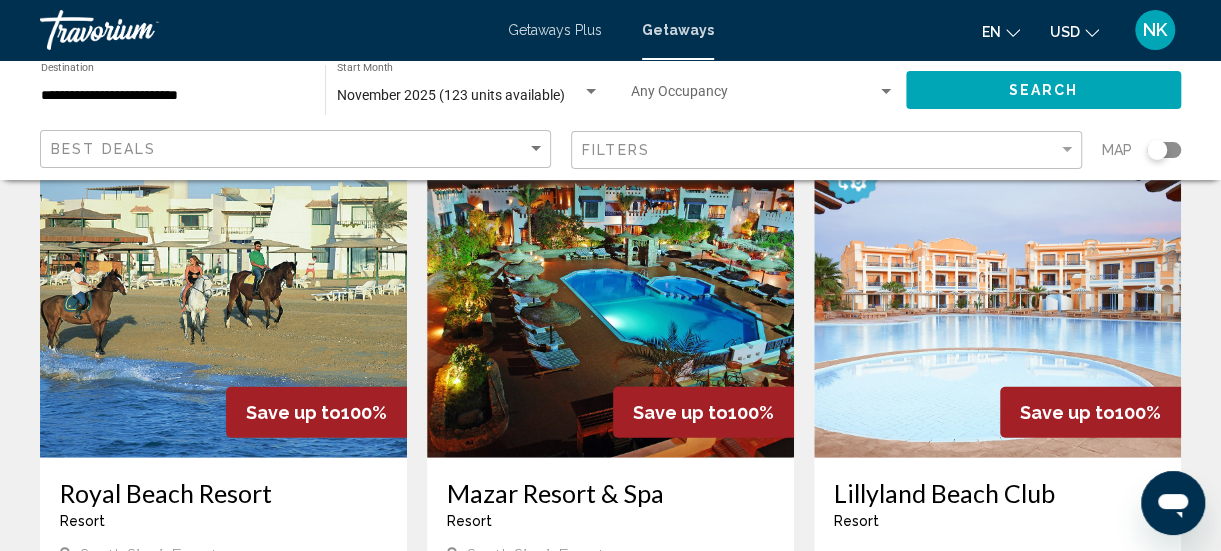 click at bounding box center (223, 298) 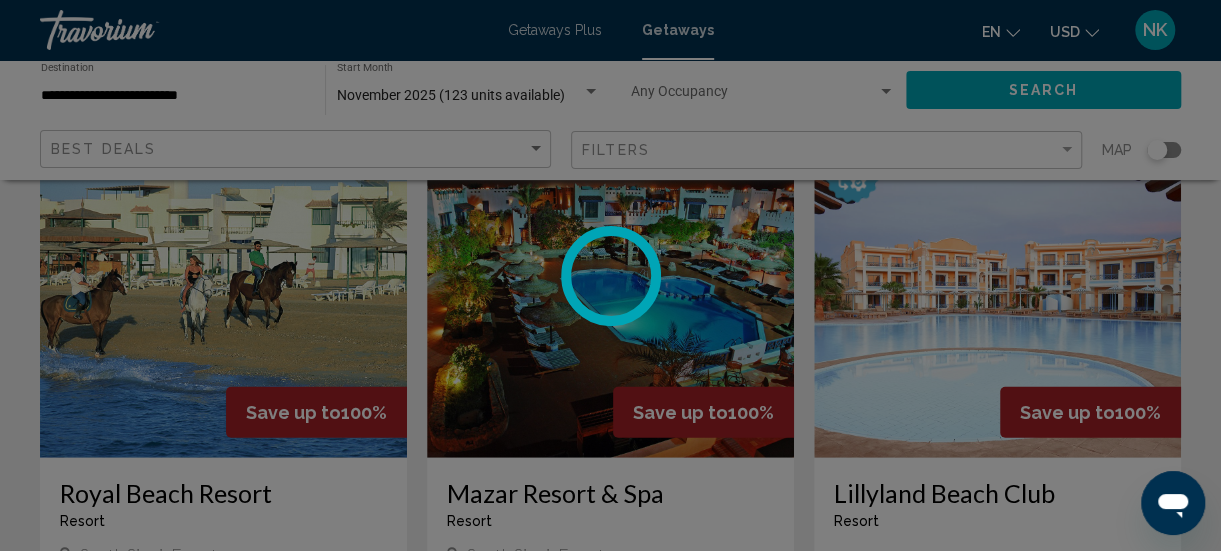 scroll, scrollTop: 259, scrollLeft: 0, axis: vertical 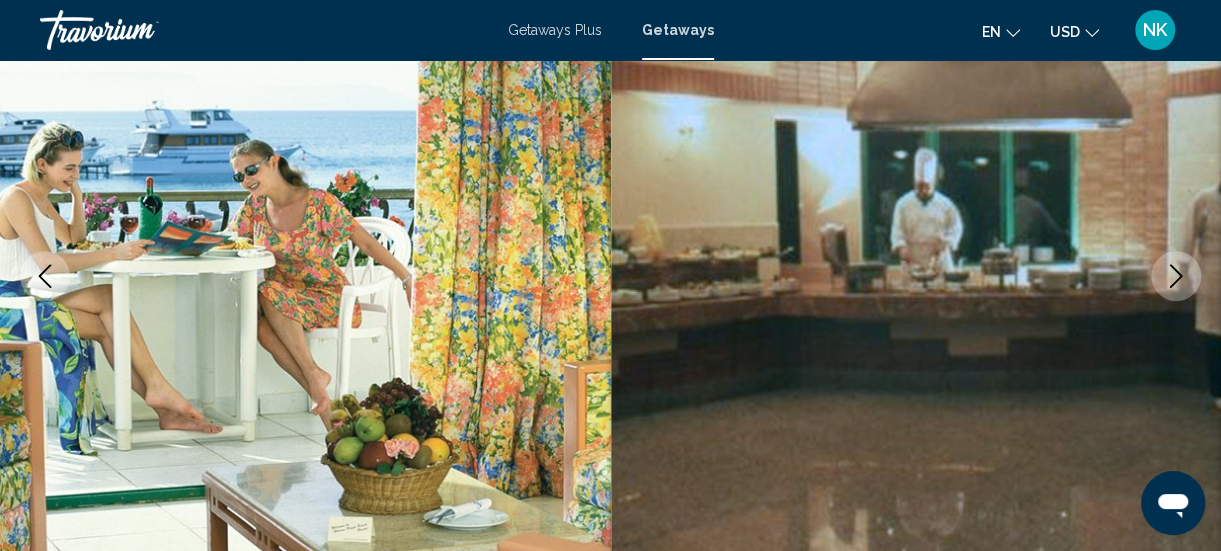 click 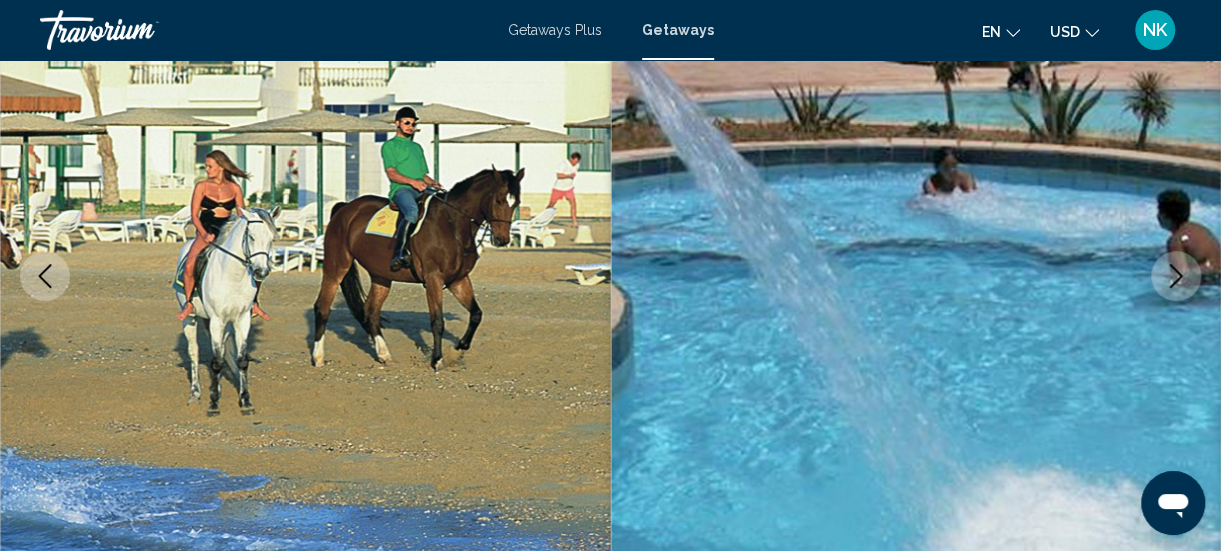 click 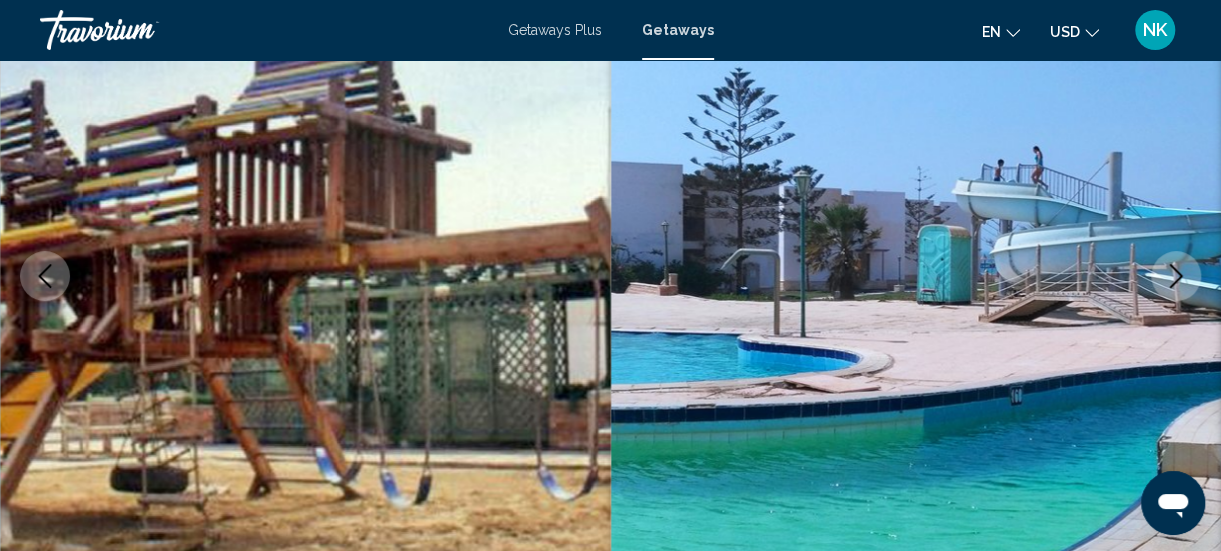click 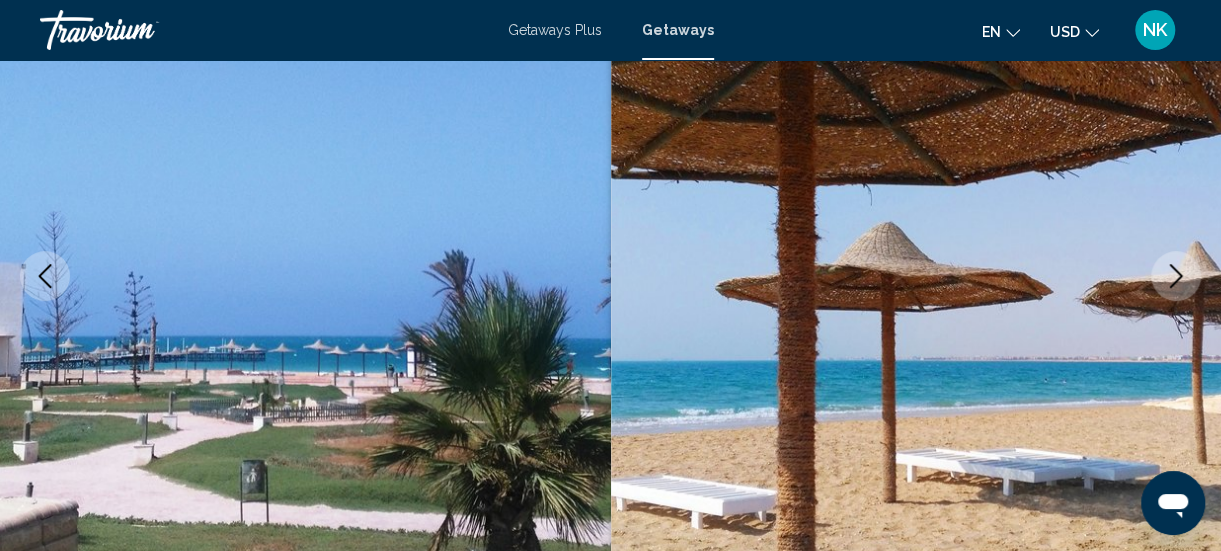 click at bounding box center (1176, 276) 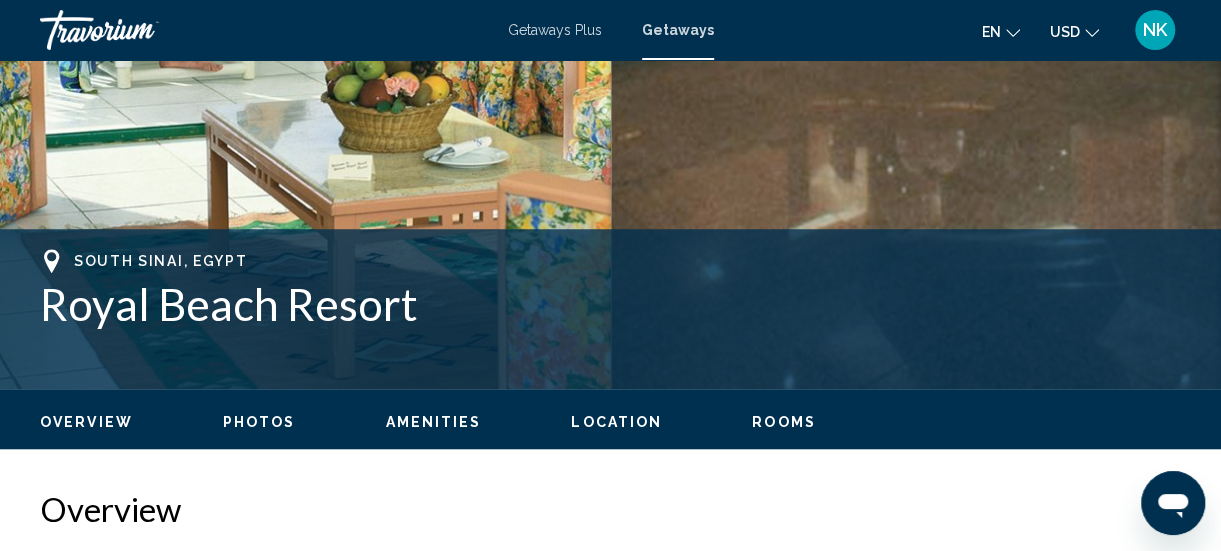 scroll, scrollTop: 622, scrollLeft: 0, axis: vertical 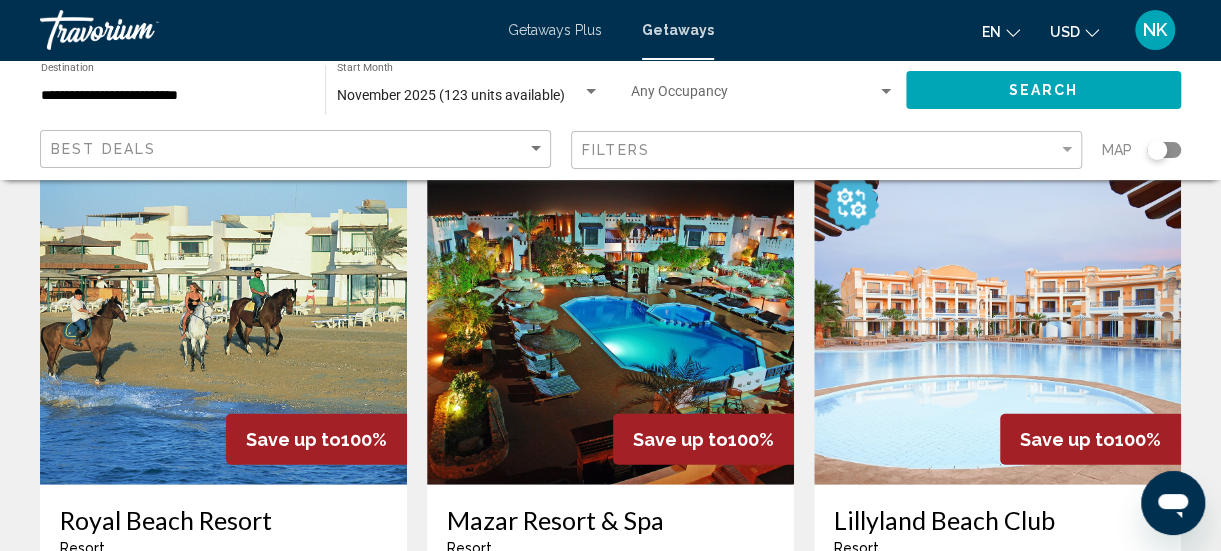 click at bounding box center (610, 325) 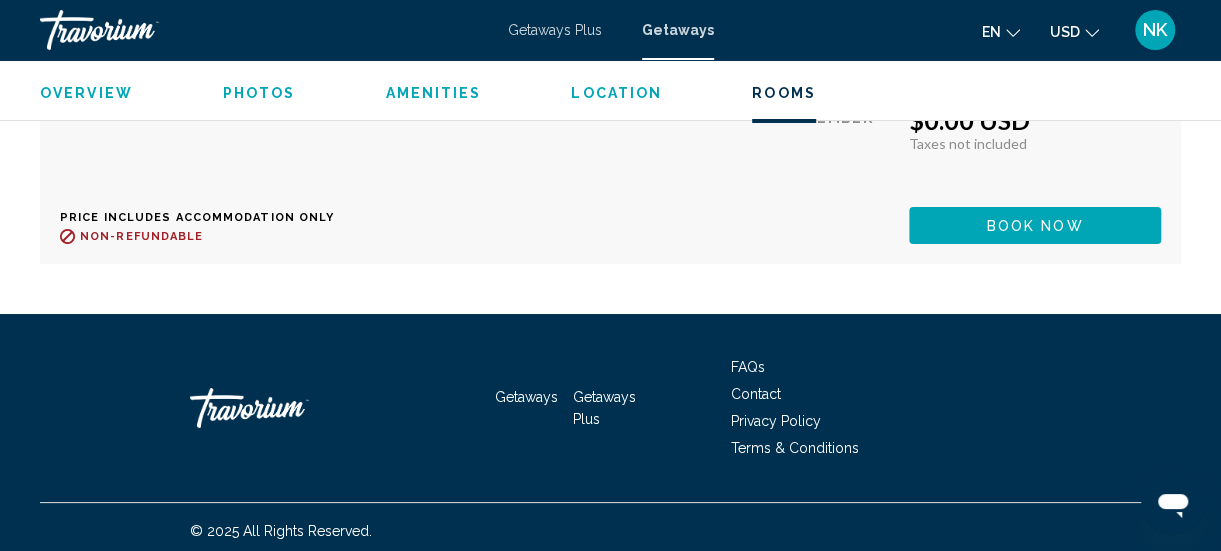 scroll, scrollTop: 3513, scrollLeft: 0, axis: vertical 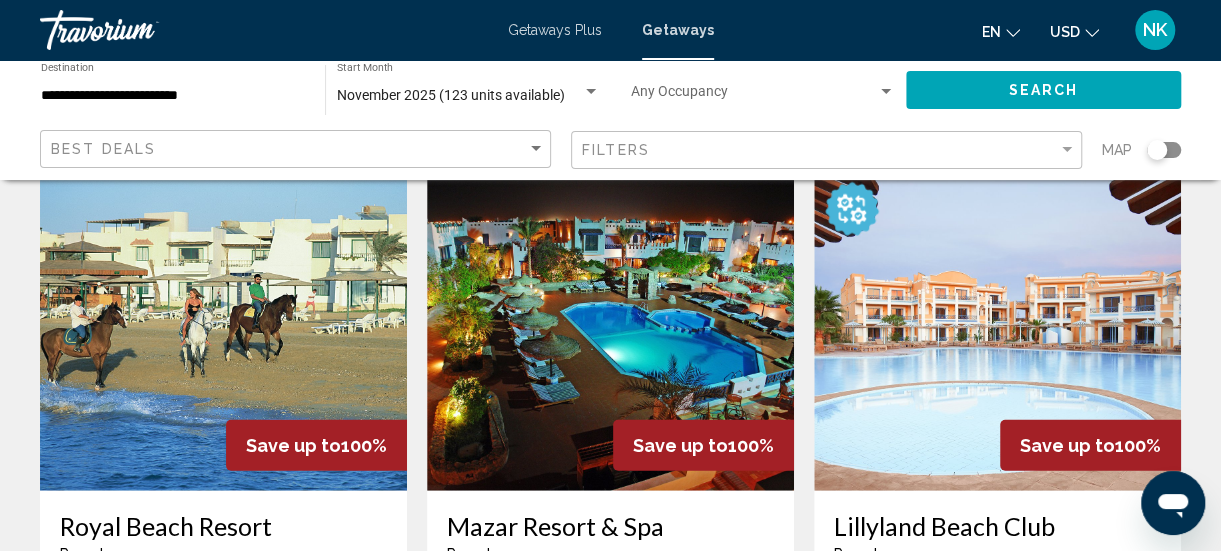 click on "[NUMBER] Getaways units available across [NUMBER] Resorts Save up to  100%   Domina Coral Bay Resort & Casino  Resort  -  This is an adults only resort
[REGION], [COUNTRY] From $[PRICE] USD $[PRICE] USD For [NUMBER] nights You save  $[PRICE] USD   temp  3.8
Swimming Pool View Resort    ( [NUMBER] units )  Save up to  100%   Sharm Dreams Vacation Club  Resort  -  This is an adults only resort
[REGION], [COUNTRY] From $[PRICE] USD $[PRICE] USD For [NUMBER] nights You save  $[PRICE] USD   temp  4.4
Fitness Center
Swimming Pool
Pets Allowed View Resort    ( [NUMBER] units )  Save up to  100%   Coral Hills Resort  Resort  -  This is an adults only resort
[REGION], [COUNTRY] From $[PRICE] USD $[PRICE] USD For [NUMBER] nights You save  $[PRICE] USD   temp  3.5" at bounding box center (610, -556) 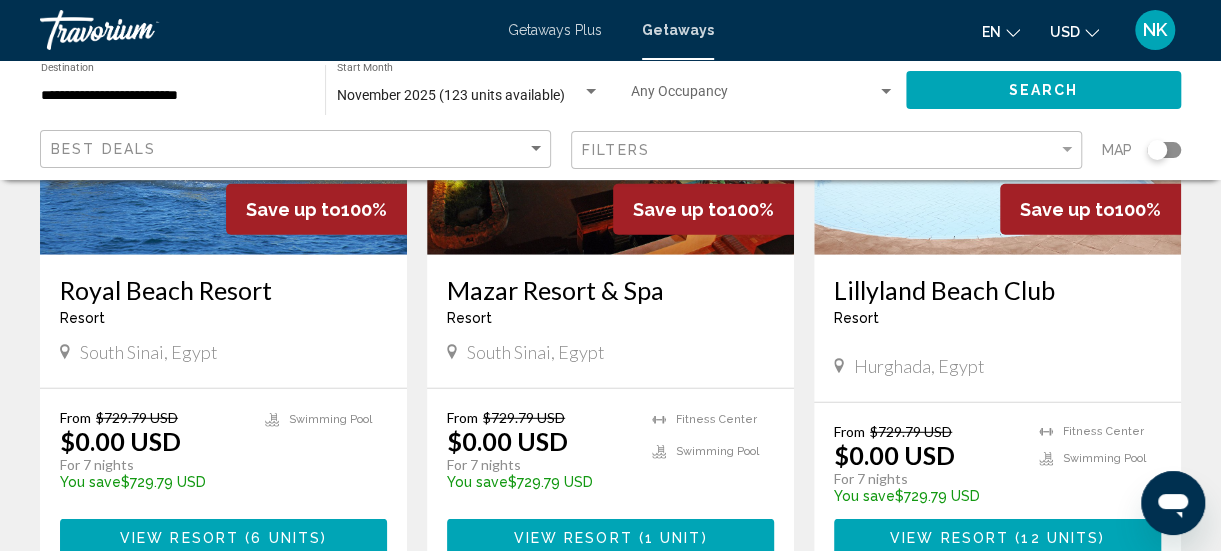 scroll, scrollTop: 2442, scrollLeft: 0, axis: vertical 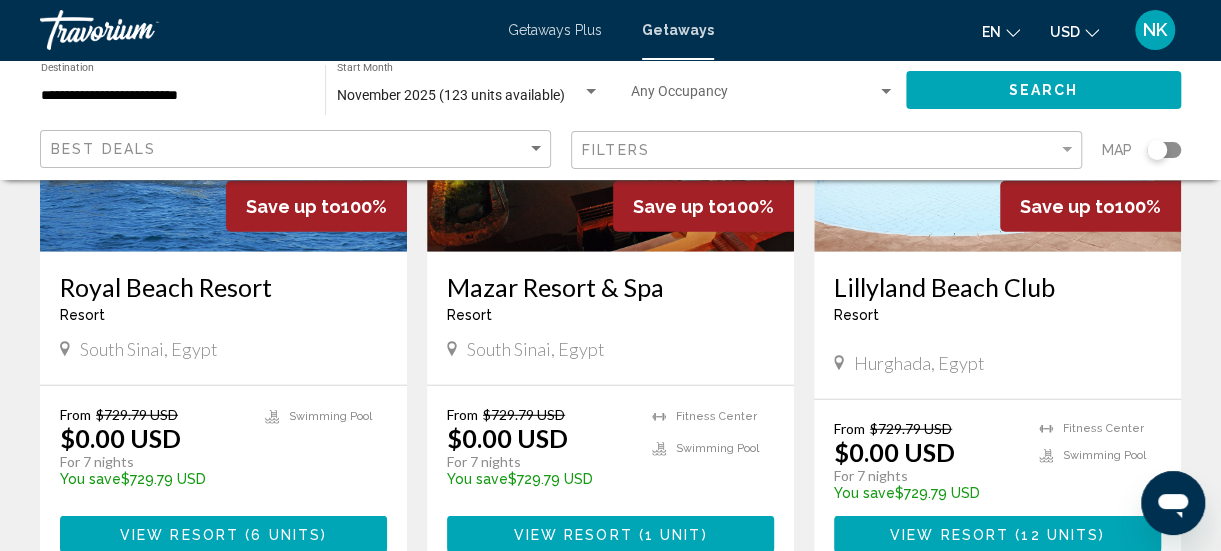click at bounding box center [997, 92] 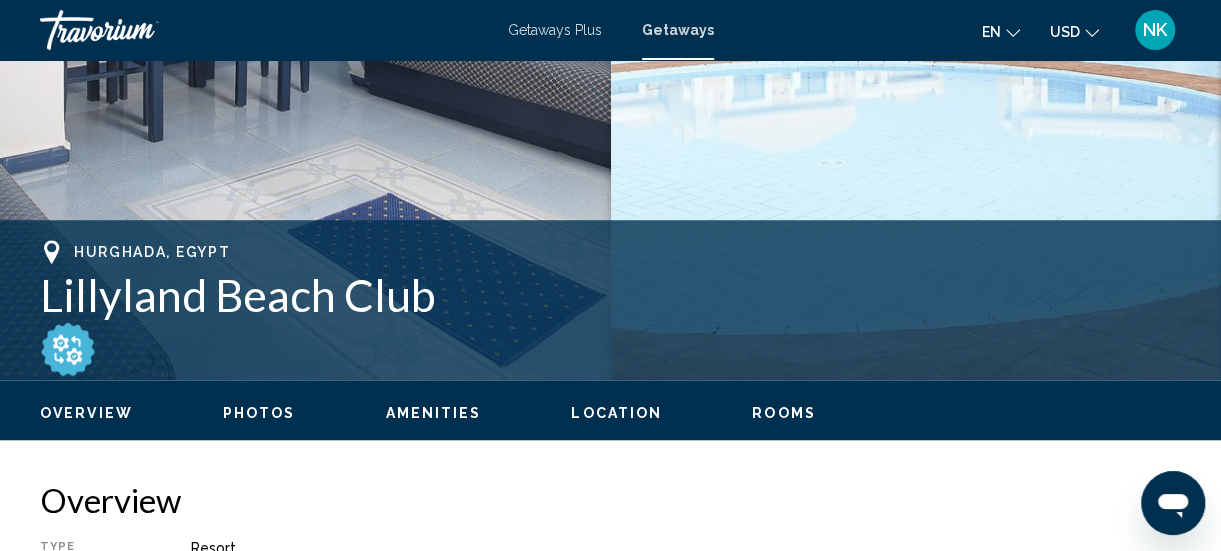 scroll, scrollTop: 629, scrollLeft: 0, axis: vertical 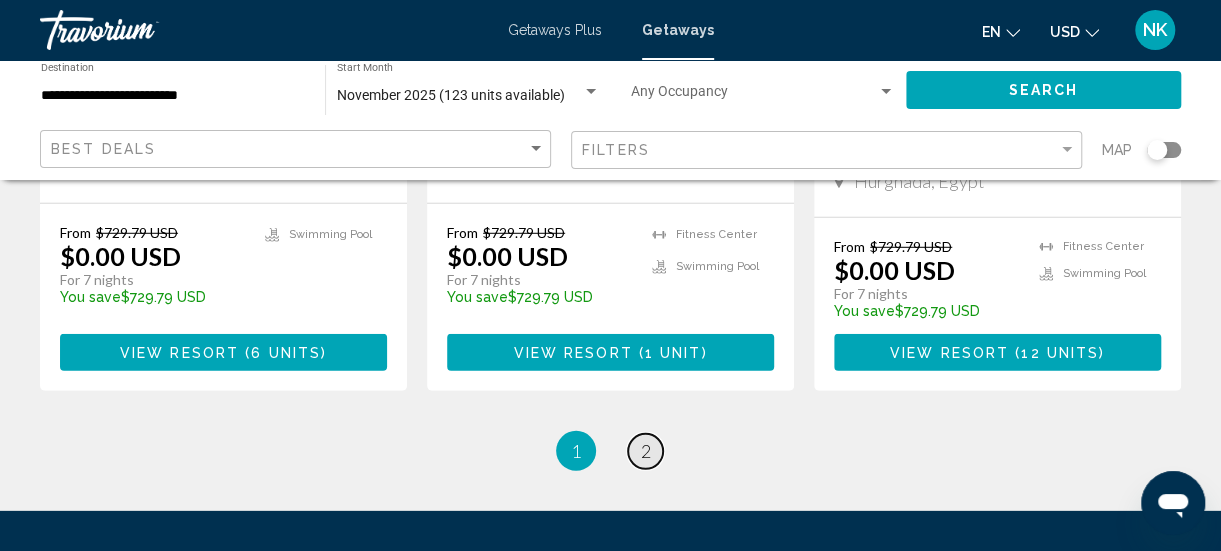 click on "page  2" at bounding box center (645, 451) 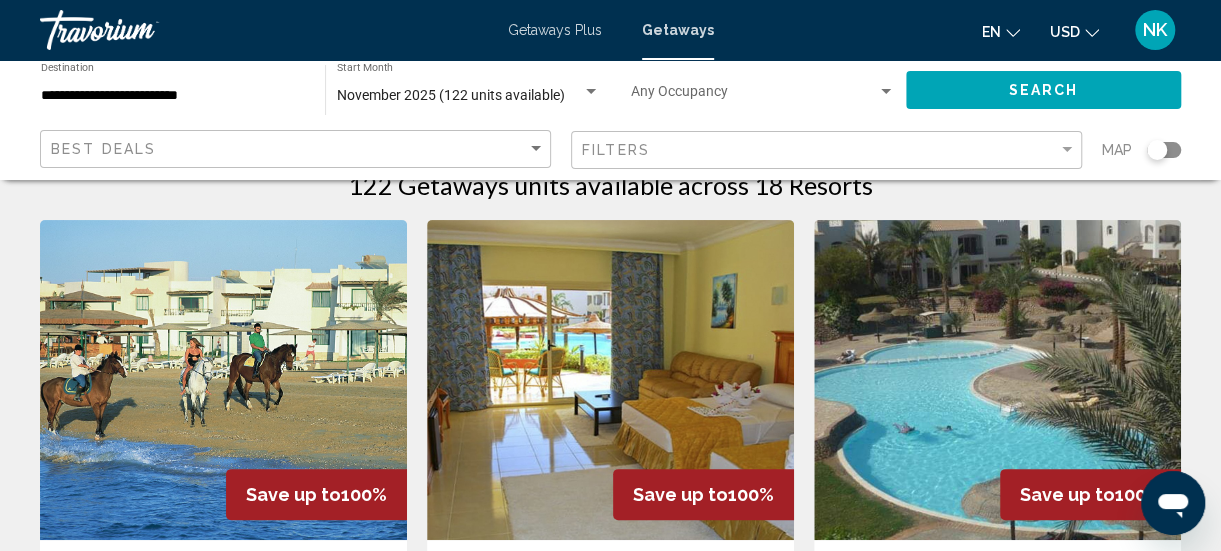 scroll, scrollTop: 47, scrollLeft: 0, axis: vertical 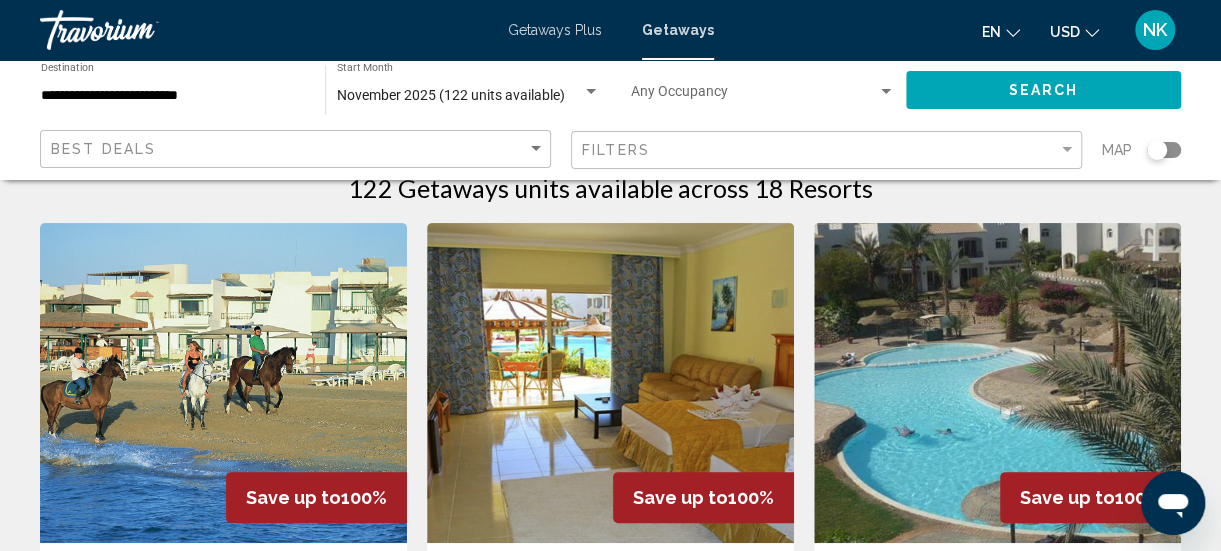 click at bounding box center (610, 383) 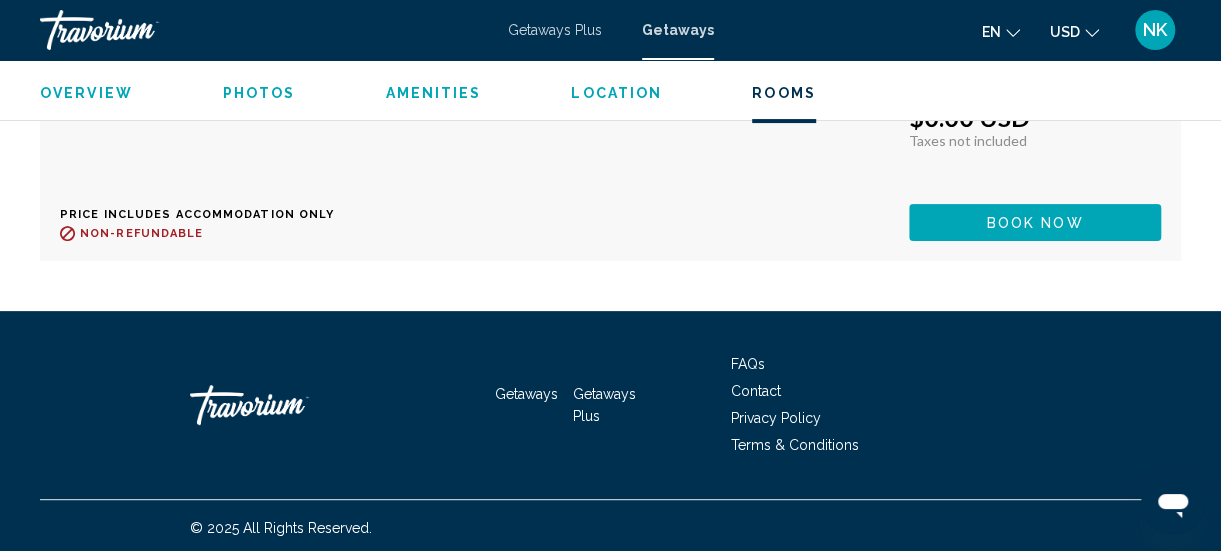 scroll, scrollTop: 3825, scrollLeft: 0, axis: vertical 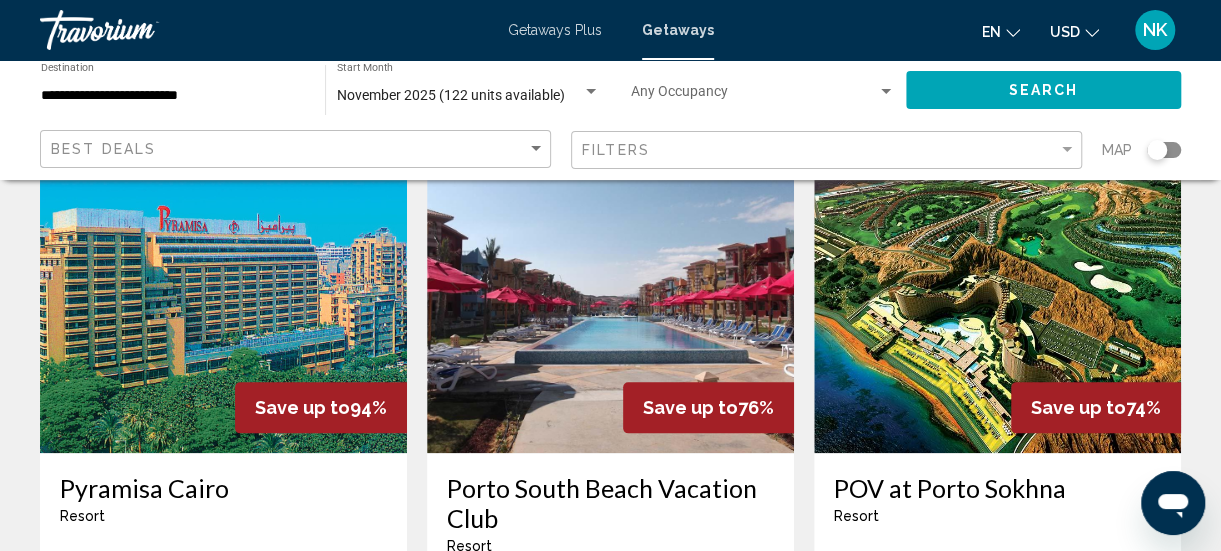 click at bounding box center [997, 293] 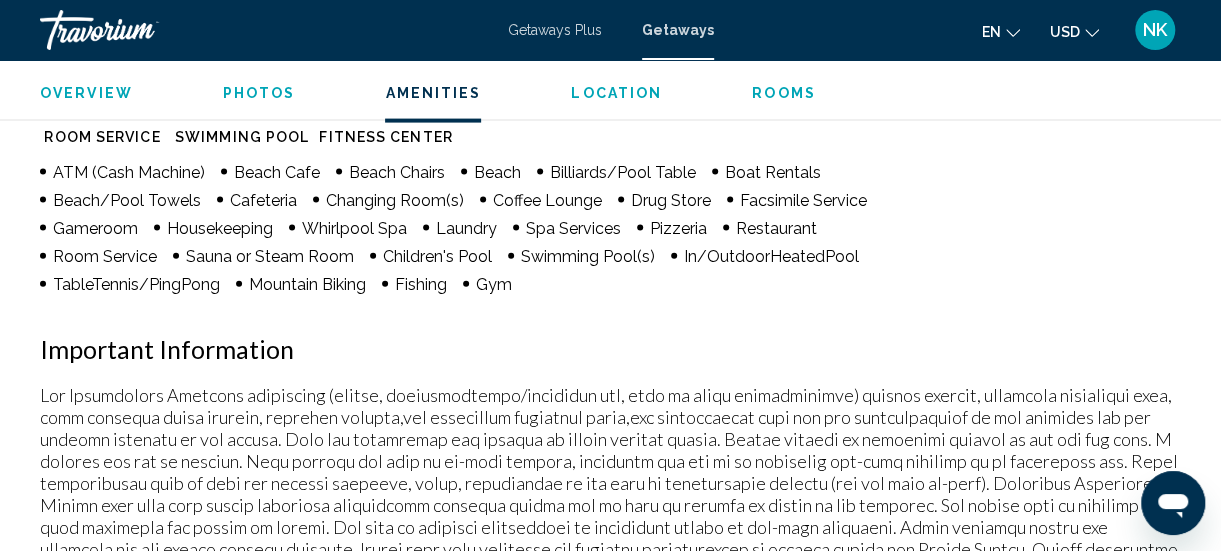 scroll, scrollTop: 2058, scrollLeft: 0, axis: vertical 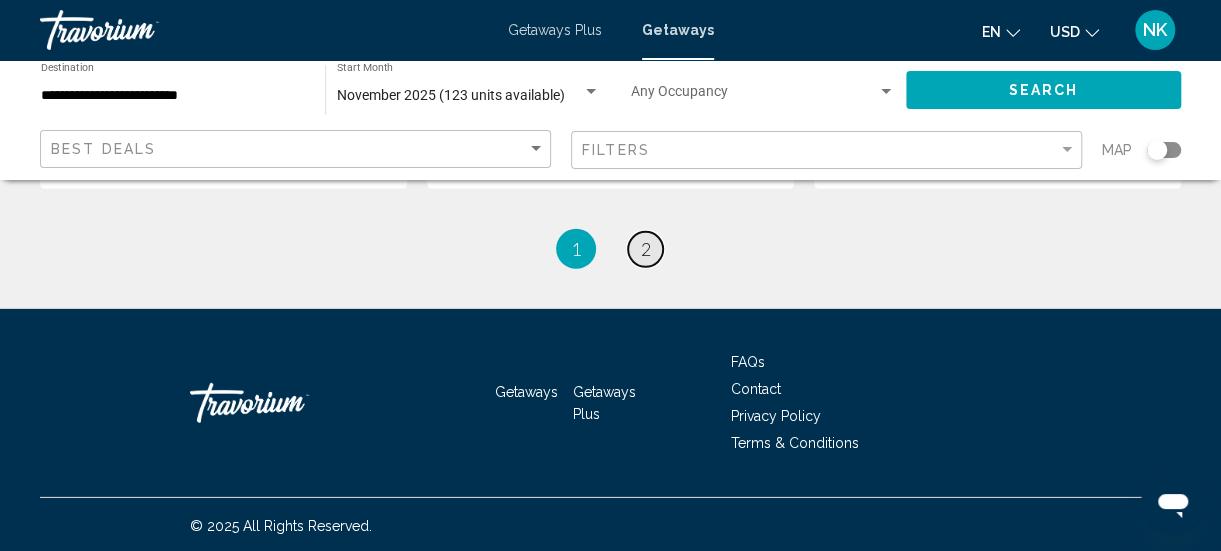 click on "2" at bounding box center (646, 249) 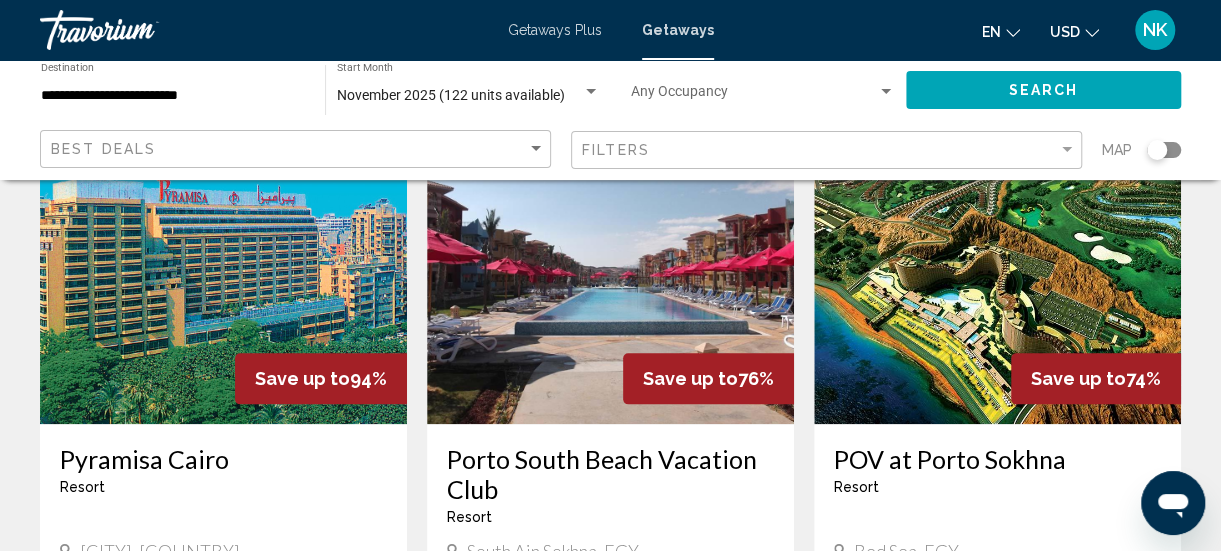 scroll, scrollTop: 842, scrollLeft: 0, axis: vertical 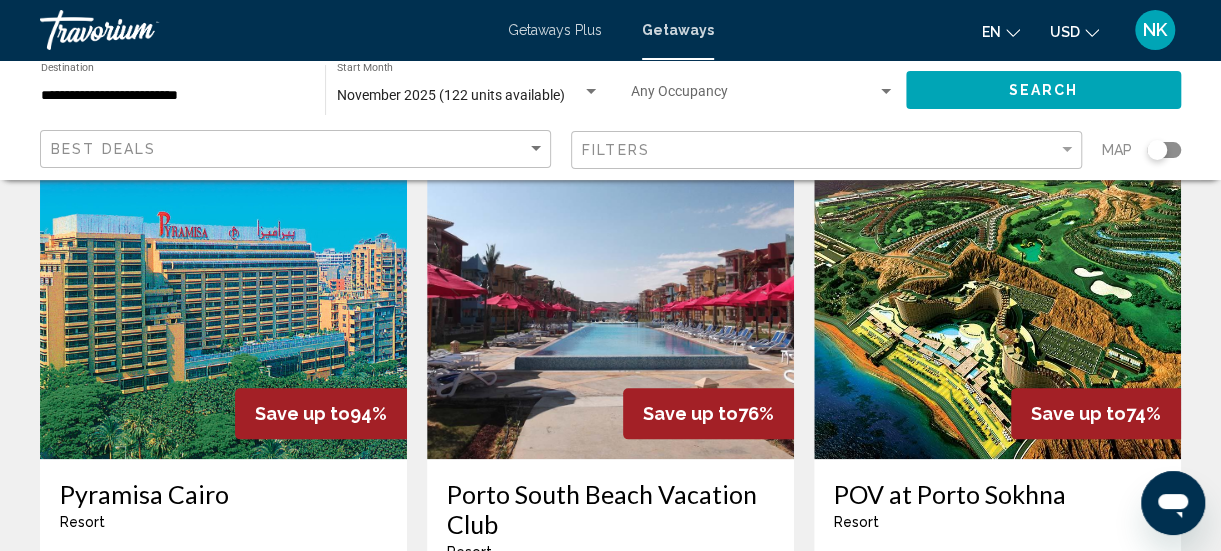 click at bounding box center [223, 299] 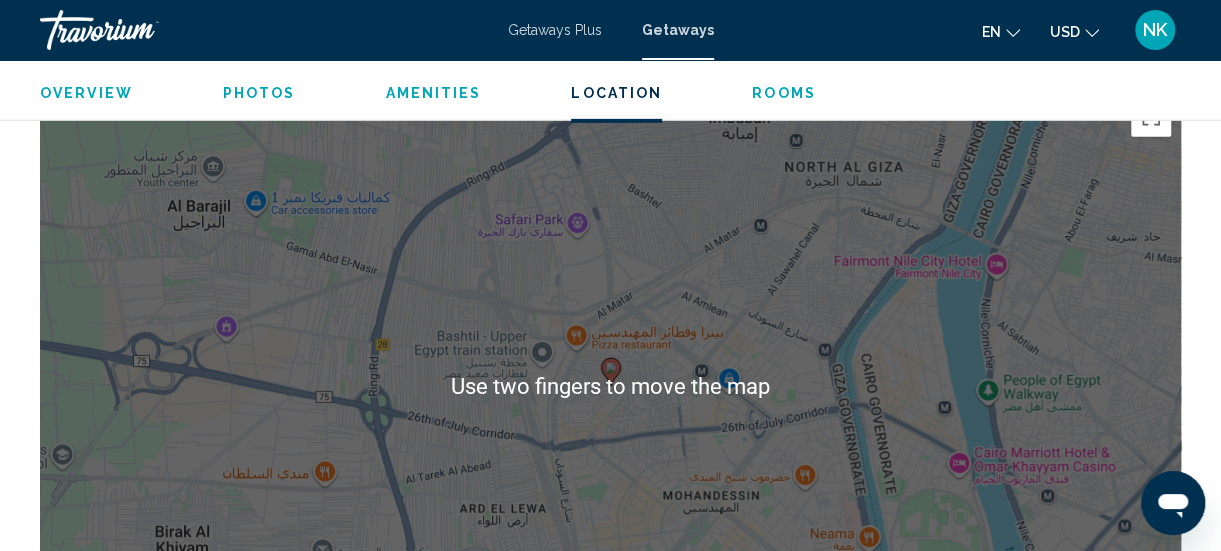 scroll, scrollTop: 3055, scrollLeft: 0, axis: vertical 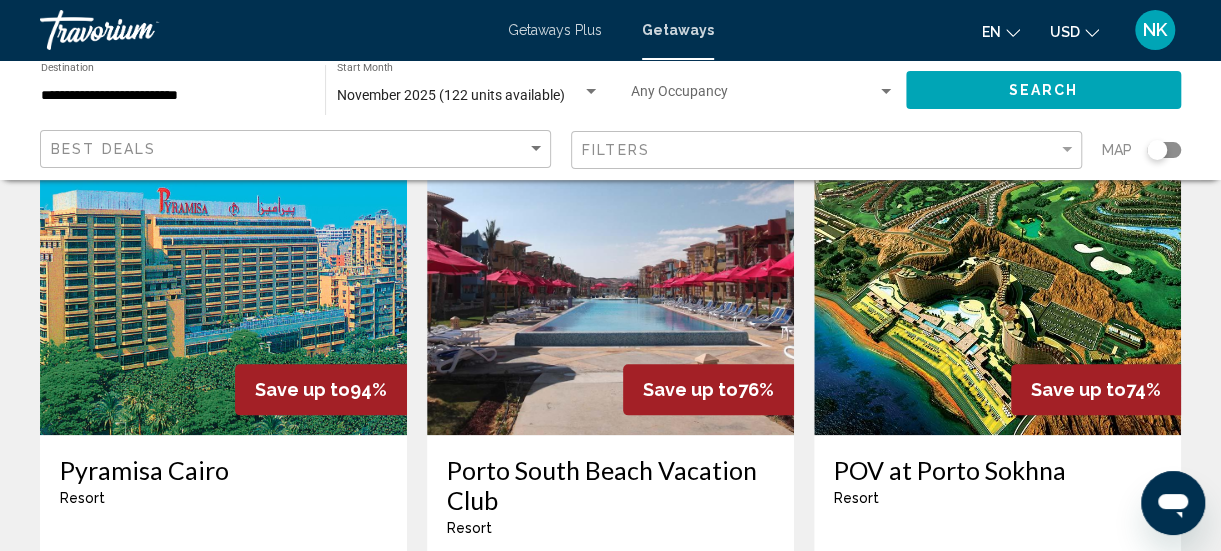 click at bounding box center [610, 275] 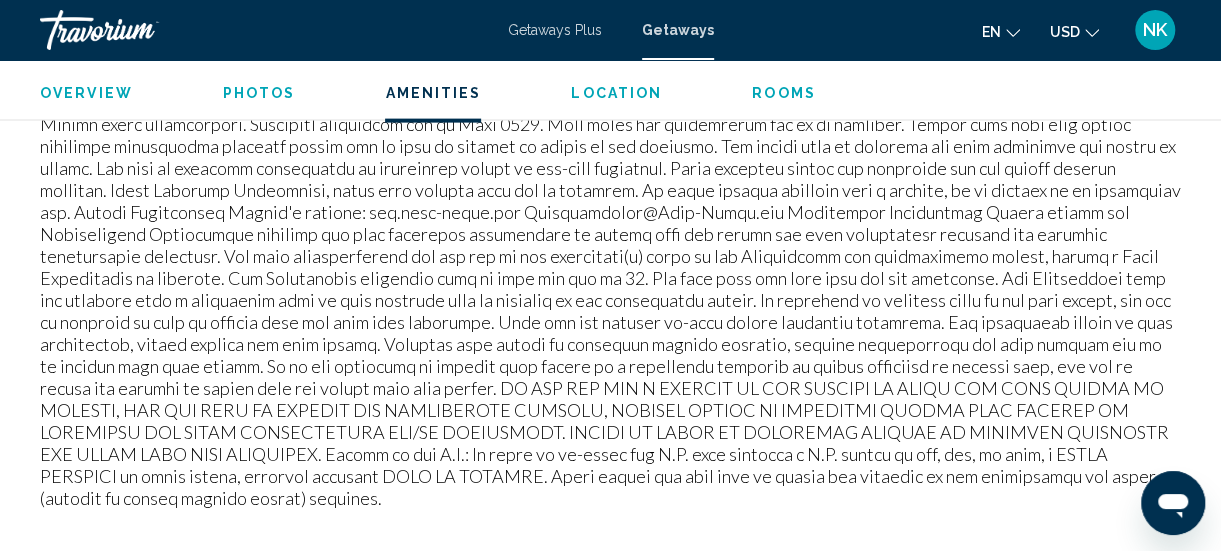scroll, scrollTop: 2124, scrollLeft: 0, axis: vertical 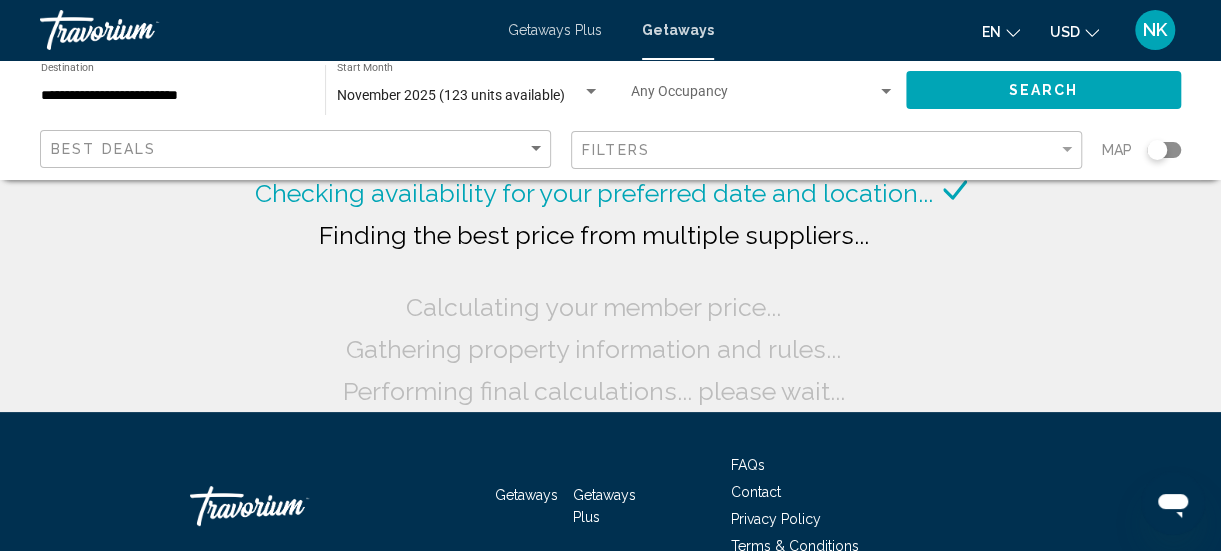 click on "November 2025 (123 units available)" at bounding box center [451, 95] 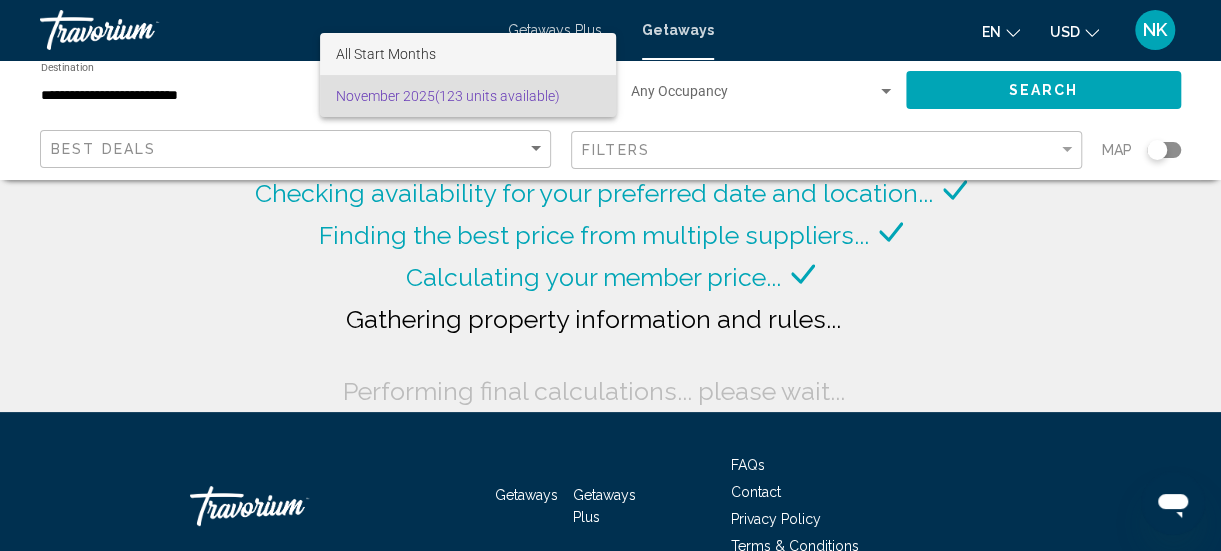 click on "All Start Months" at bounding box center [386, 54] 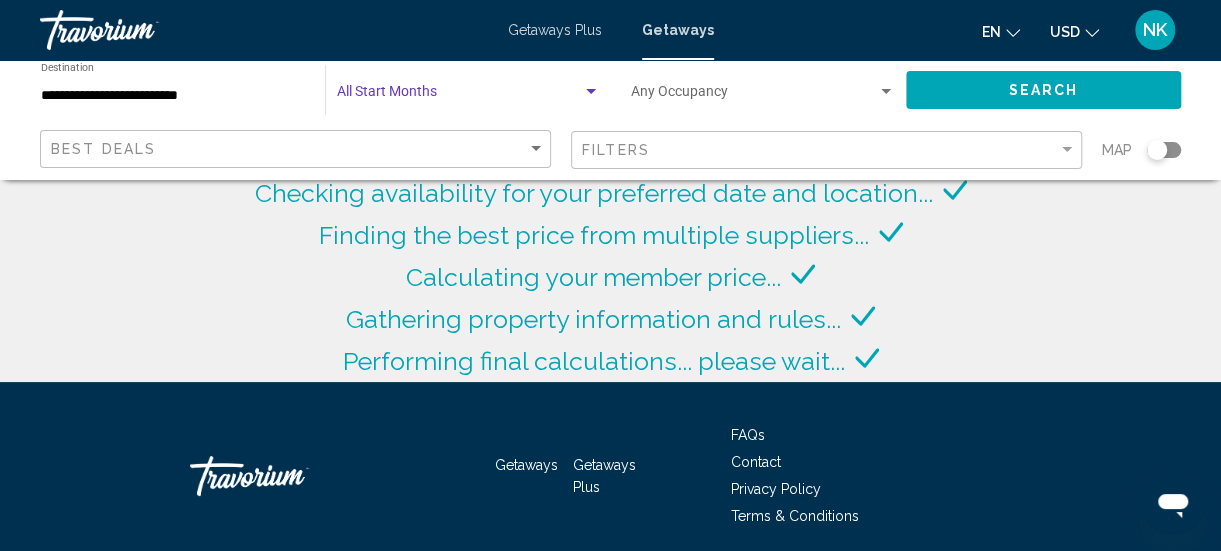click at bounding box center (468, 96) 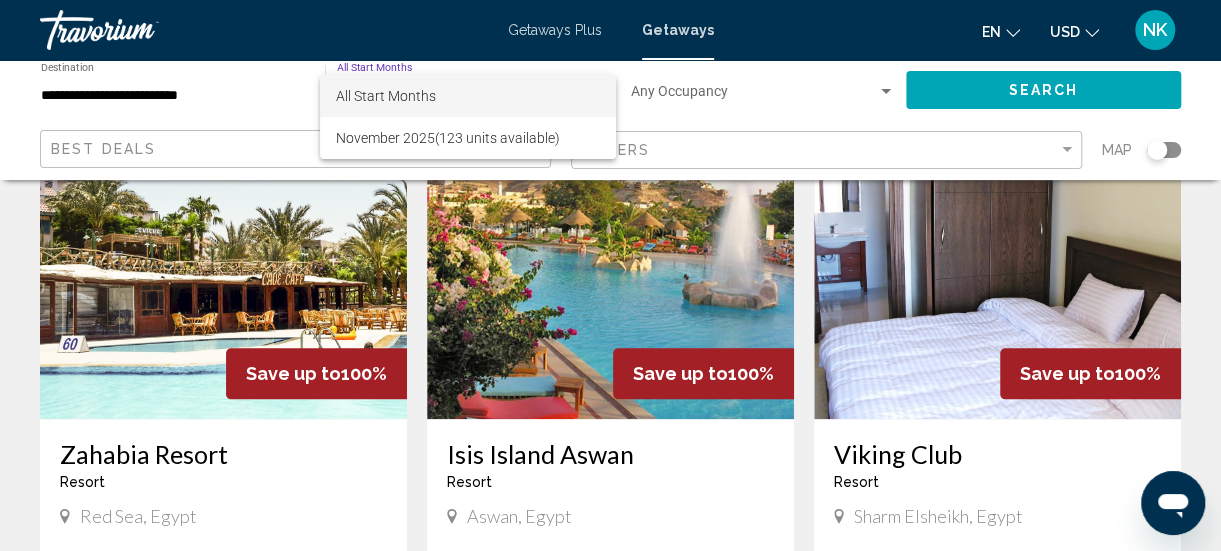 scroll, scrollTop: 884, scrollLeft: 0, axis: vertical 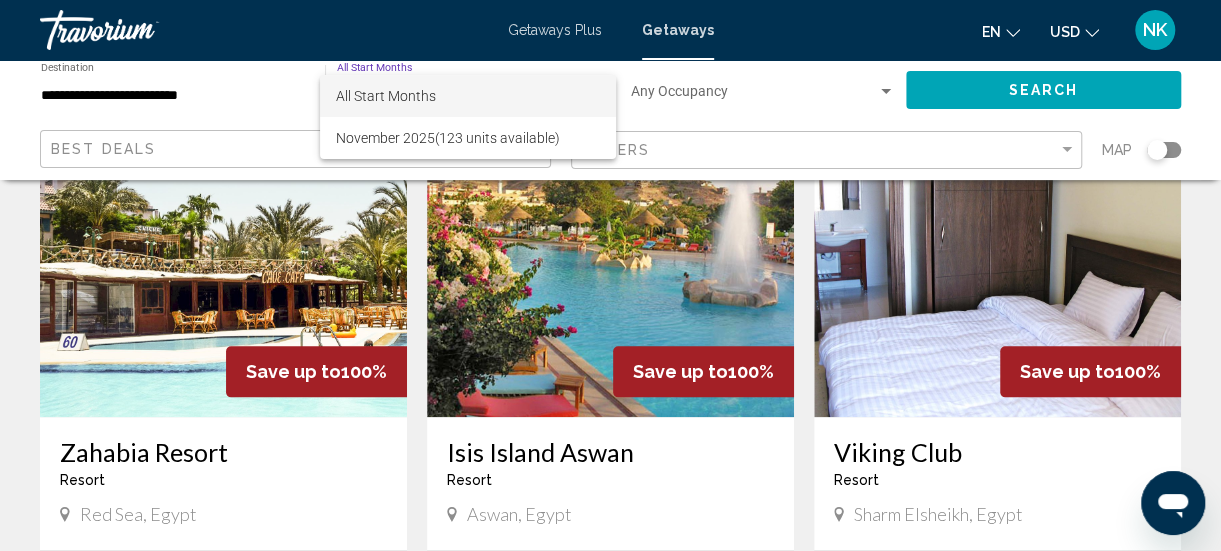 click at bounding box center (610, 275) 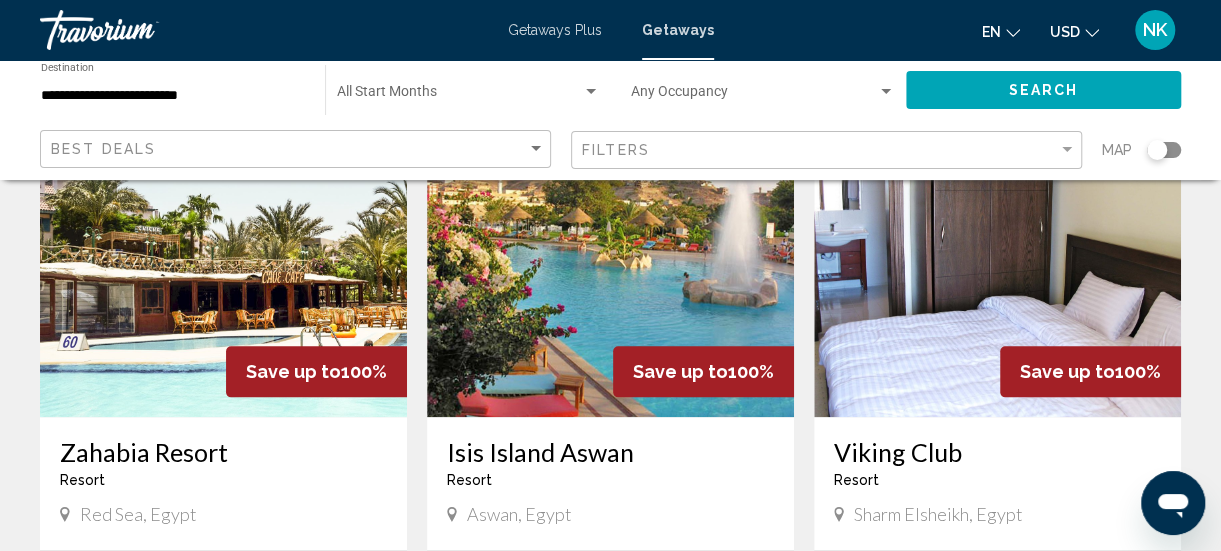 click at bounding box center (223, 257) 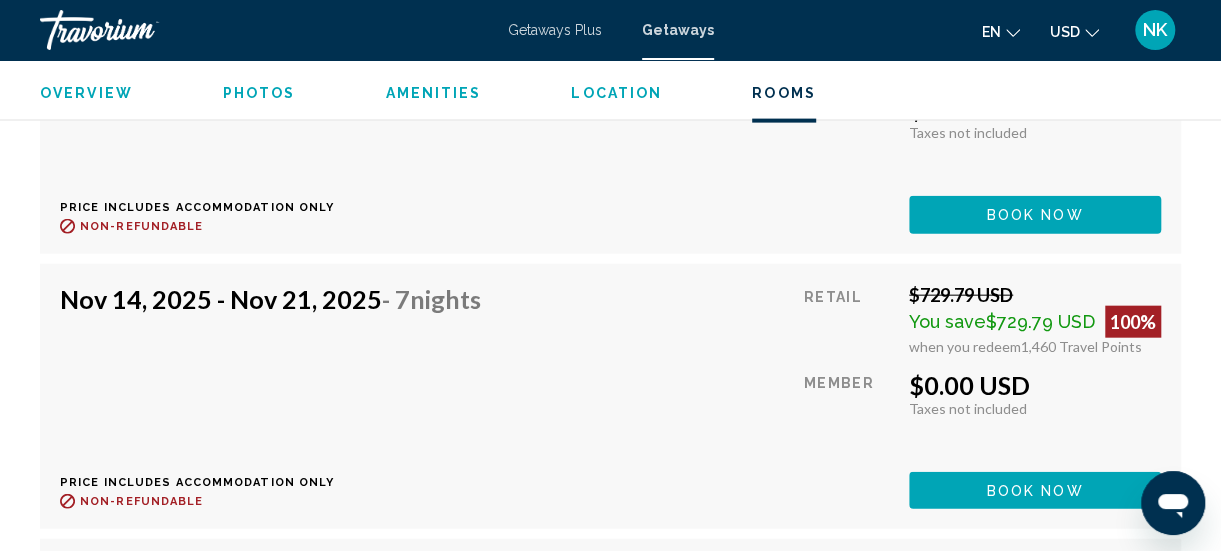 scroll, scrollTop: 5783, scrollLeft: 0, axis: vertical 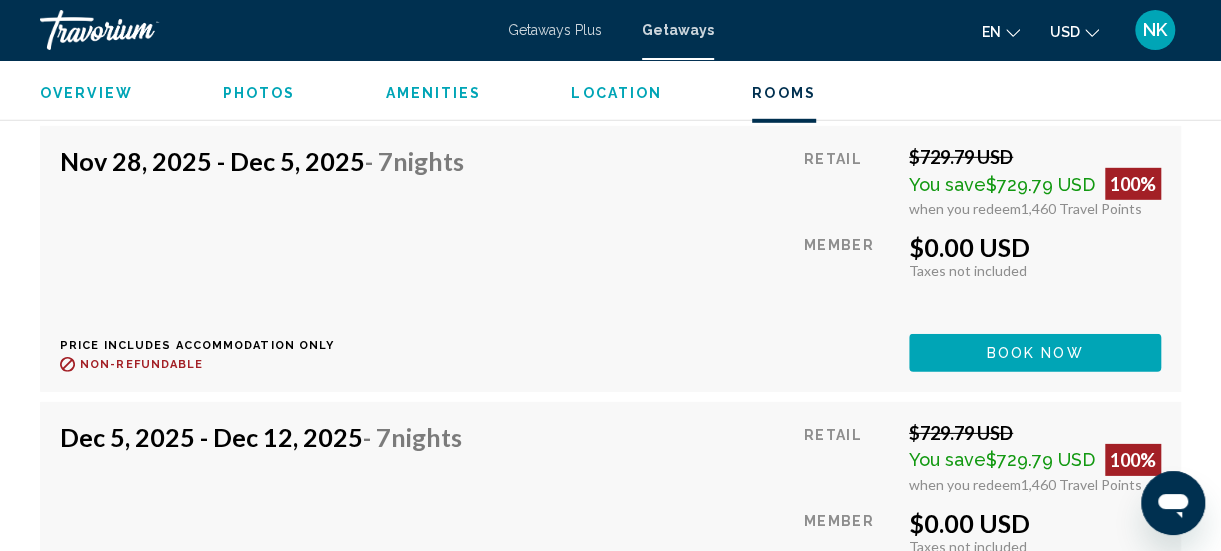 click on "[MONTH] 5, [YEAR] - [MONTH] 12, [YEAR]  - [NUMBER]  Nights Price includes accommodation only
Refundable until :
Non-refundable Retail  $[PRICE] USD  You save  $[PRICE] USD   100%  when you redeem  [NUMBER]  Travel Points  Member  $[PRICE] USD  Taxes included Taxes not included You earn  0  Travel Points  Book now This room is no longer available. Price includes accommodation only
Refundable until
Non-refundable Book now This room is no longer available." at bounding box center [610, 534] 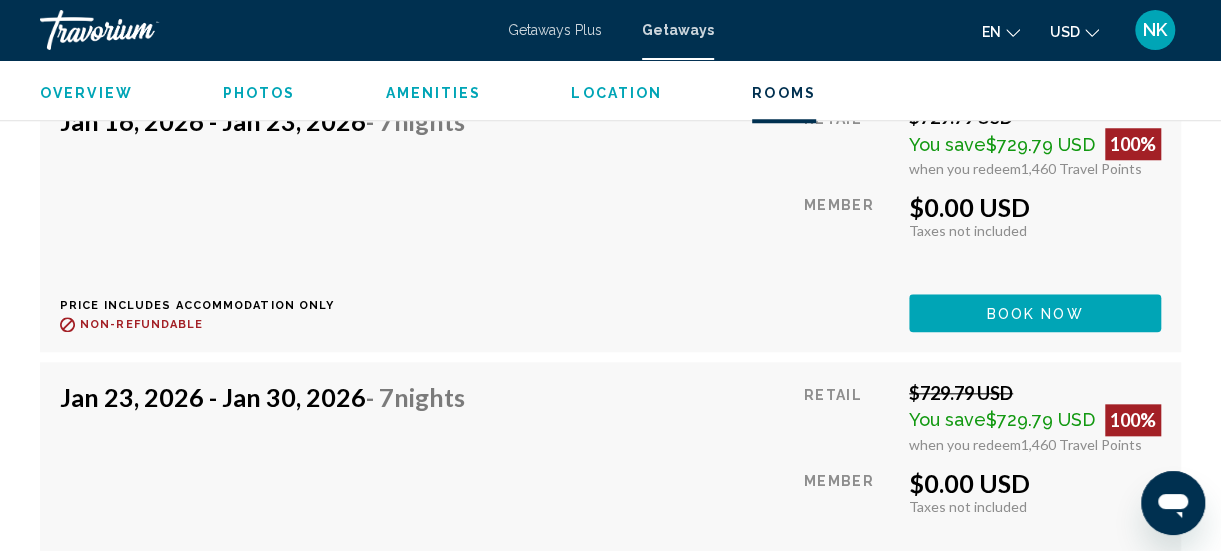 scroll, scrollTop: 8164, scrollLeft: 0, axis: vertical 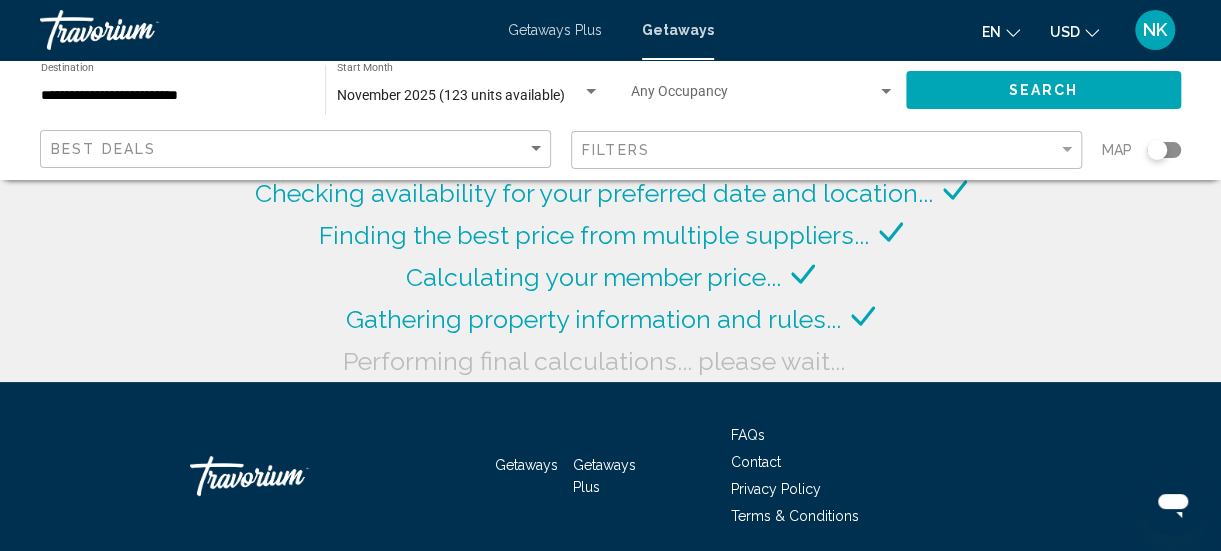 click on "November 2025 (123 units available)" at bounding box center [459, 96] 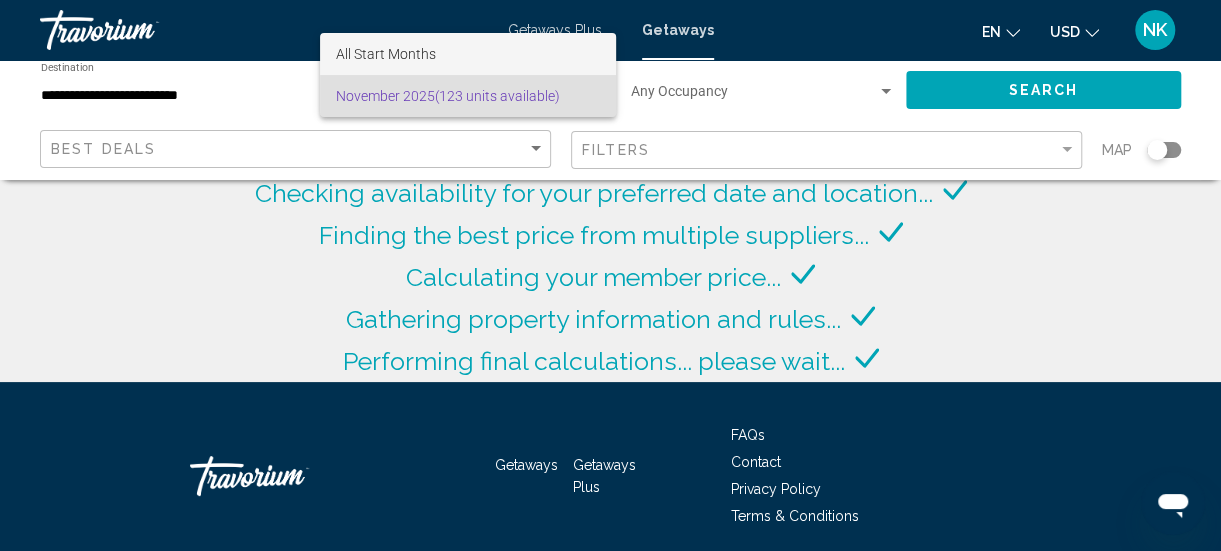 click on "All Start Months" at bounding box center [468, 54] 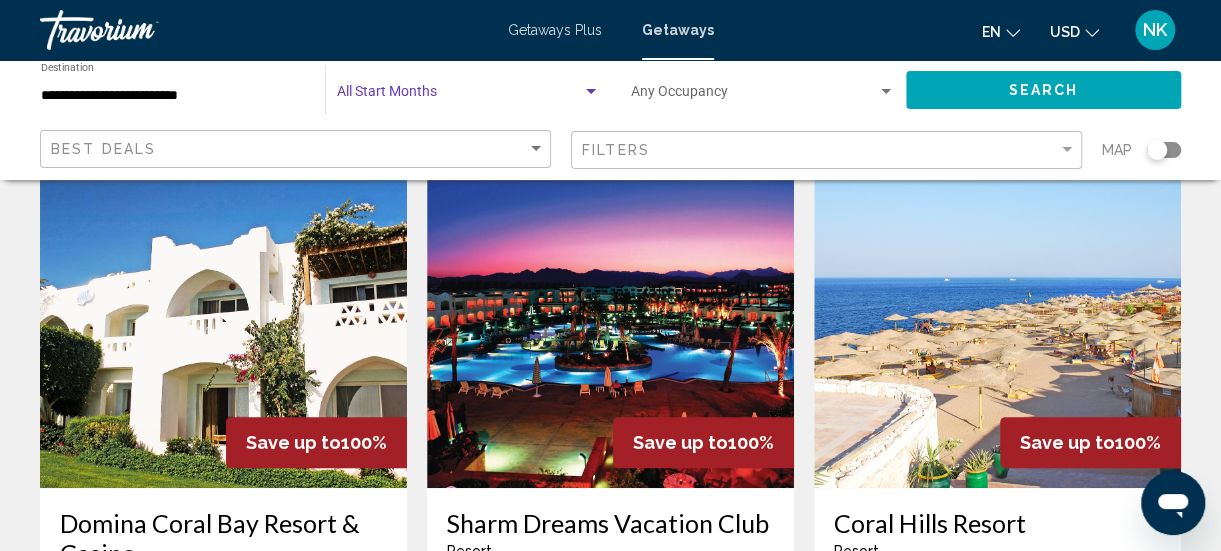 scroll, scrollTop: 102, scrollLeft: 0, axis: vertical 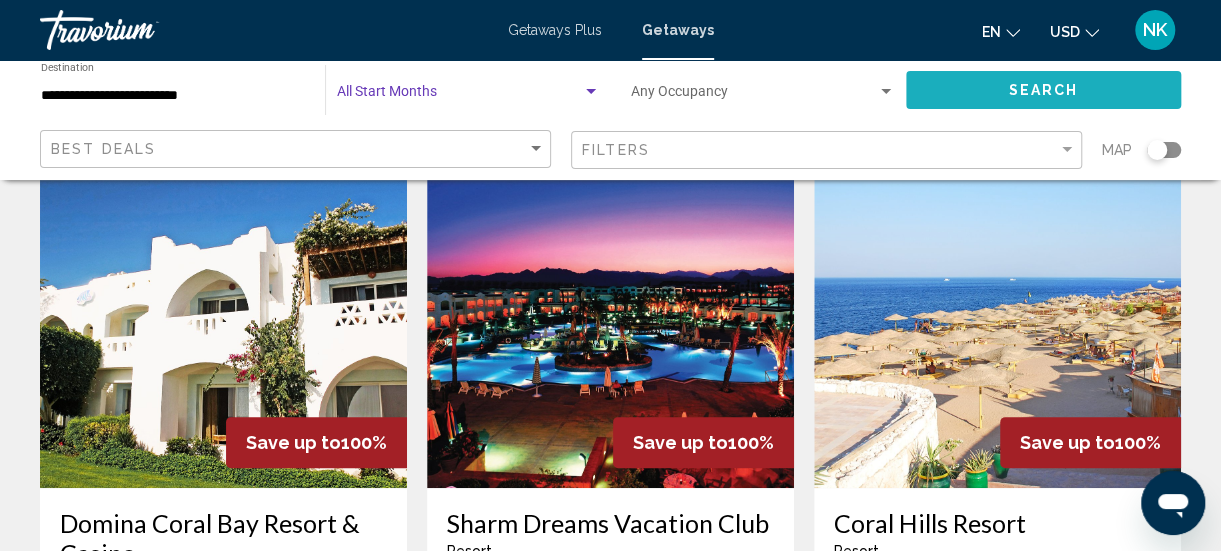 click on "Search" 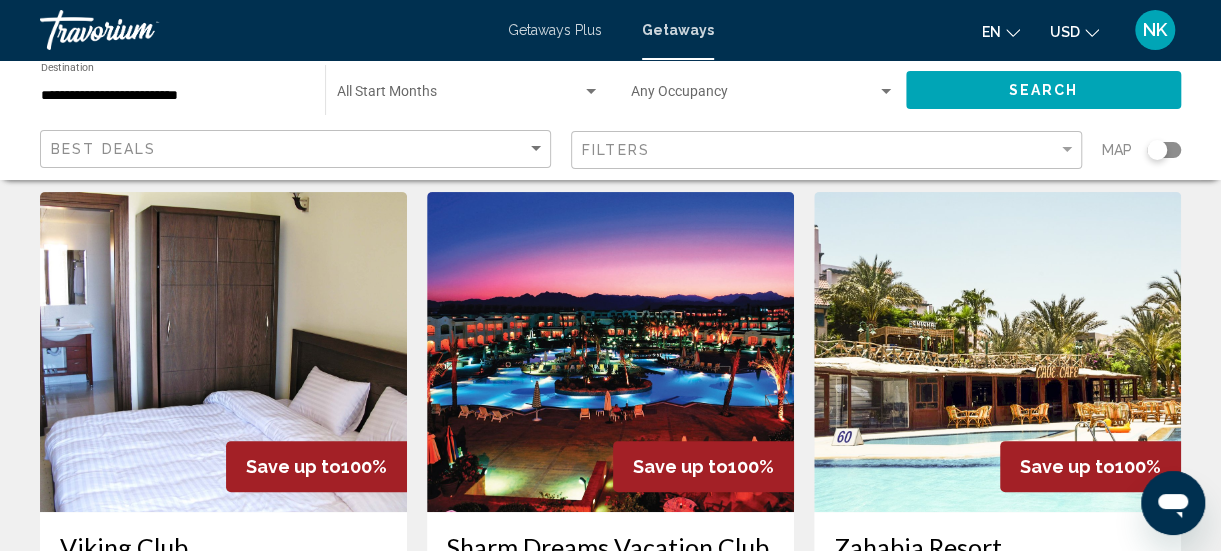 scroll, scrollTop: 90, scrollLeft: 0, axis: vertical 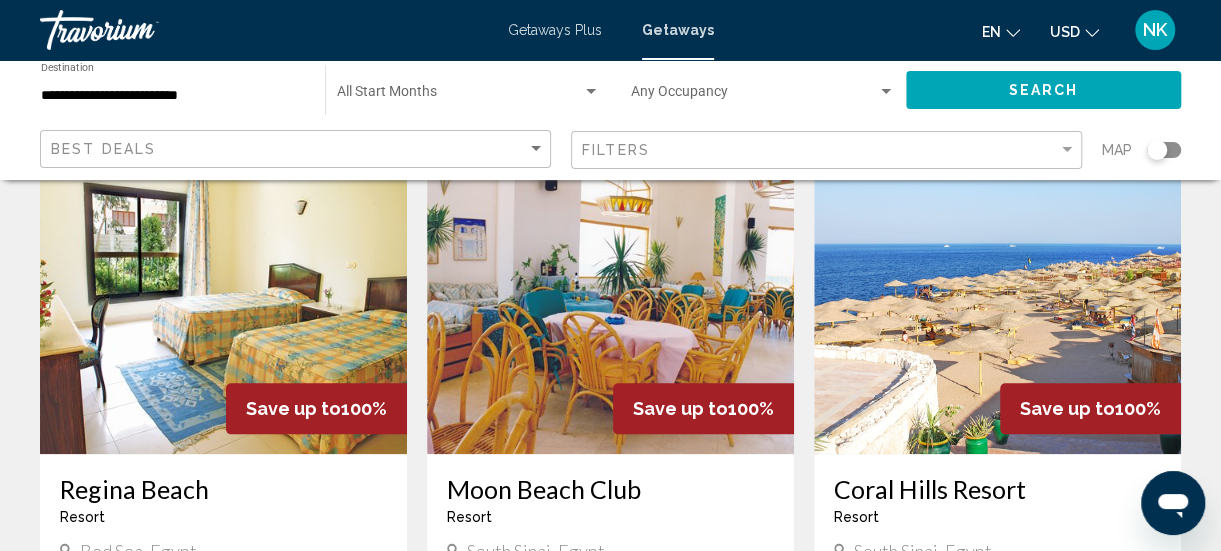 click at bounding box center (610, 294) 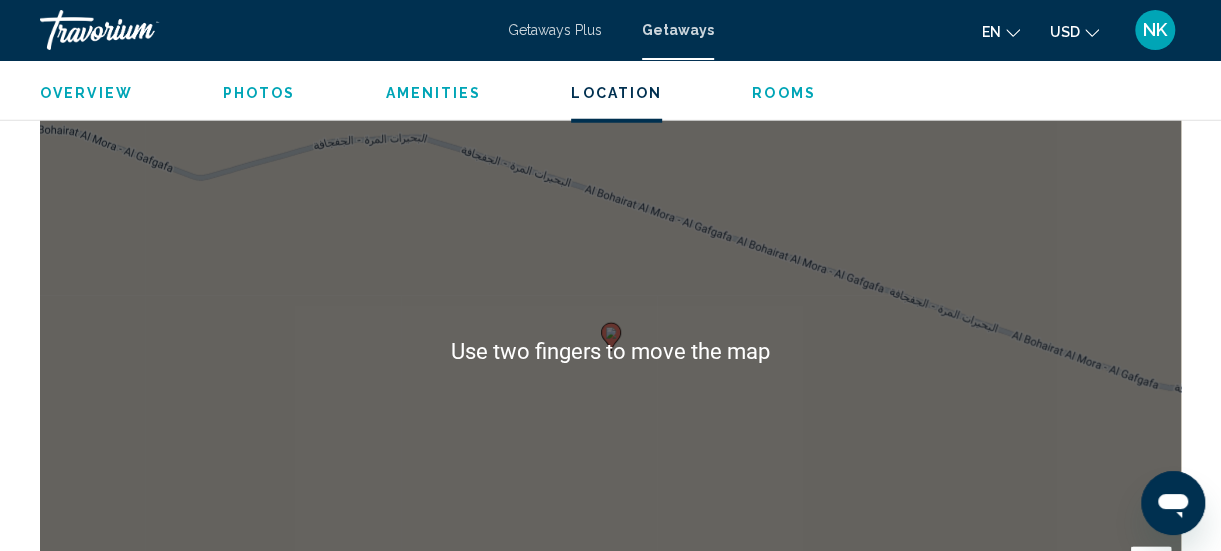 scroll, scrollTop: 2563, scrollLeft: 0, axis: vertical 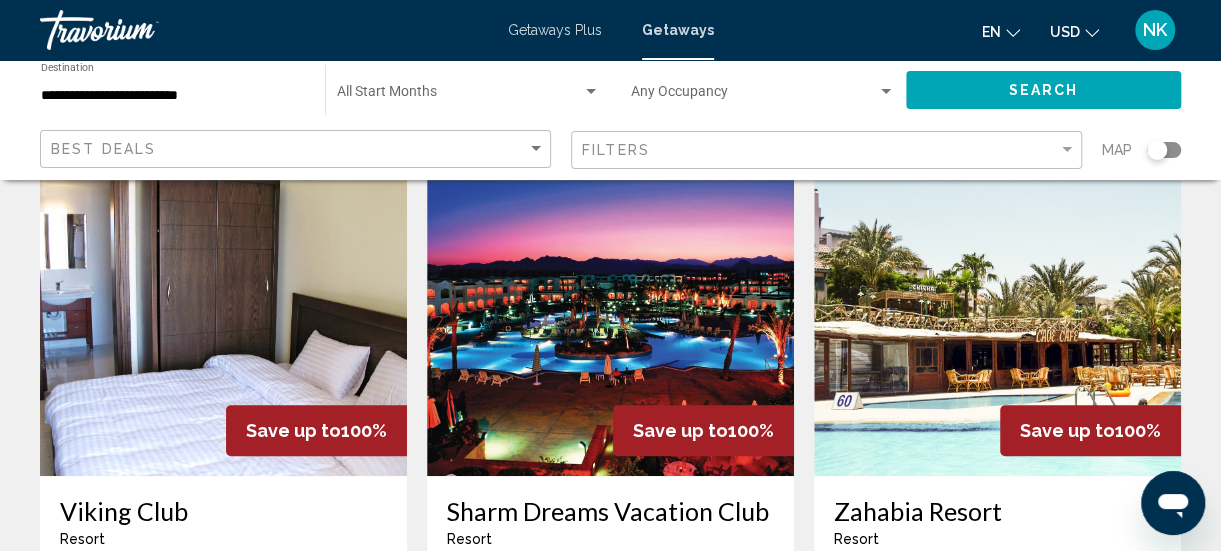 click at bounding box center [223, 316] 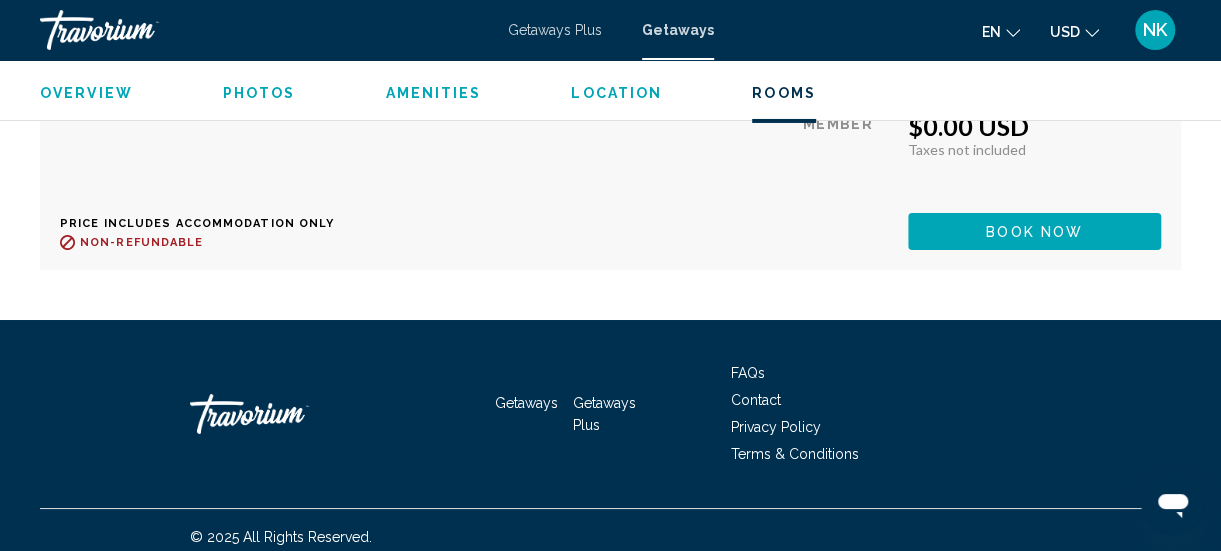 scroll, scrollTop: 7064, scrollLeft: 0, axis: vertical 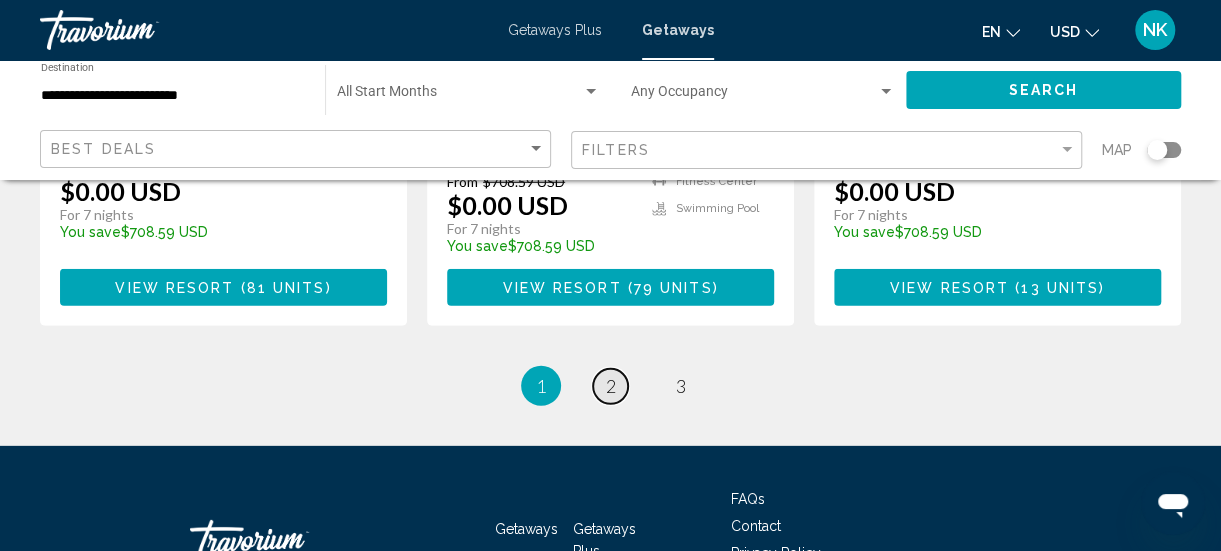 click on "2" at bounding box center (611, 386) 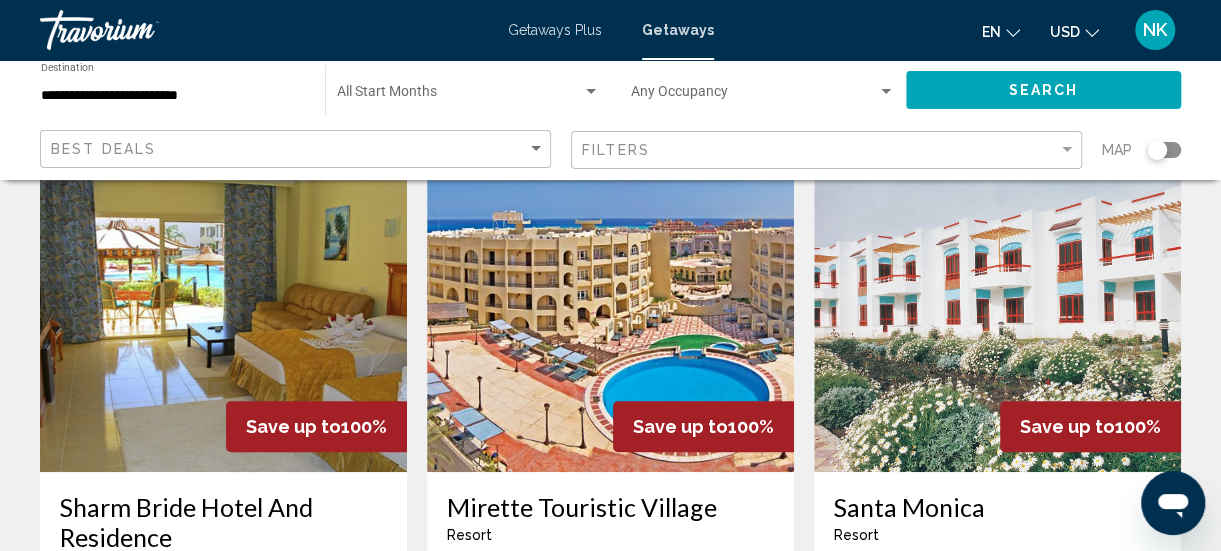 scroll, scrollTop: 118, scrollLeft: 0, axis: vertical 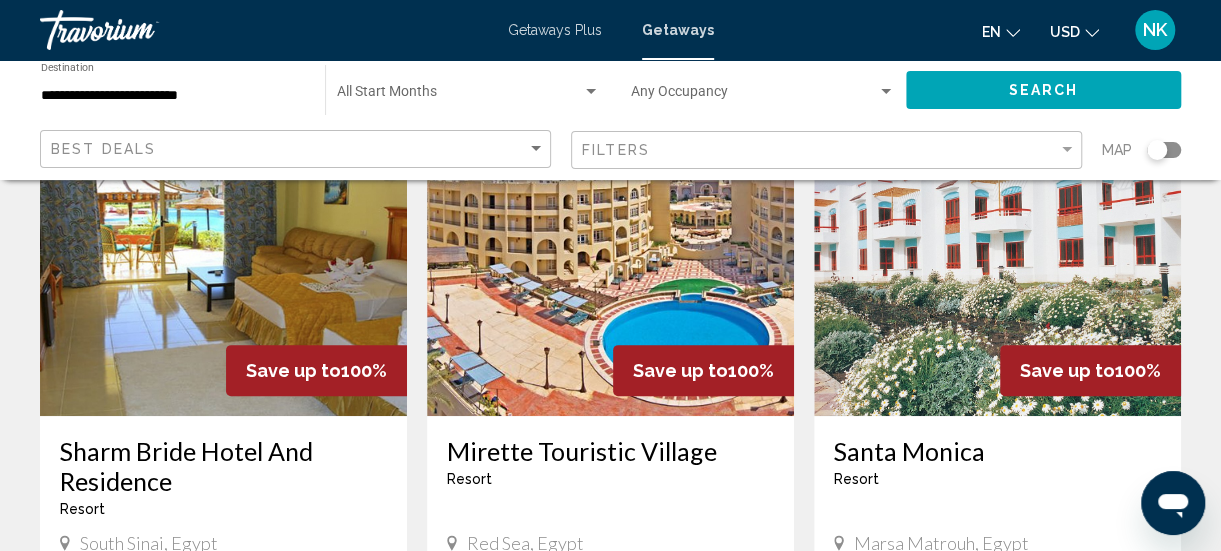 click at bounding box center (997, 256) 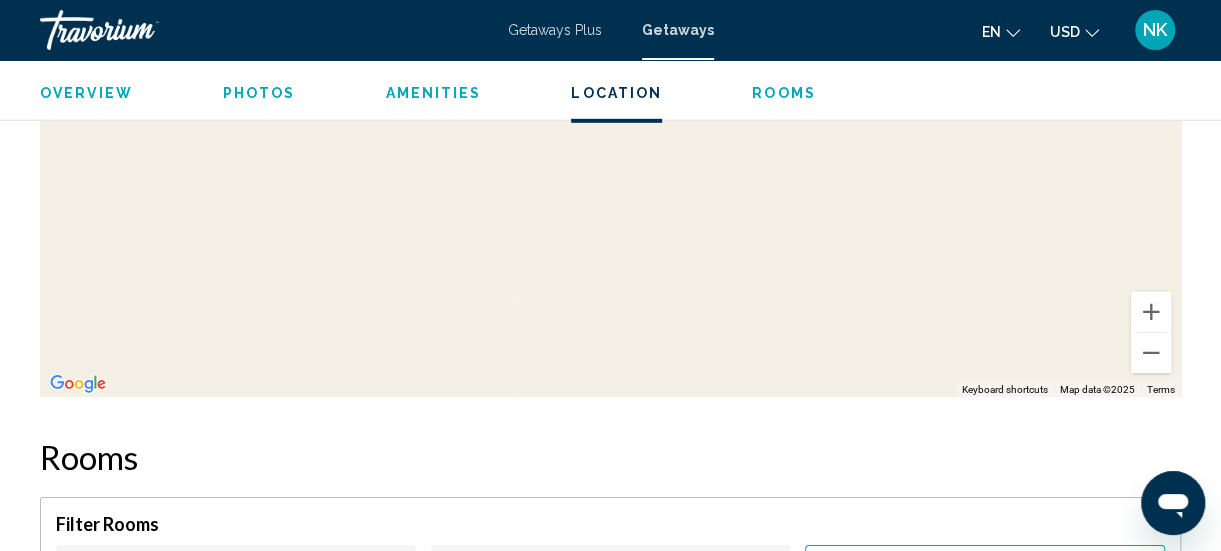 scroll, scrollTop: 2868, scrollLeft: 0, axis: vertical 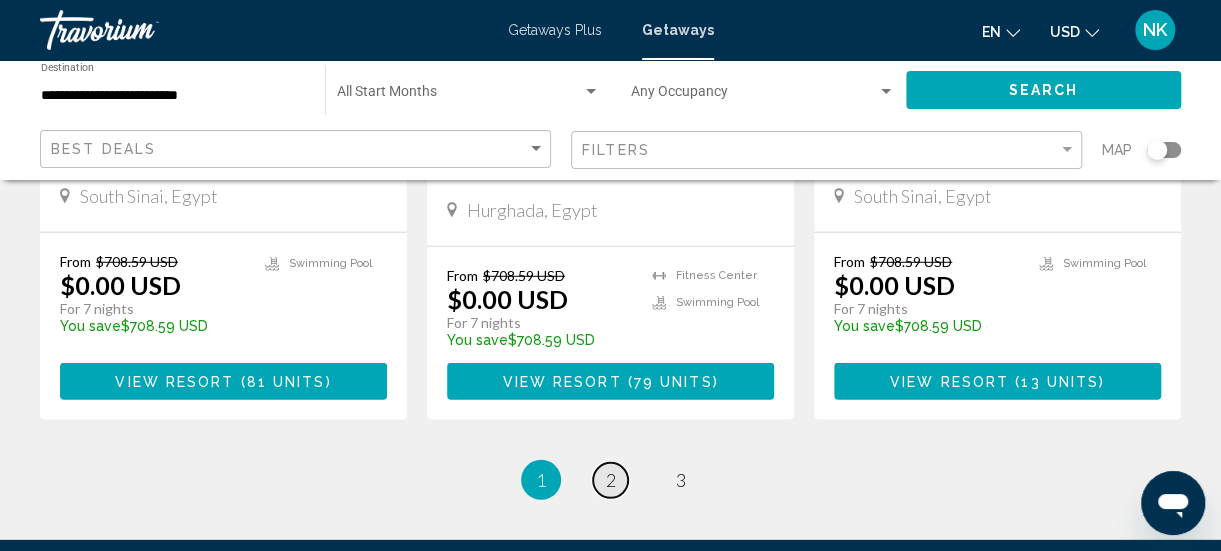 click on "page  2" at bounding box center [610, 480] 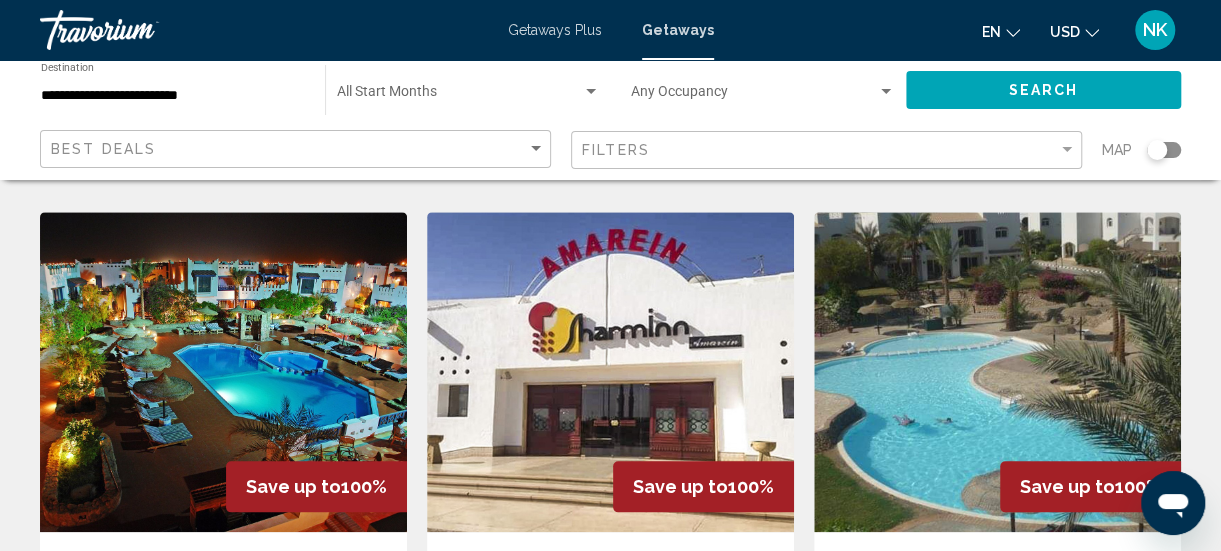 scroll, scrollTop: 766, scrollLeft: 0, axis: vertical 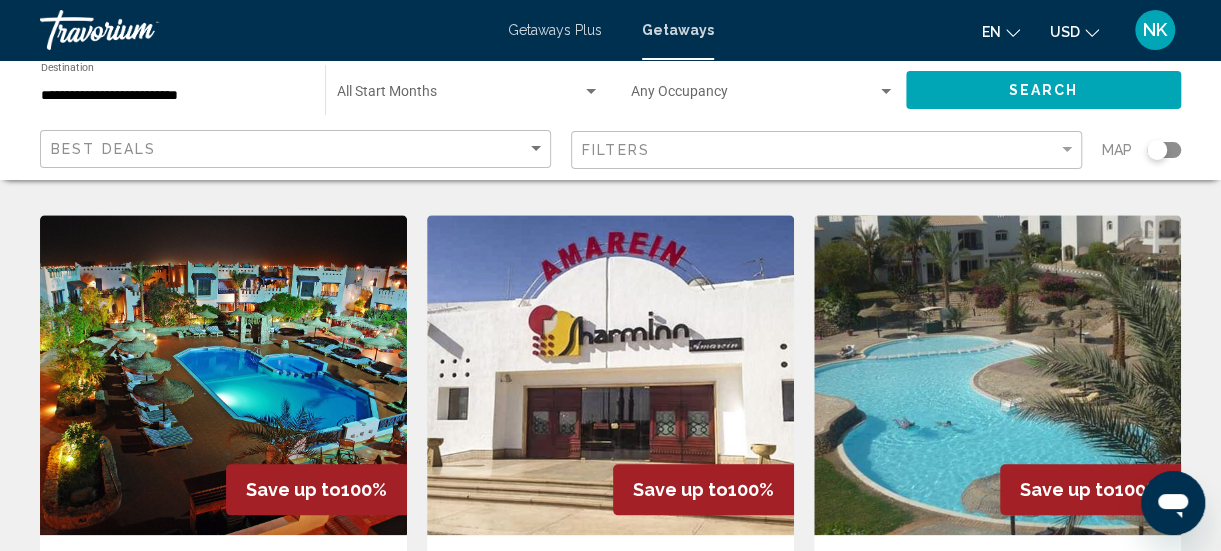 click at bounding box center [223, 375] 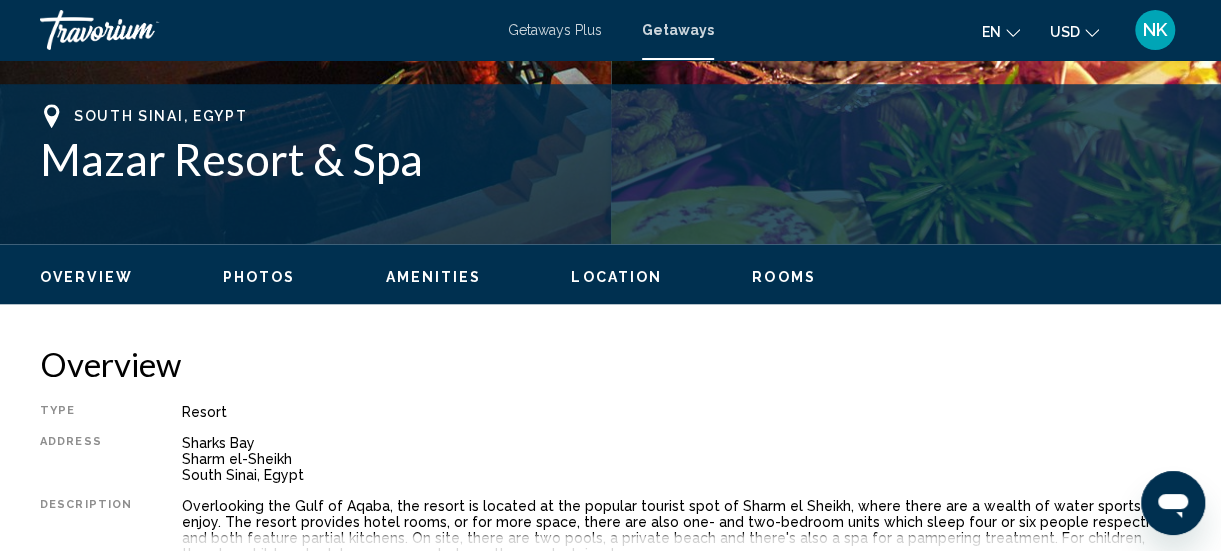 scroll, scrollTop: 259, scrollLeft: 0, axis: vertical 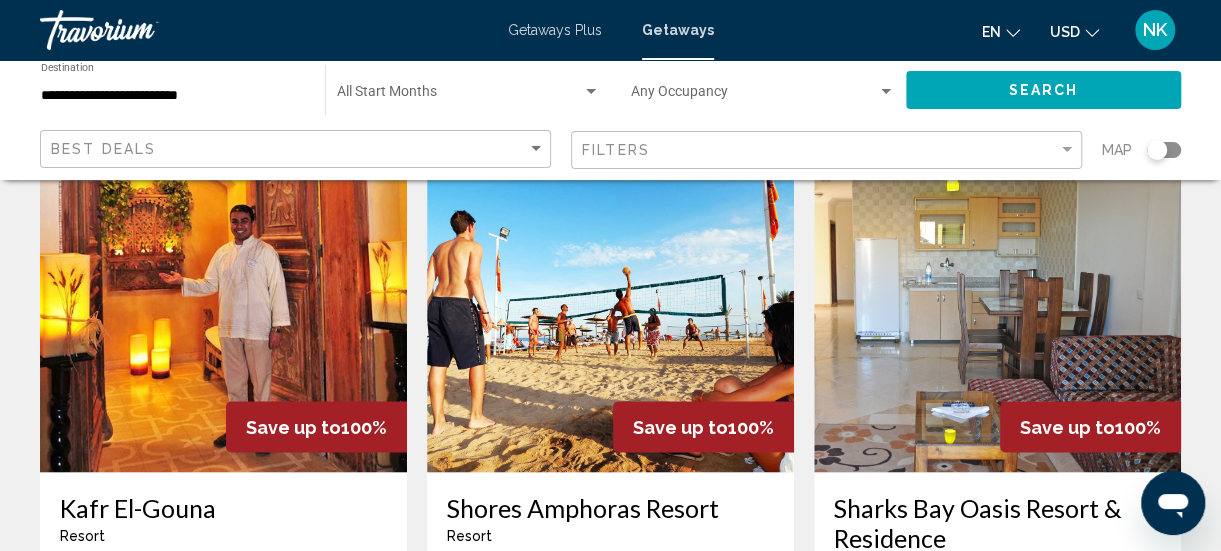 click at bounding box center (610, 312) 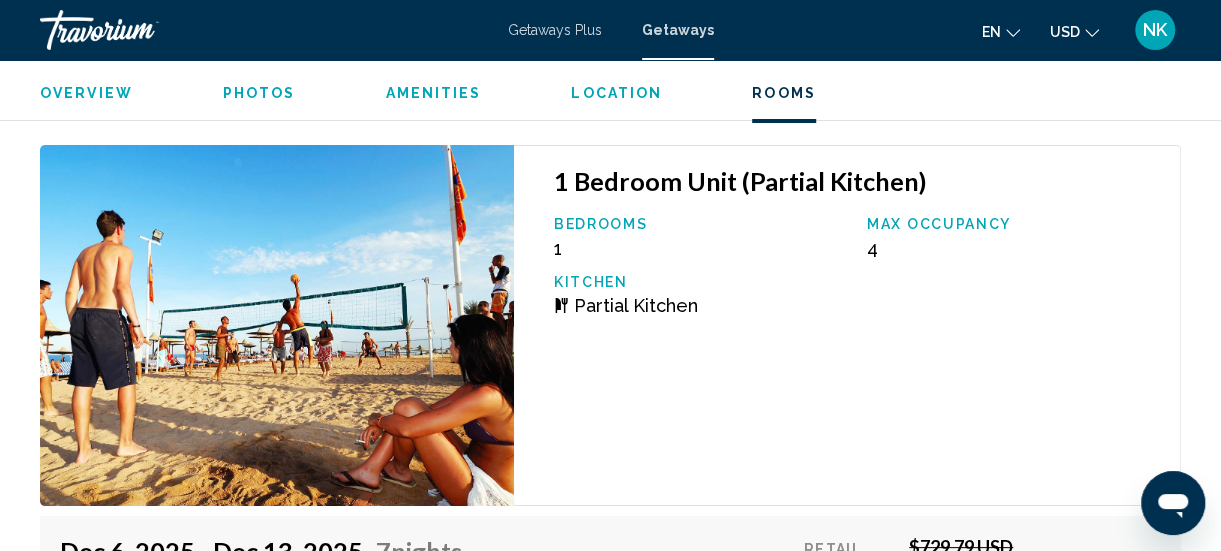 scroll, scrollTop: 3609, scrollLeft: 0, axis: vertical 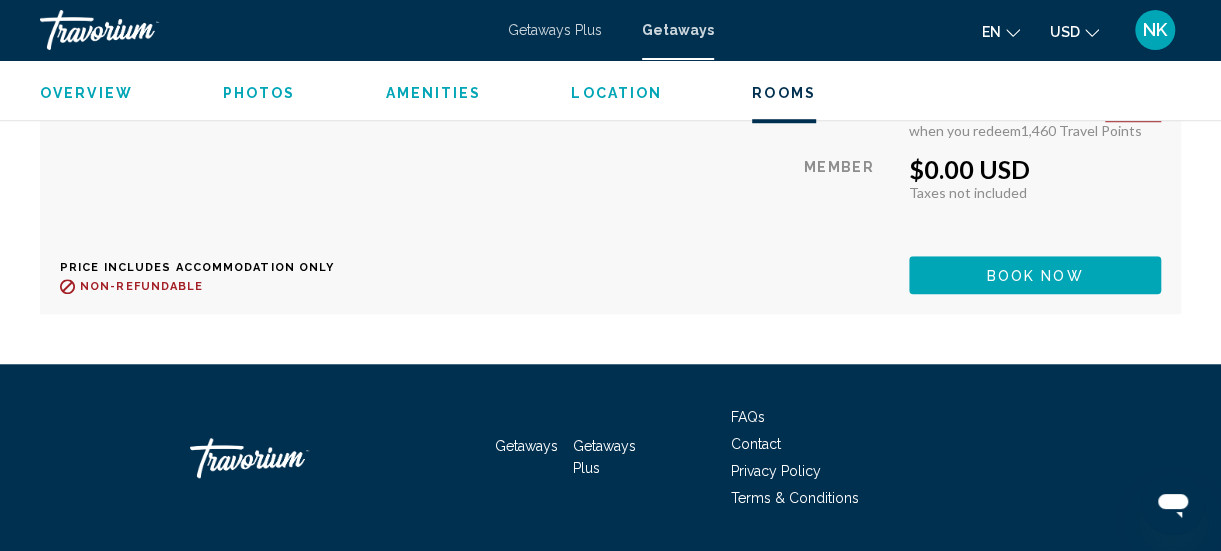 click on "Getaways Getaways Plus FAQs Contact Privacy Policy Terms & Conditions" at bounding box center [610, 458] 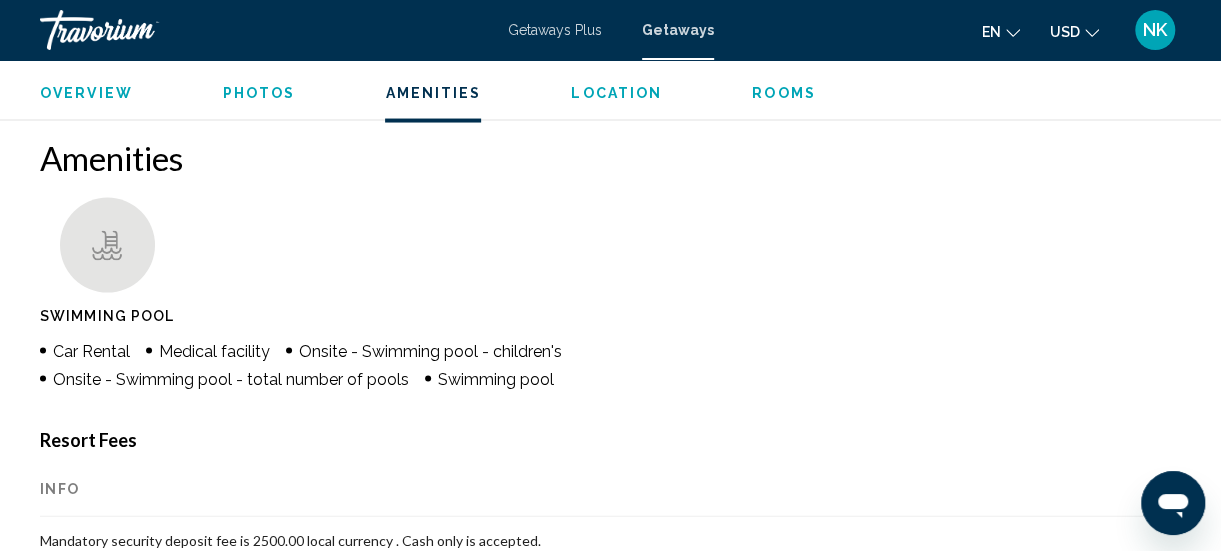 scroll, scrollTop: 1860, scrollLeft: 0, axis: vertical 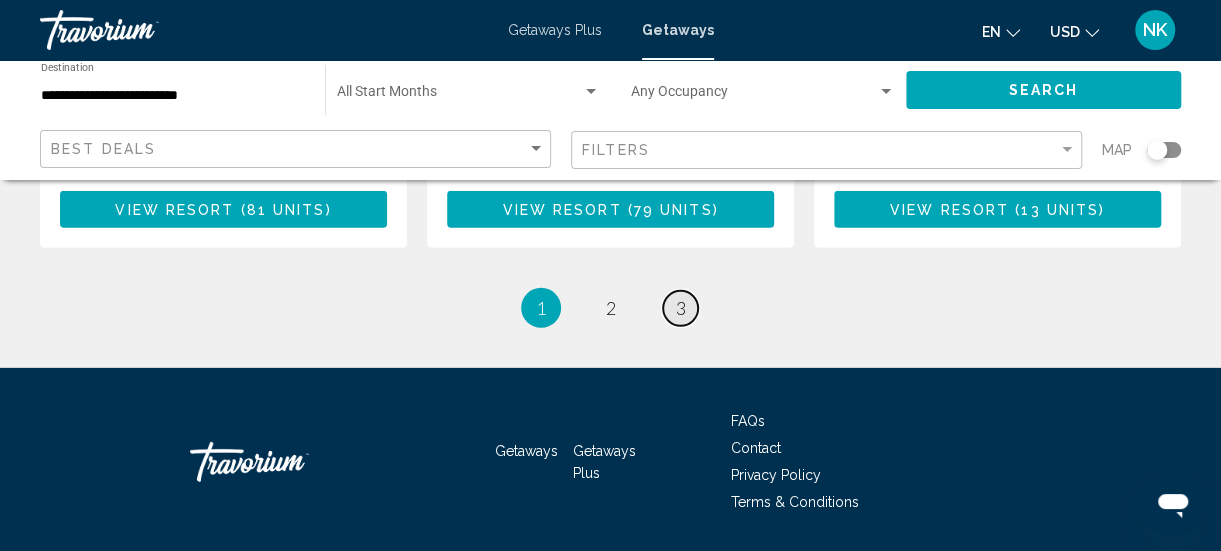 click on "page  3" at bounding box center (680, 308) 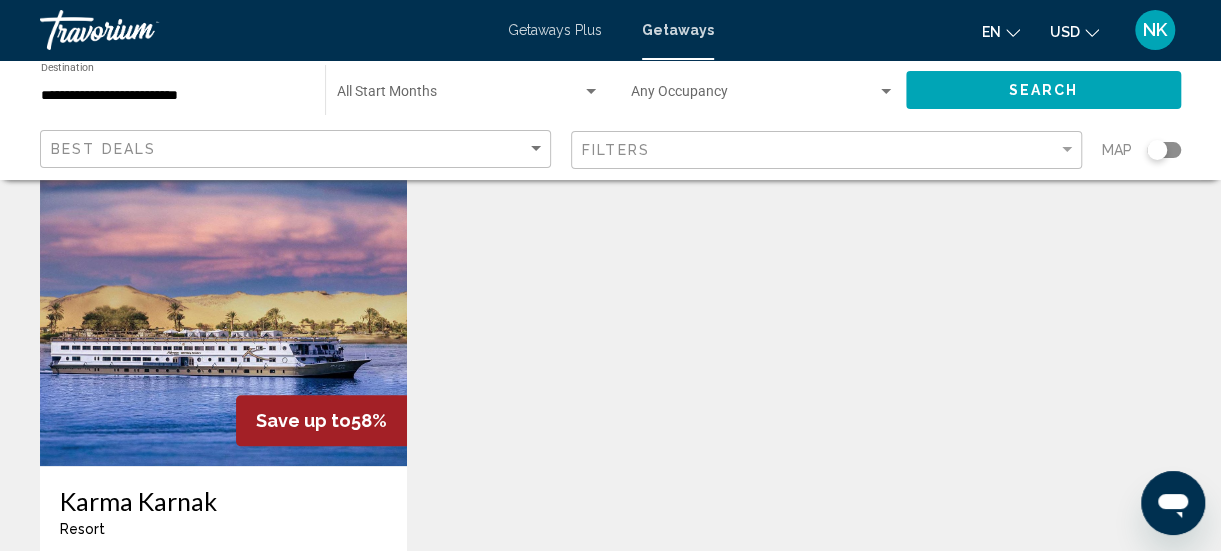 scroll, scrollTop: 882, scrollLeft: 0, axis: vertical 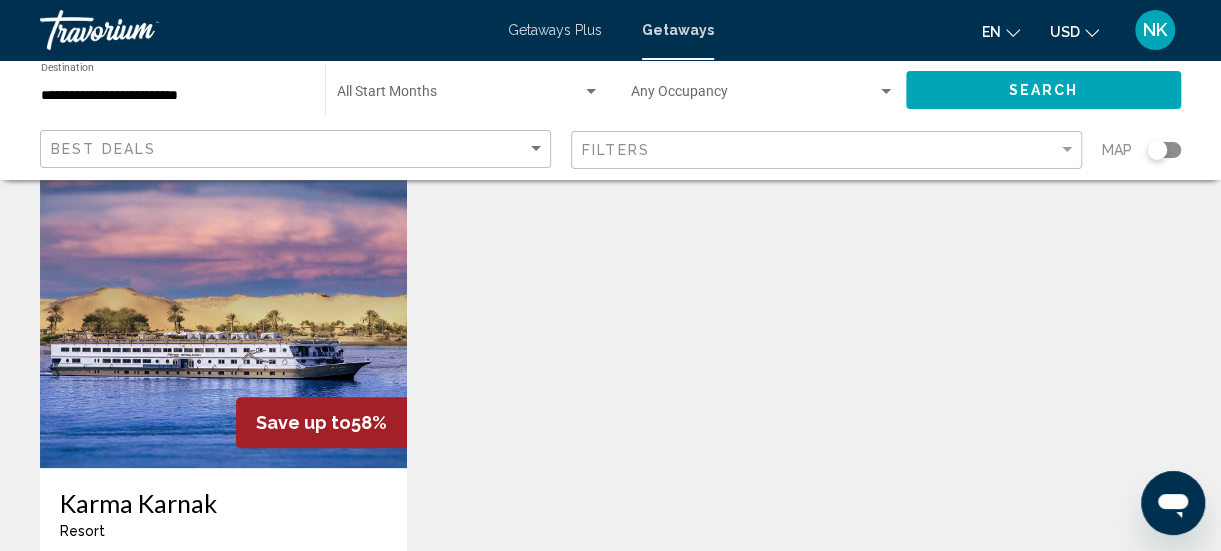 click at bounding box center [223, 308] 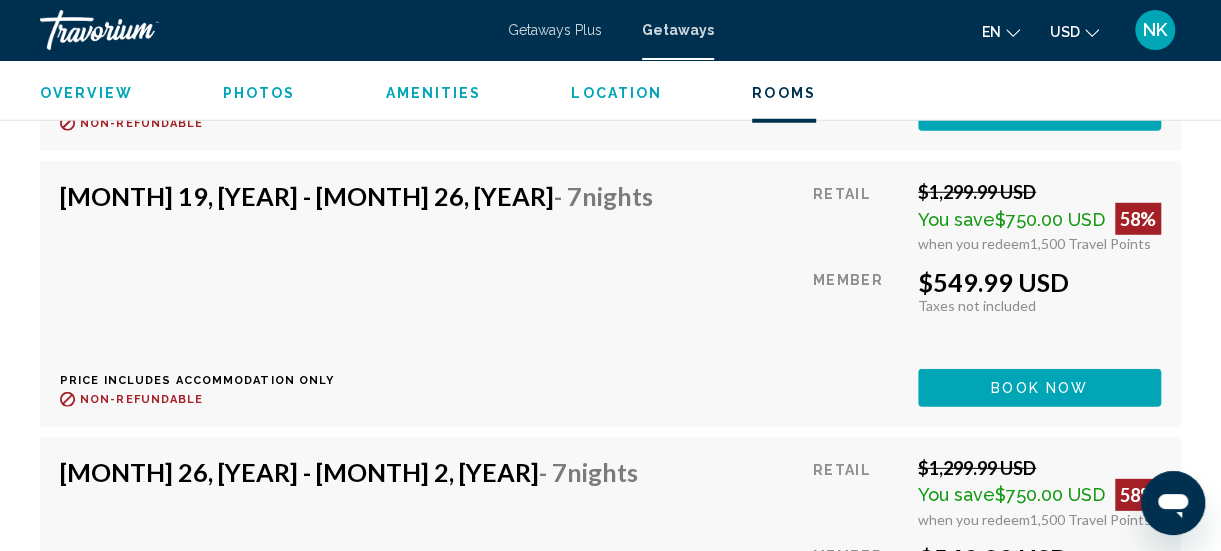 scroll, scrollTop: 6284, scrollLeft: 0, axis: vertical 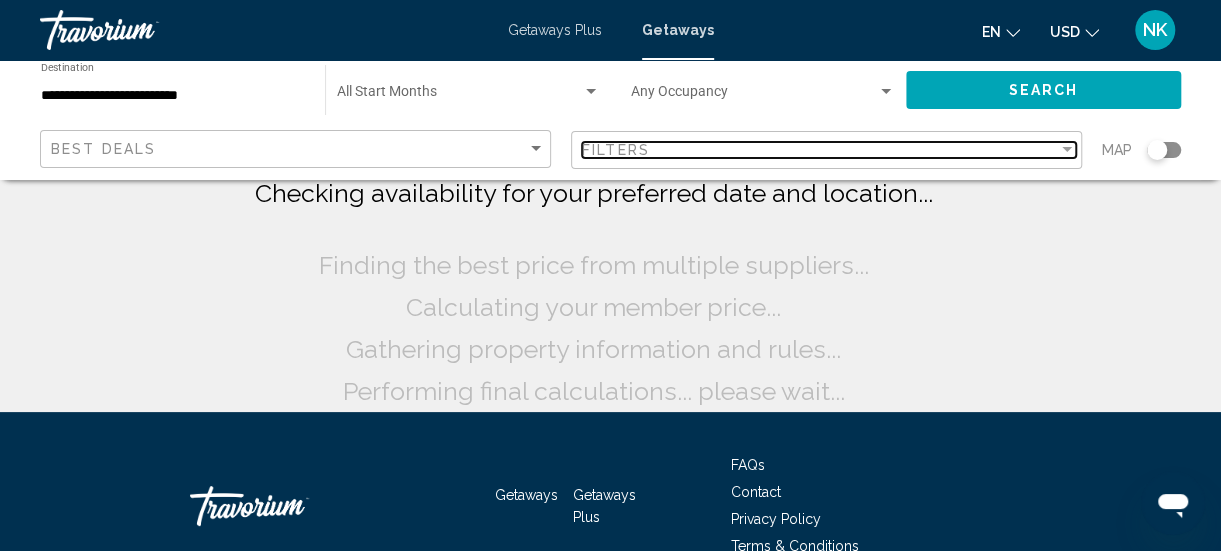 click at bounding box center [1067, 149] 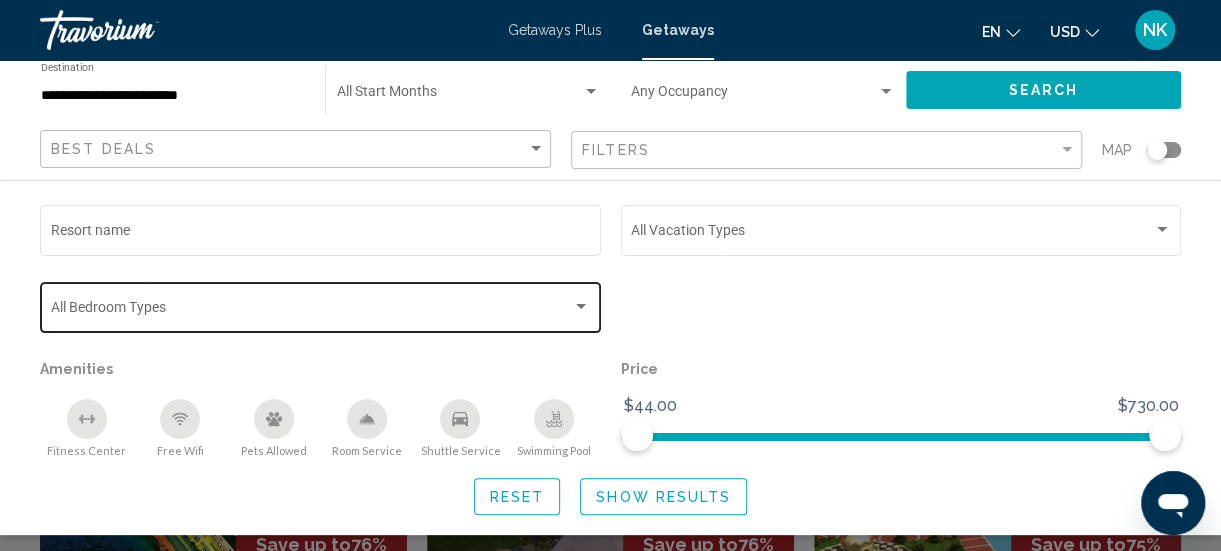 click at bounding box center [581, 306] 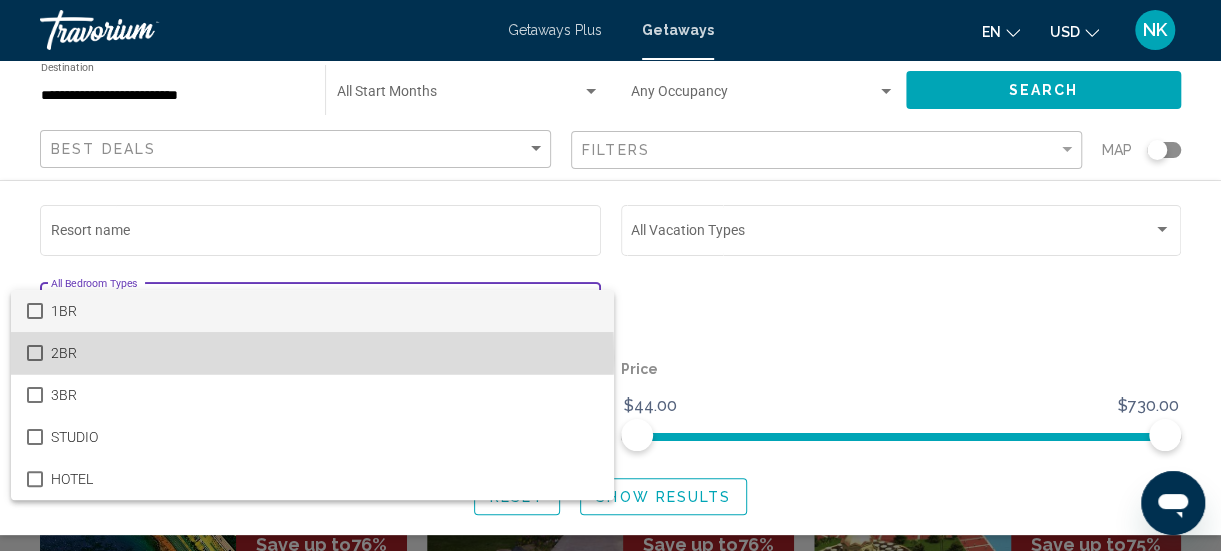 click at bounding box center (35, 353) 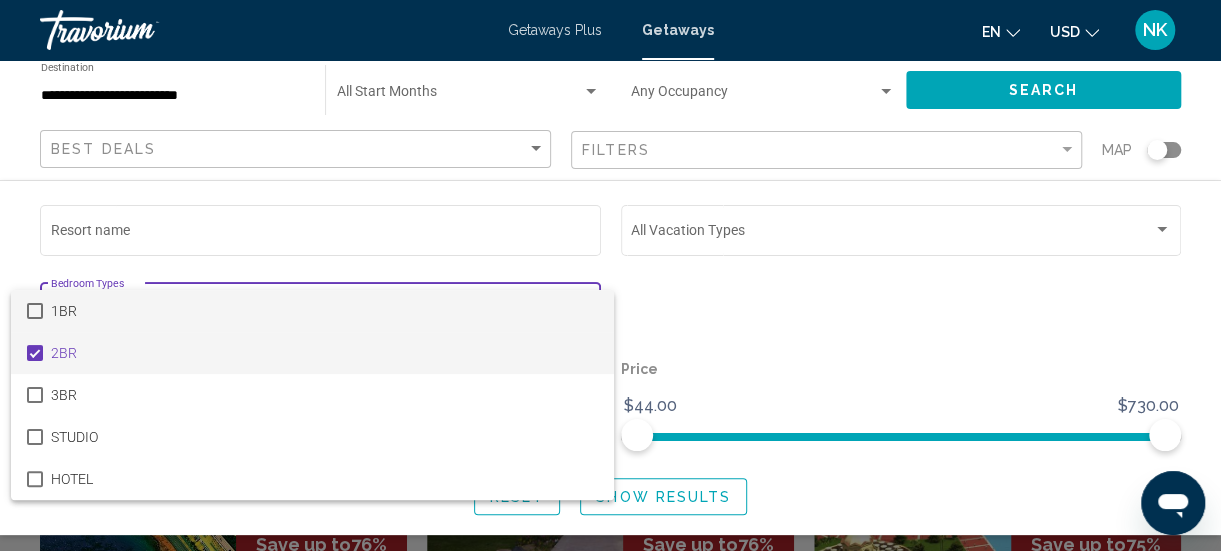 click on "1BR" at bounding box center [312, 311] 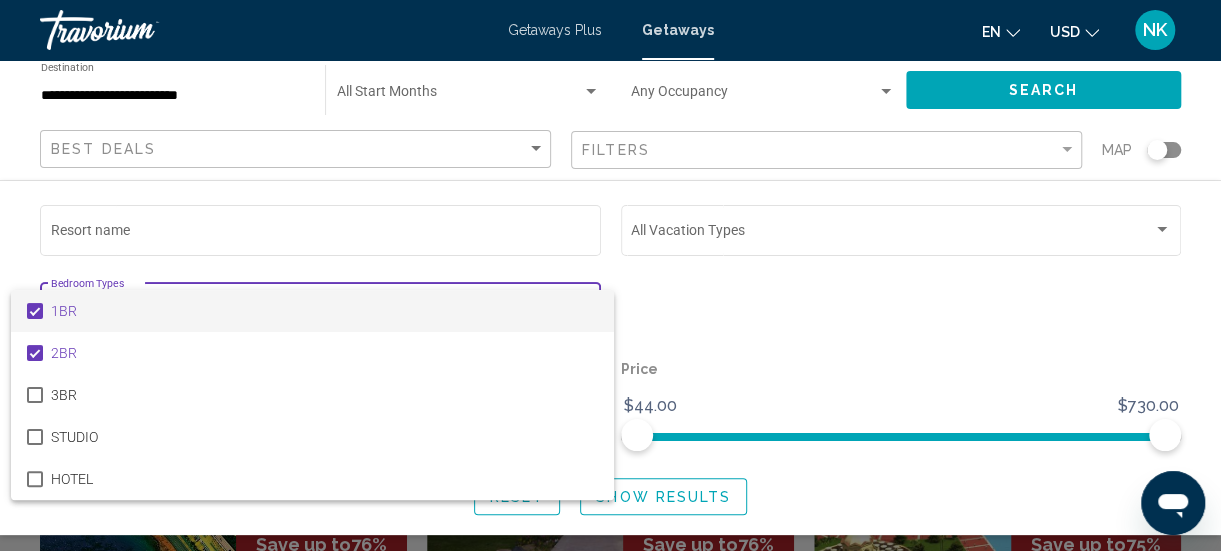 click at bounding box center (610, 275) 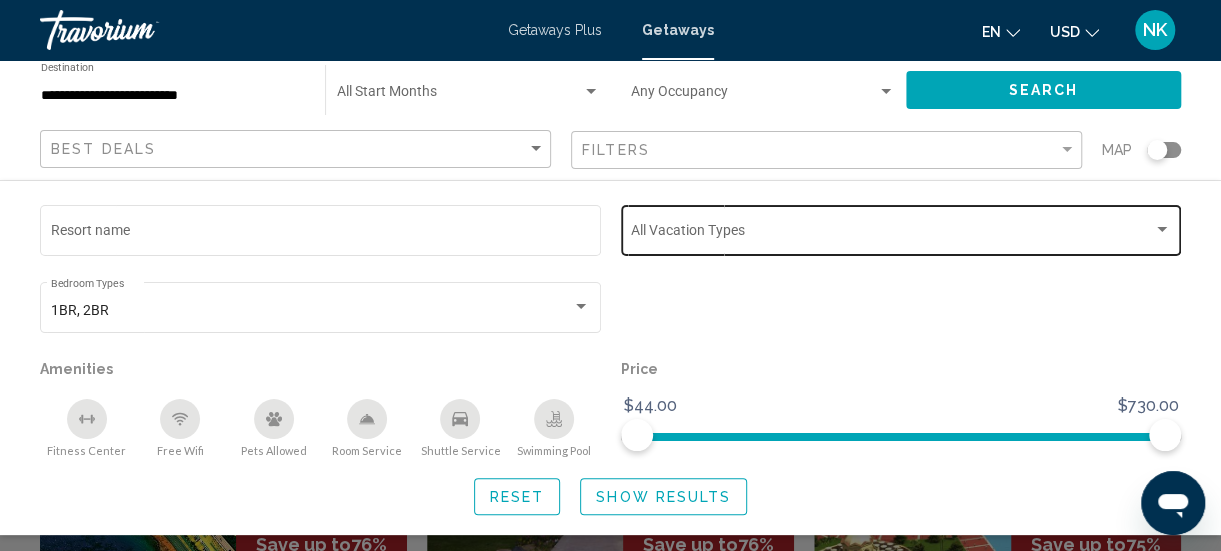 click at bounding box center [1162, 229] 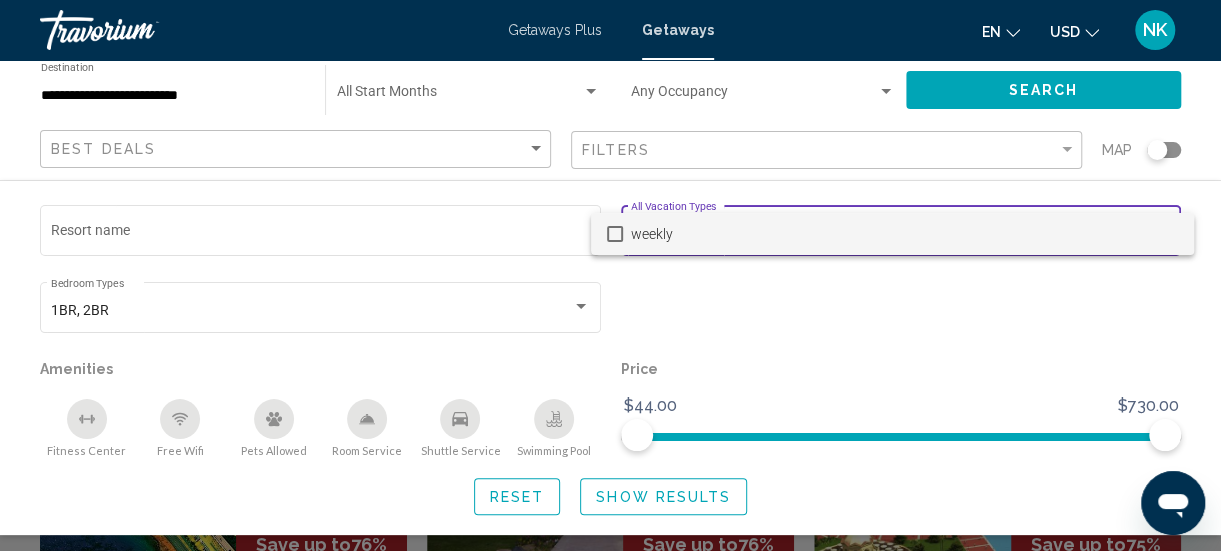 click at bounding box center (615, 234) 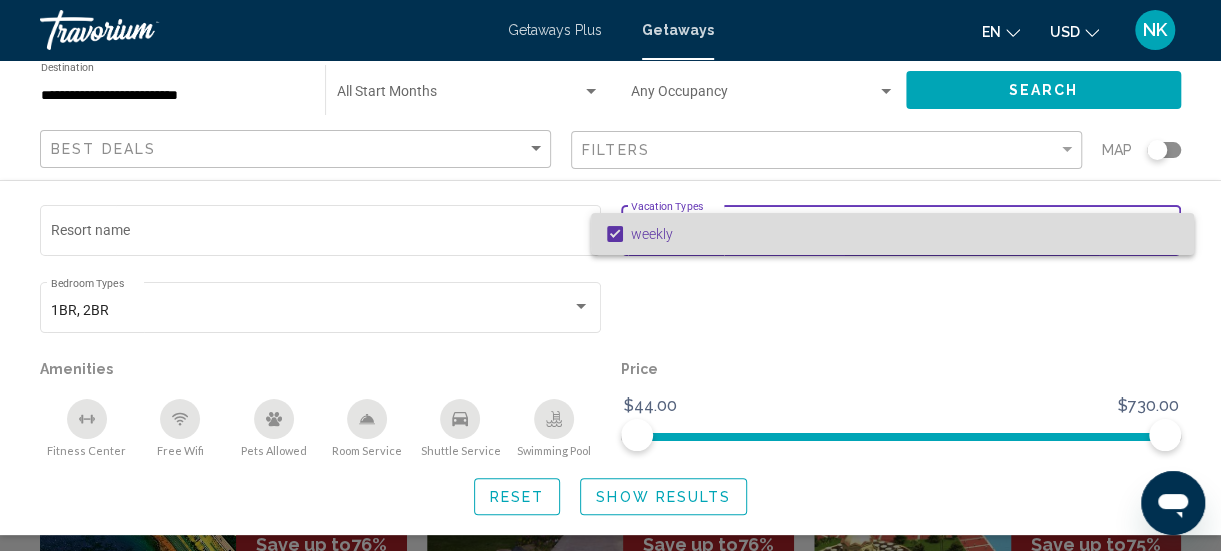 click on "weekly" at bounding box center [904, 234] 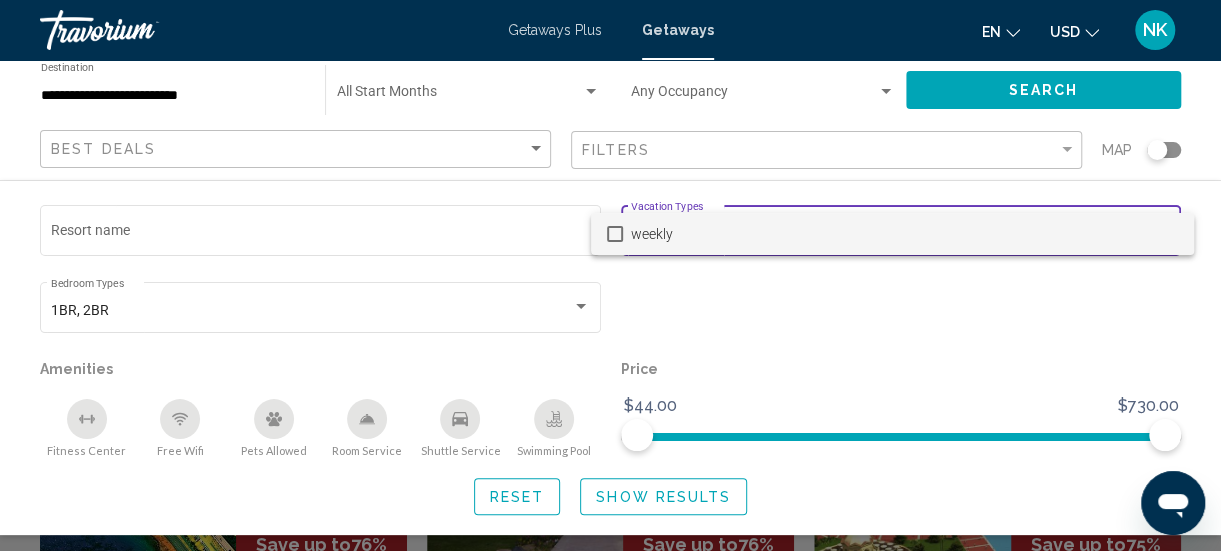 click at bounding box center (615, 234) 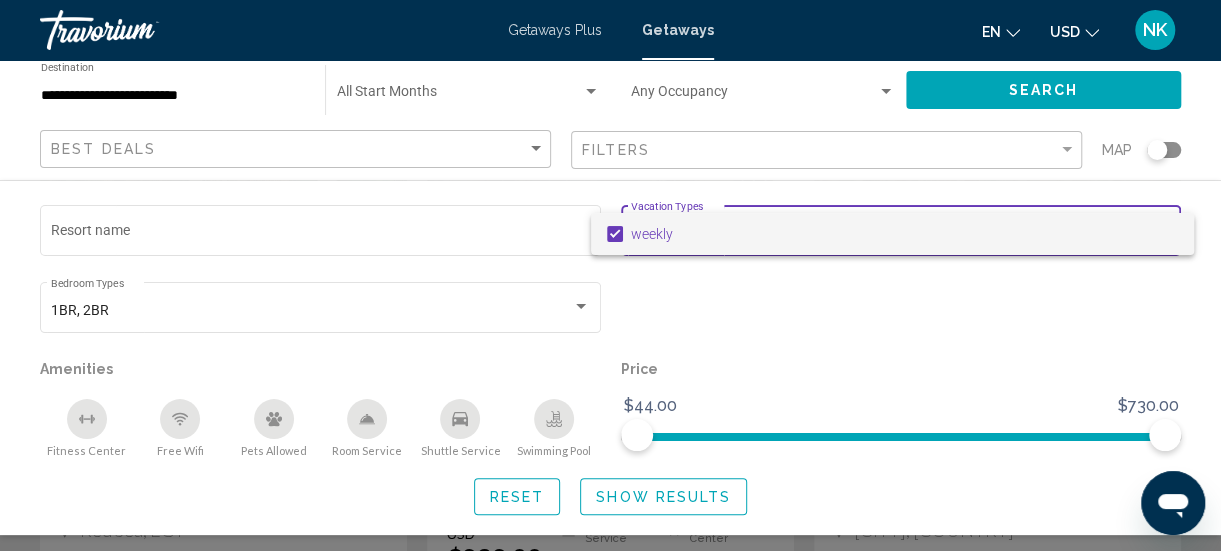 scroll, scrollTop: 236, scrollLeft: 0, axis: vertical 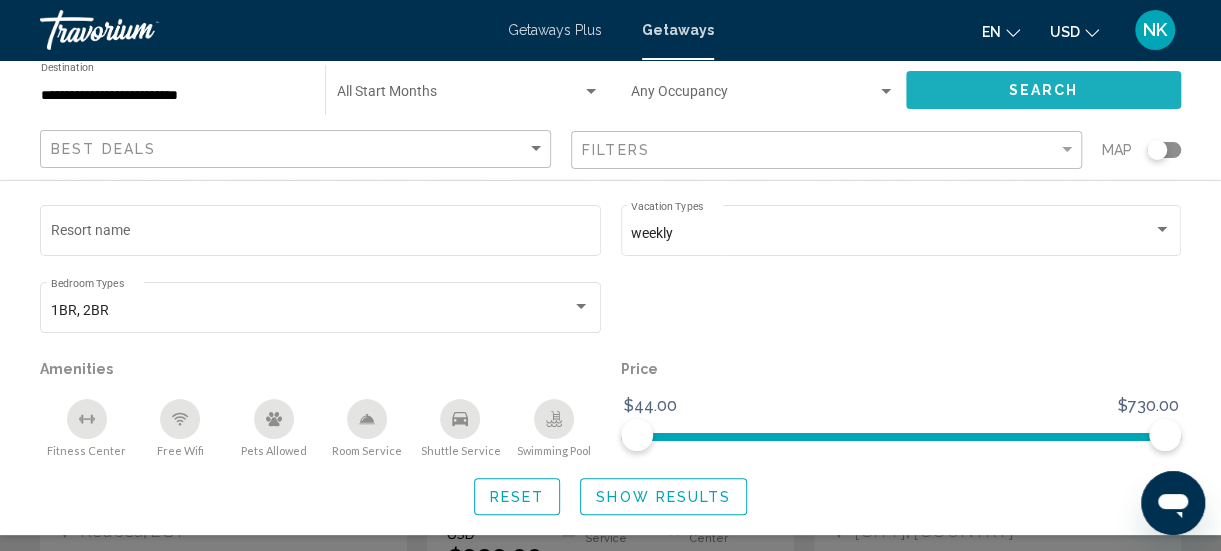 click on "Search" 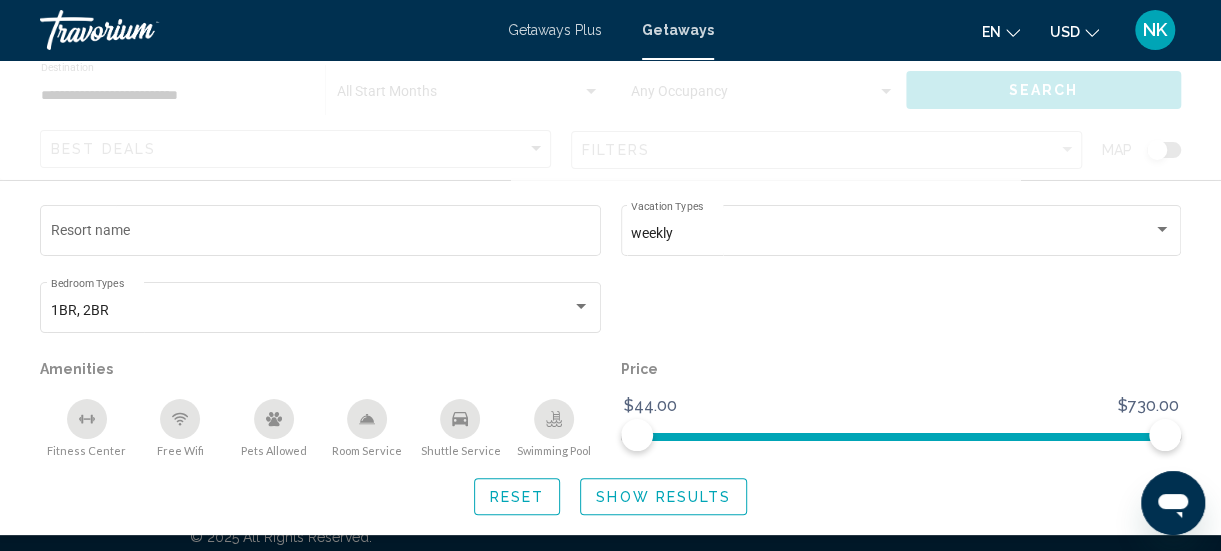 scroll, scrollTop: 13, scrollLeft: 0, axis: vertical 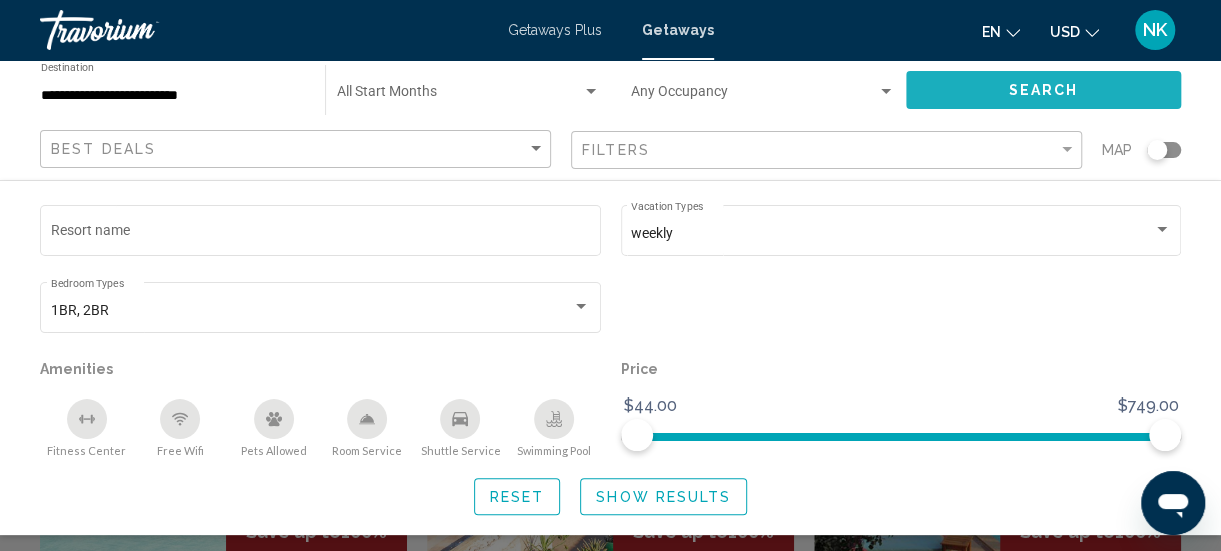 click on "Search" 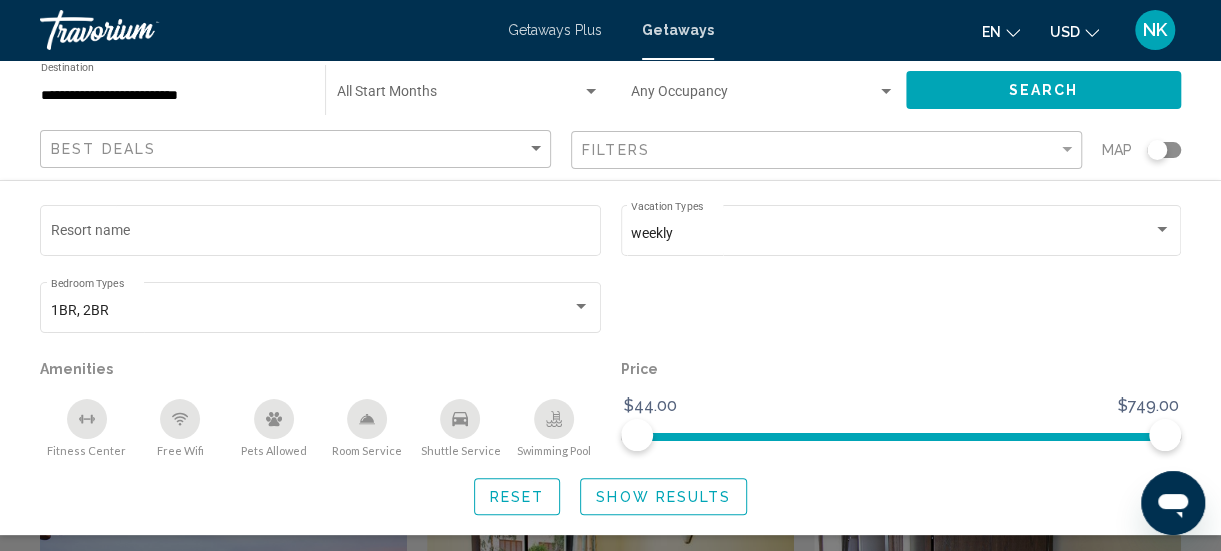 scroll, scrollTop: 488, scrollLeft: 0, axis: vertical 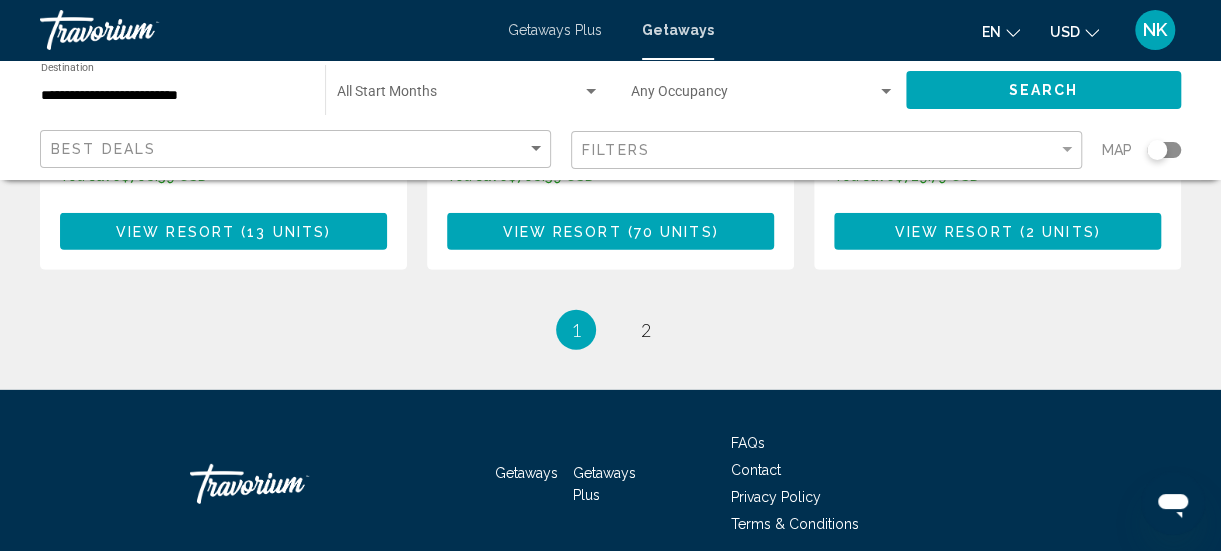 click on "page  2" at bounding box center [646, 330] 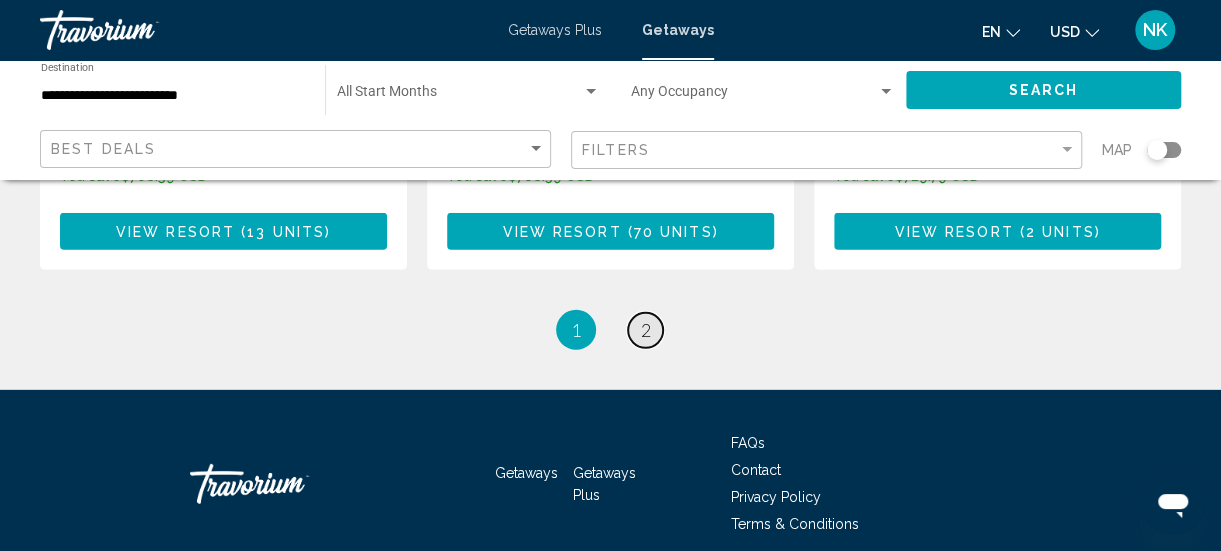 click on "page  2" at bounding box center [645, 330] 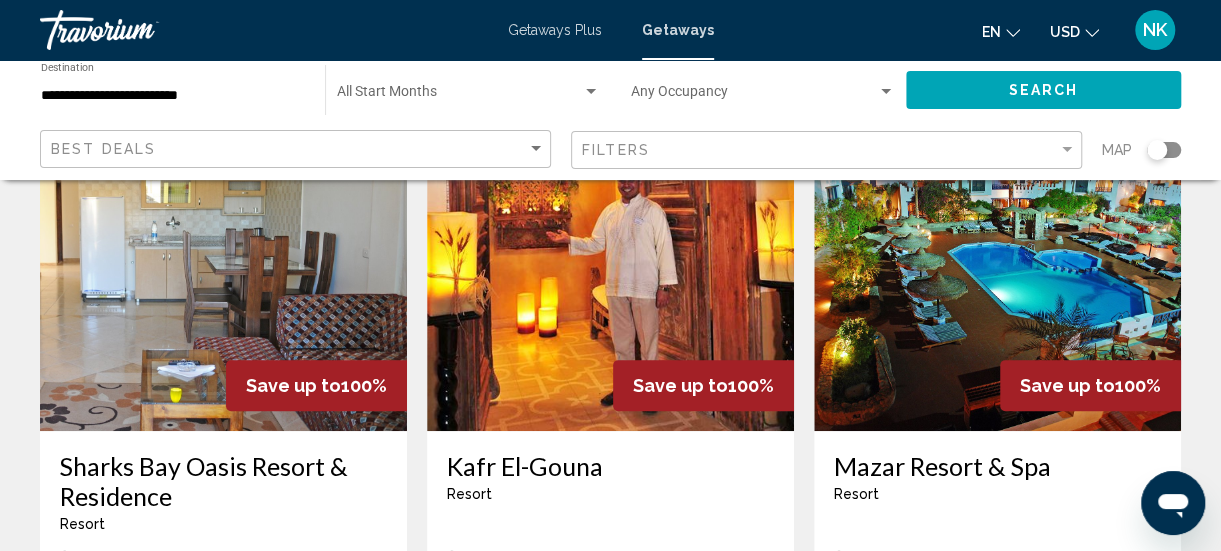 scroll, scrollTop: 162, scrollLeft: 0, axis: vertical 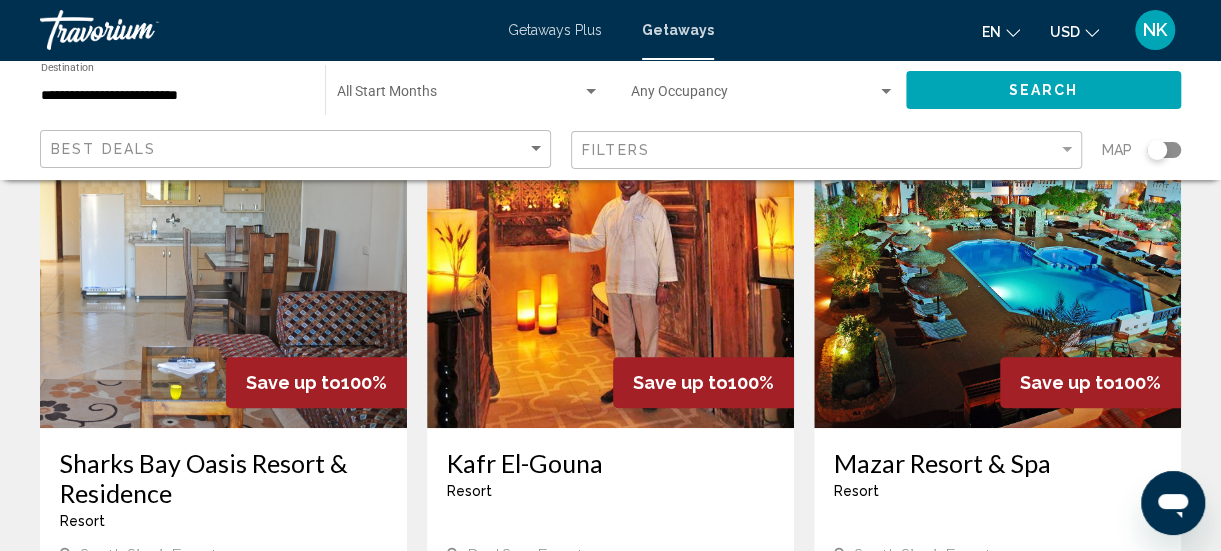 click at bounding box center (223, 268) 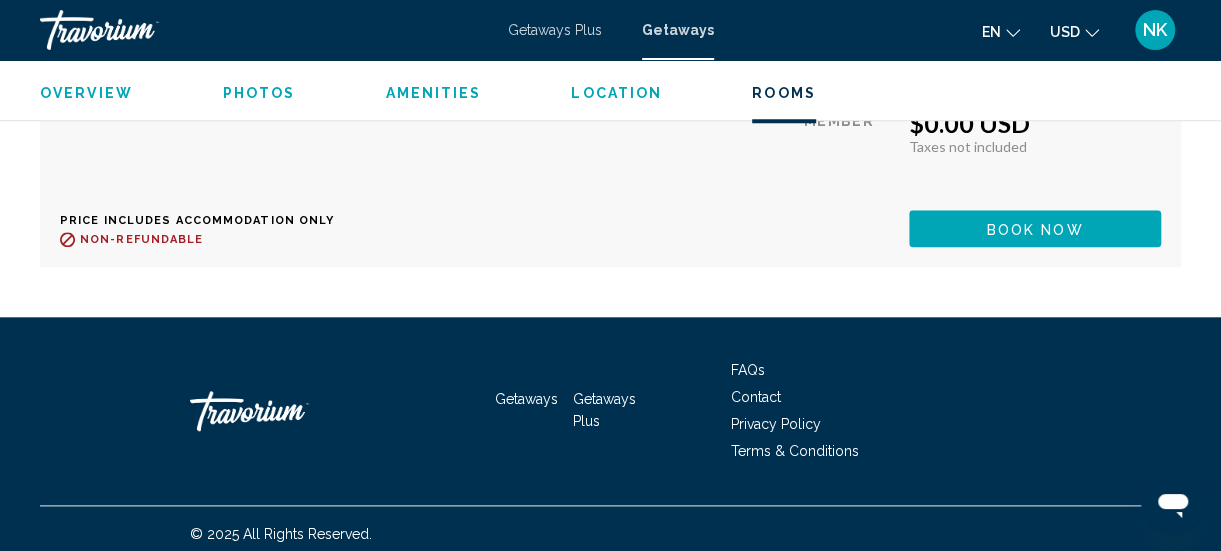 scroll, scrollTop: 4505, scrollLeft: 0, axis: vertical 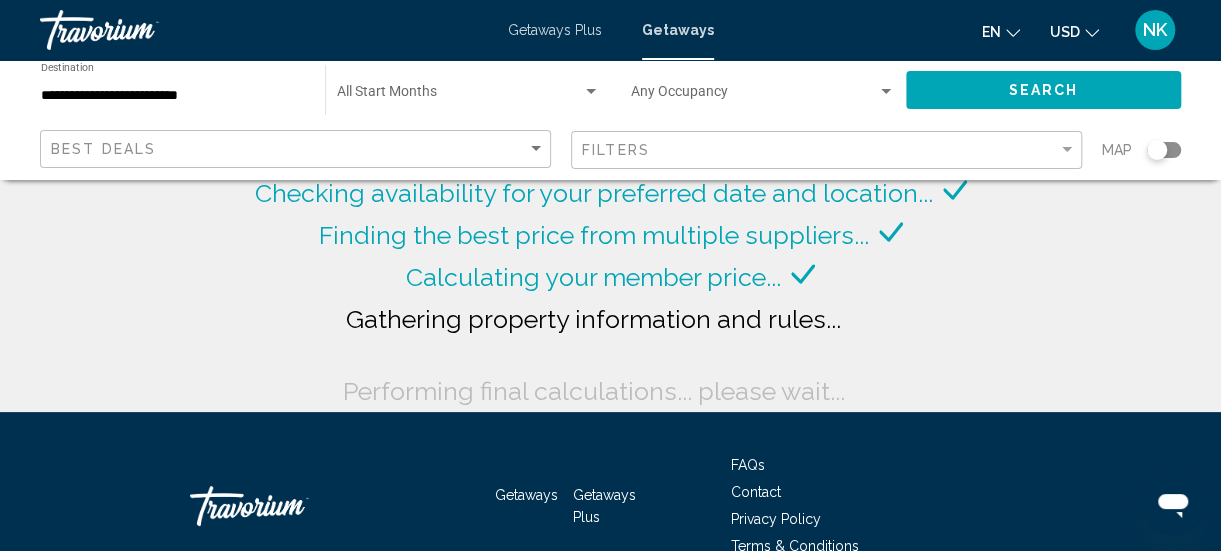 click at bounding box center (591, 91) 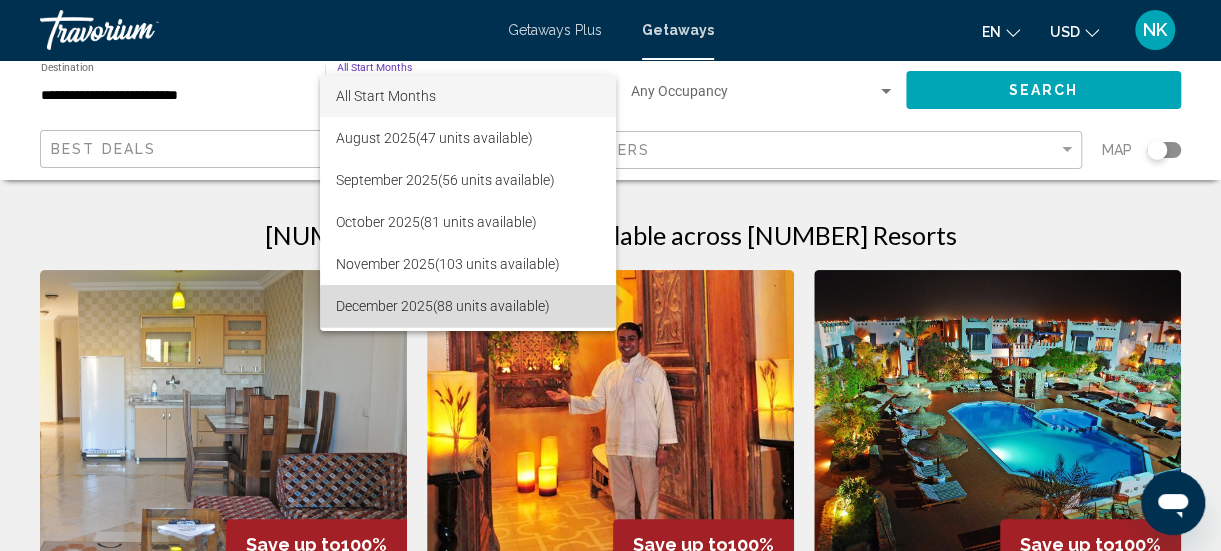 click on "[MONTH] [YEAR] ([NUMBER] units available)" at bounding box center (468, 306) 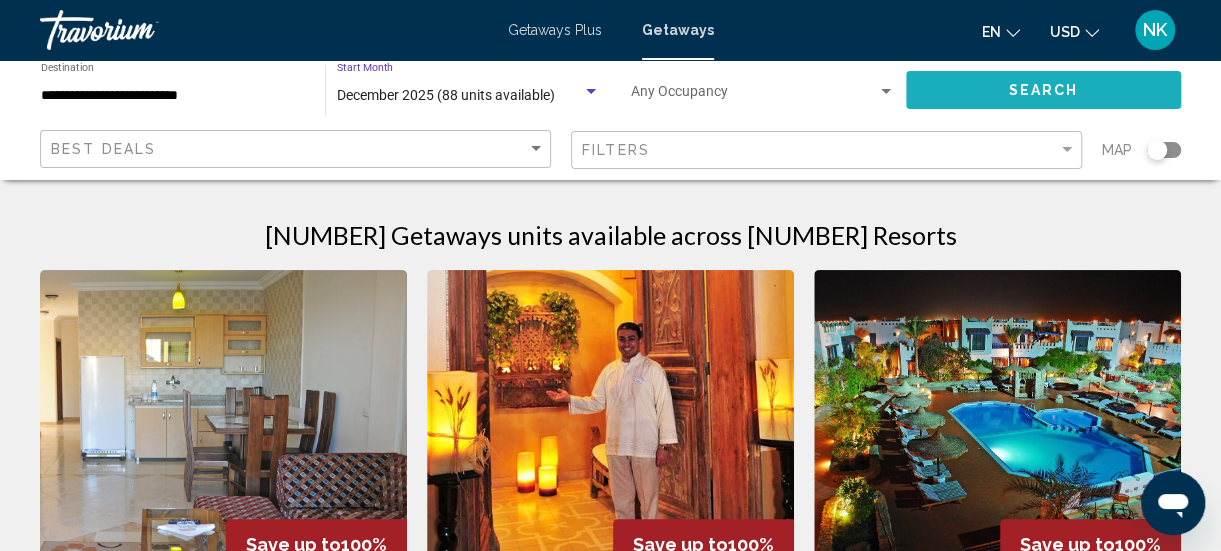 click on "Search" 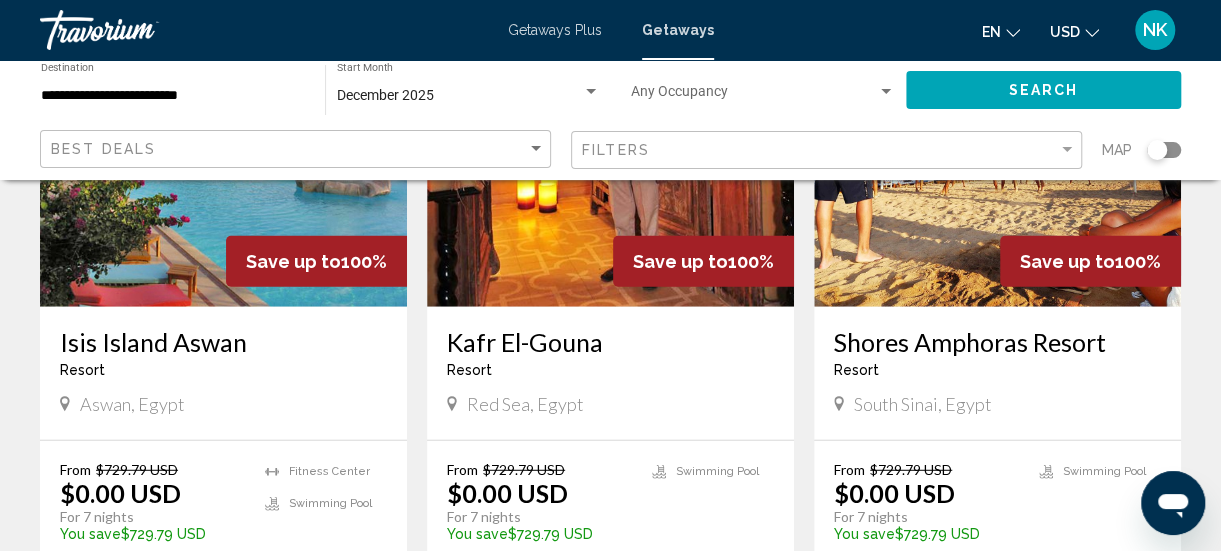 scroll, scrollTop: 2373, scrollLeft: 0, axis: vertical 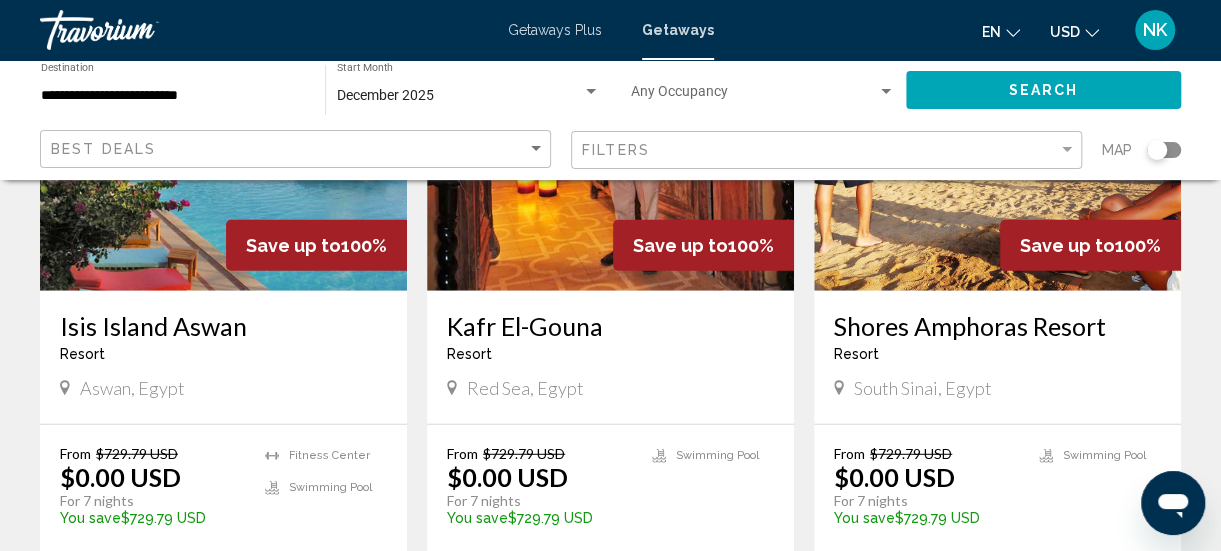 click at bounding box center (997, 131) 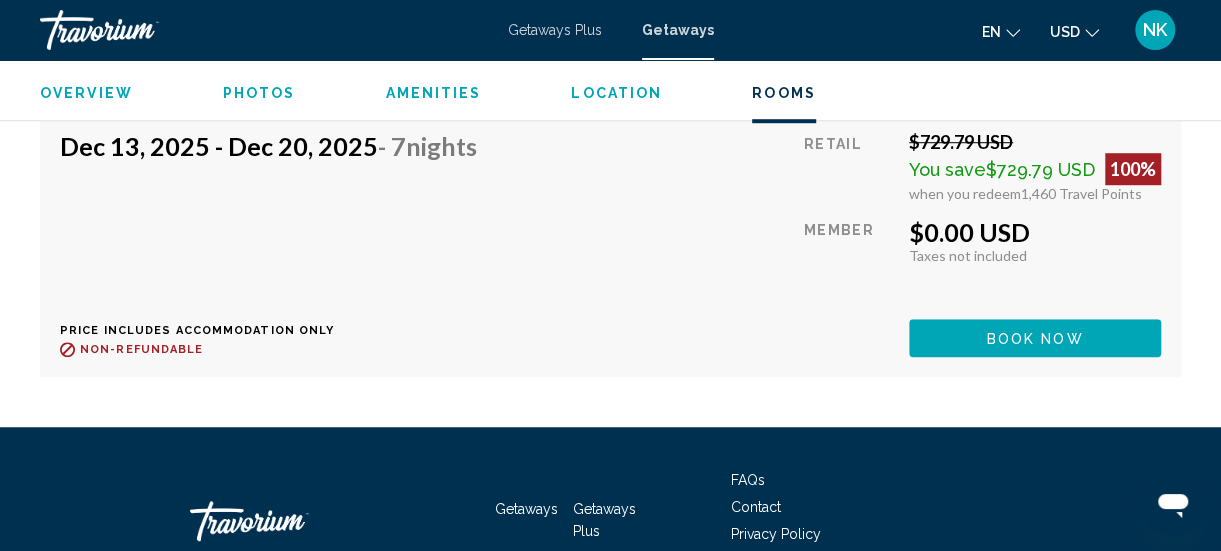 scroll, scrollTop: 4294, scrollLeft: 0, axis: vertical 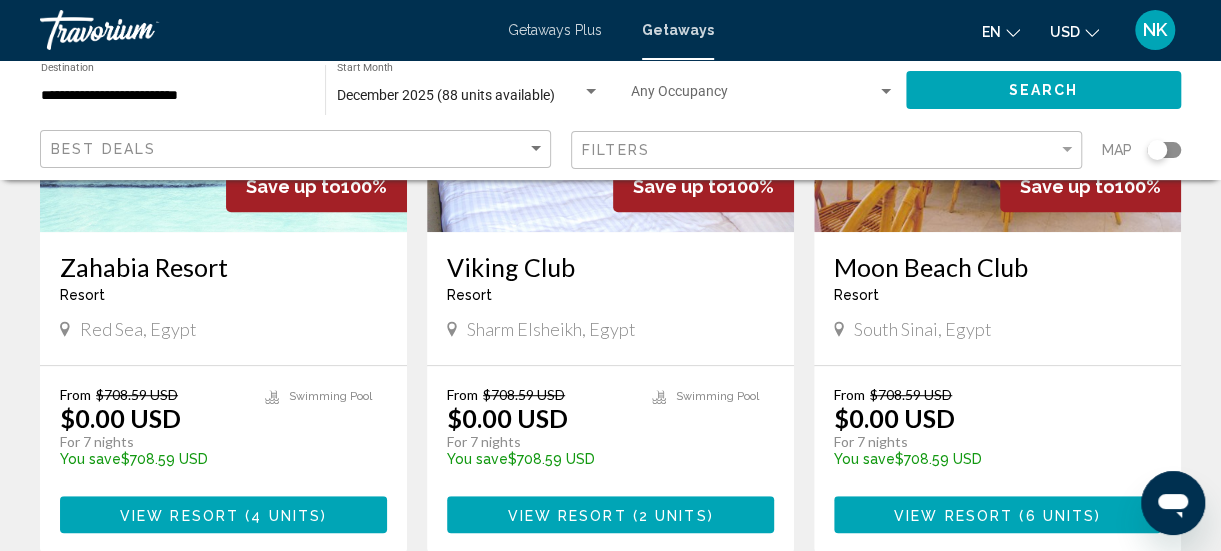 click on "Viking Club  Resort  -  This is an adults only resort" at bounding box center [610, 285] 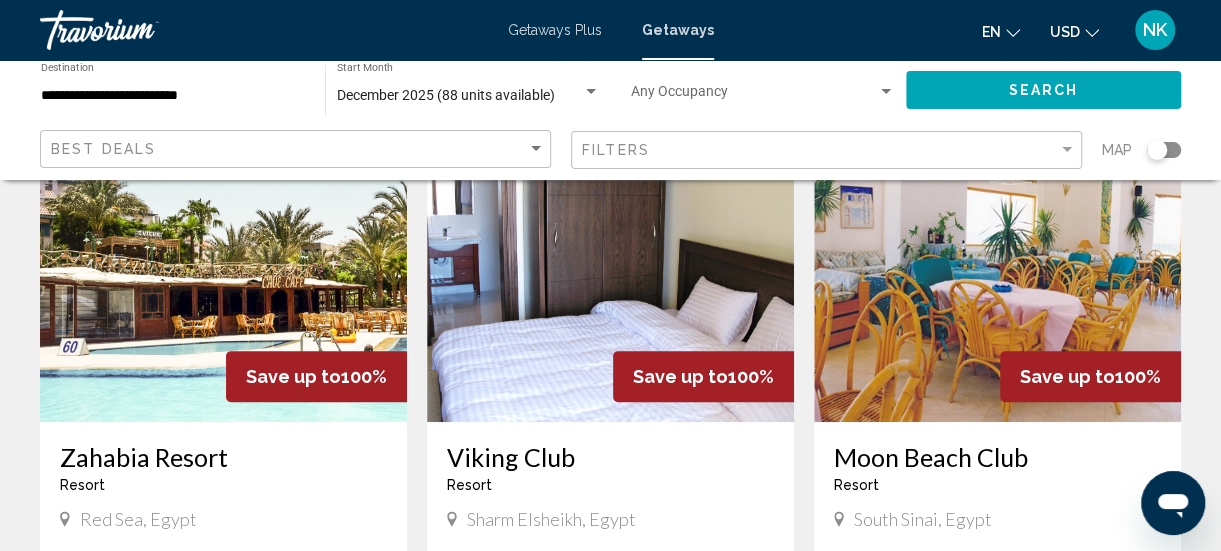 click at bounding box center [610, 262] 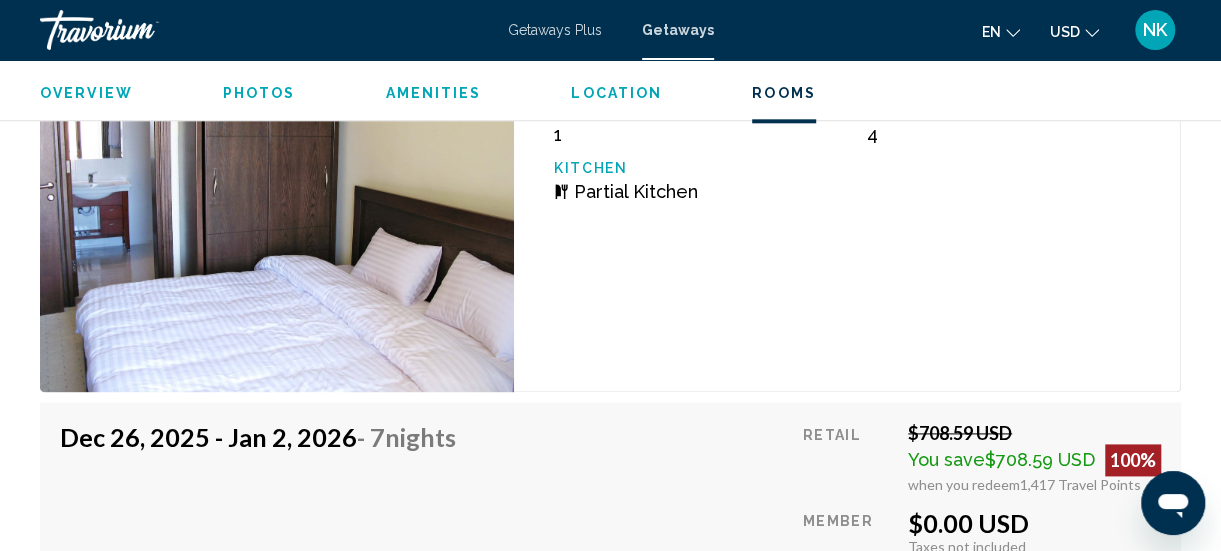 scroll, scrollTop: 4731, scrollLeft: 0, axis: vertical 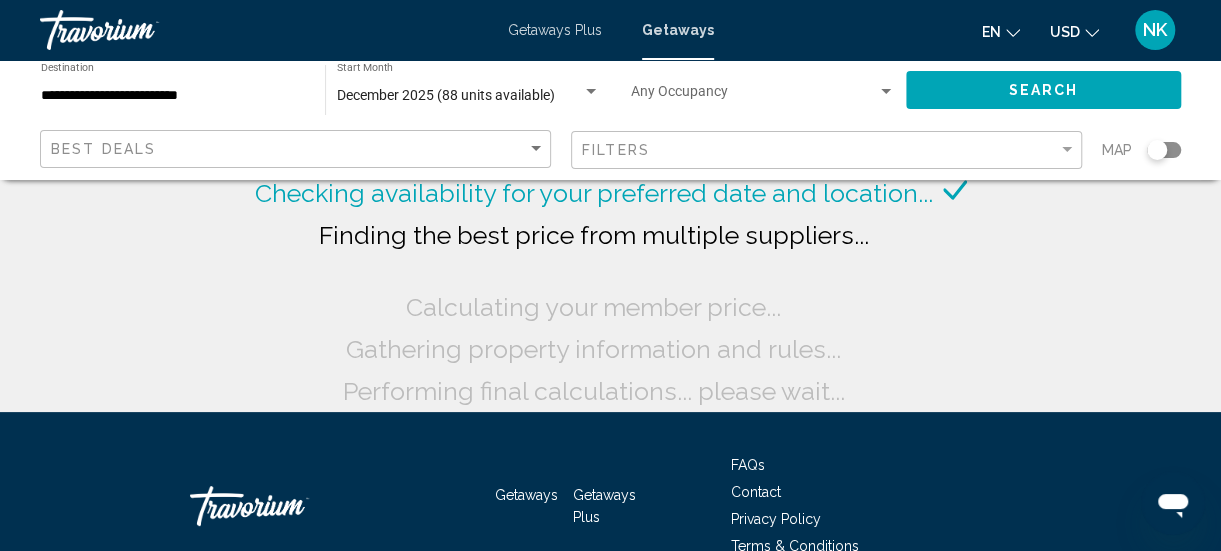click on "December 2025 (88 units available)" at bounding box center [446, 95] 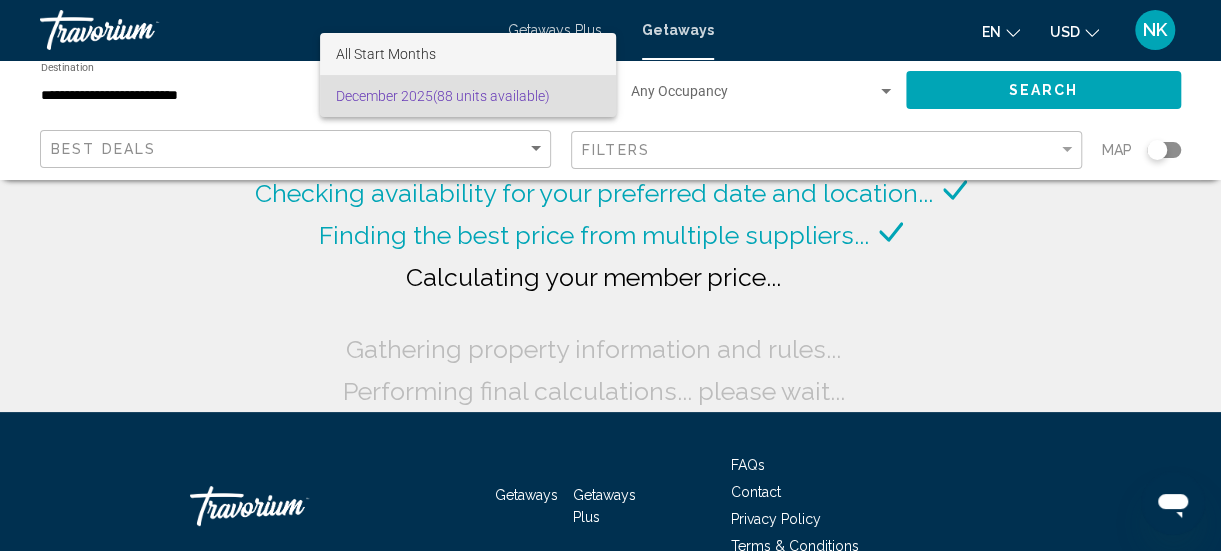click on "All Start Months" at bounding box center (468, 54) 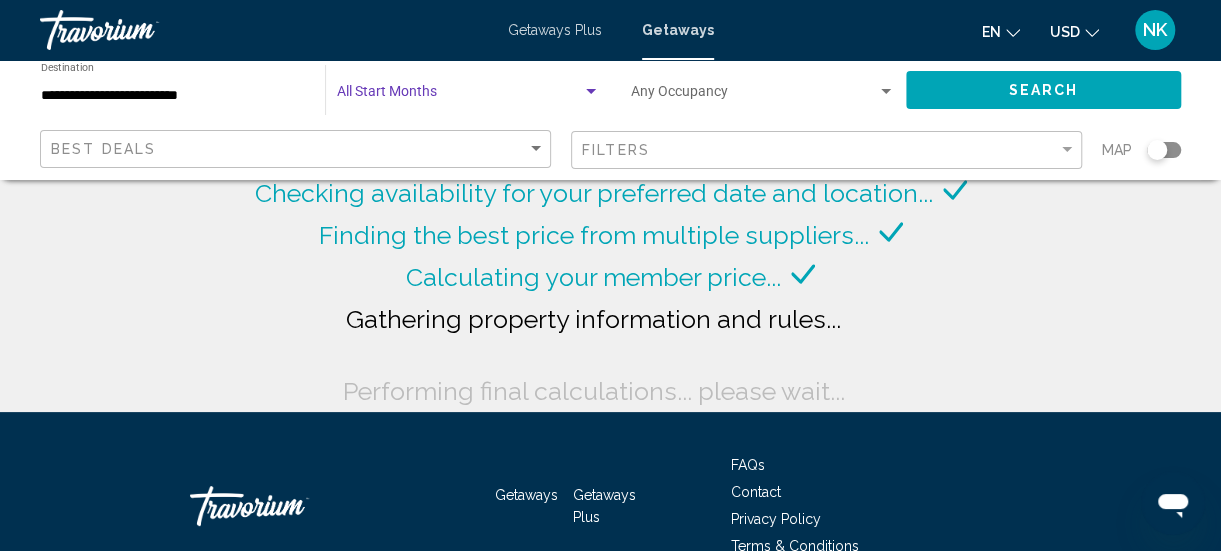 click at bounding box center (468, 96) 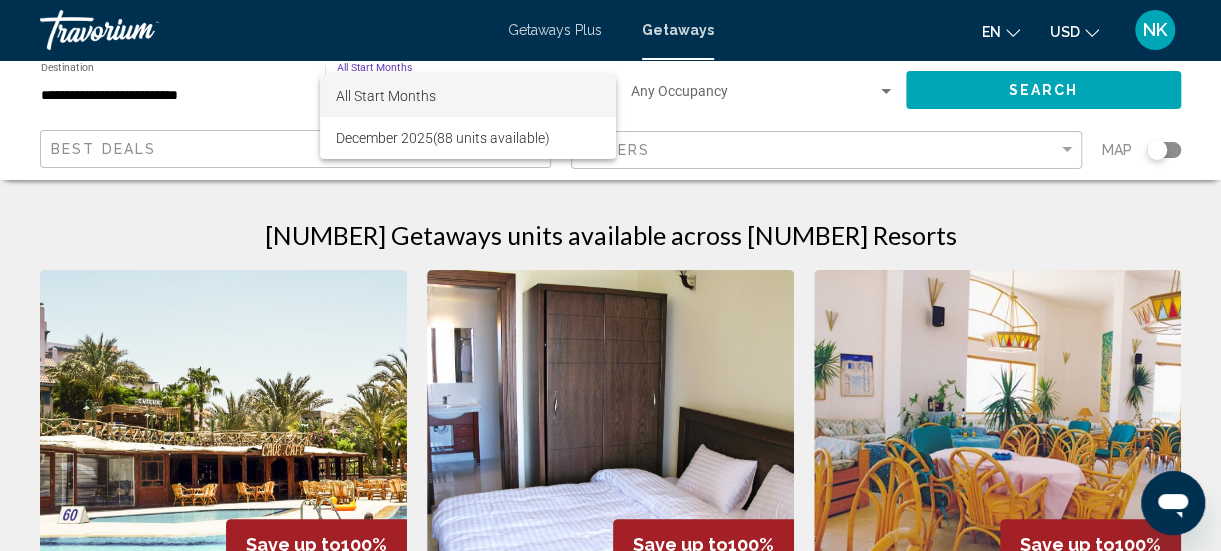 click on "All Start Months" at bounding box center [468, 96] 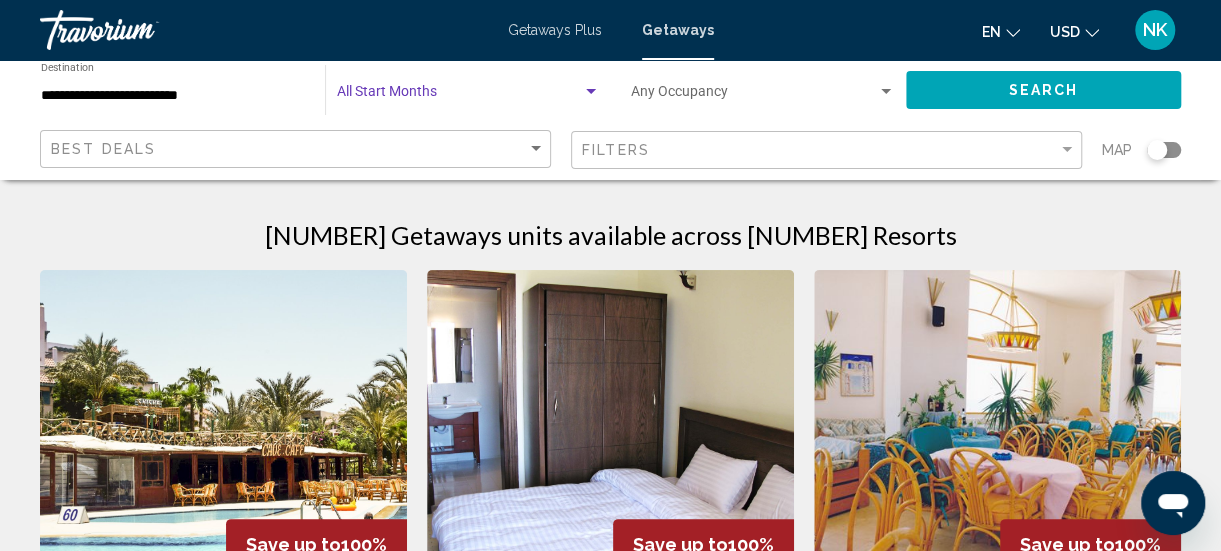 click at bounding box center (591, 91) 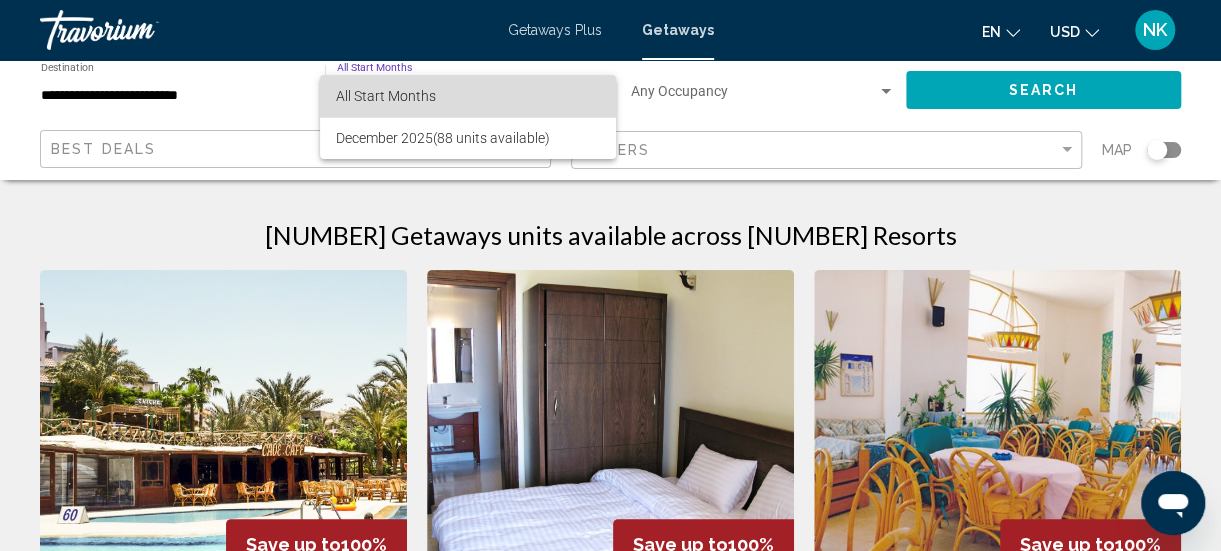 click on "All Start Months" at bounding box center (468, 96) 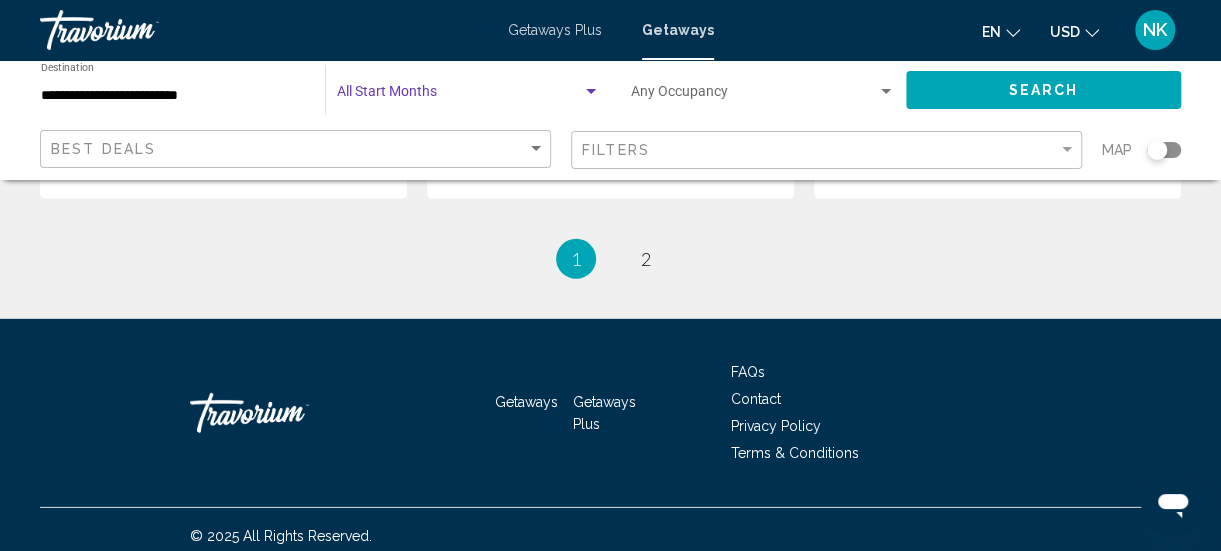 scroll, scrollTop: 2796, scrollLeft: 0, axis: vertical 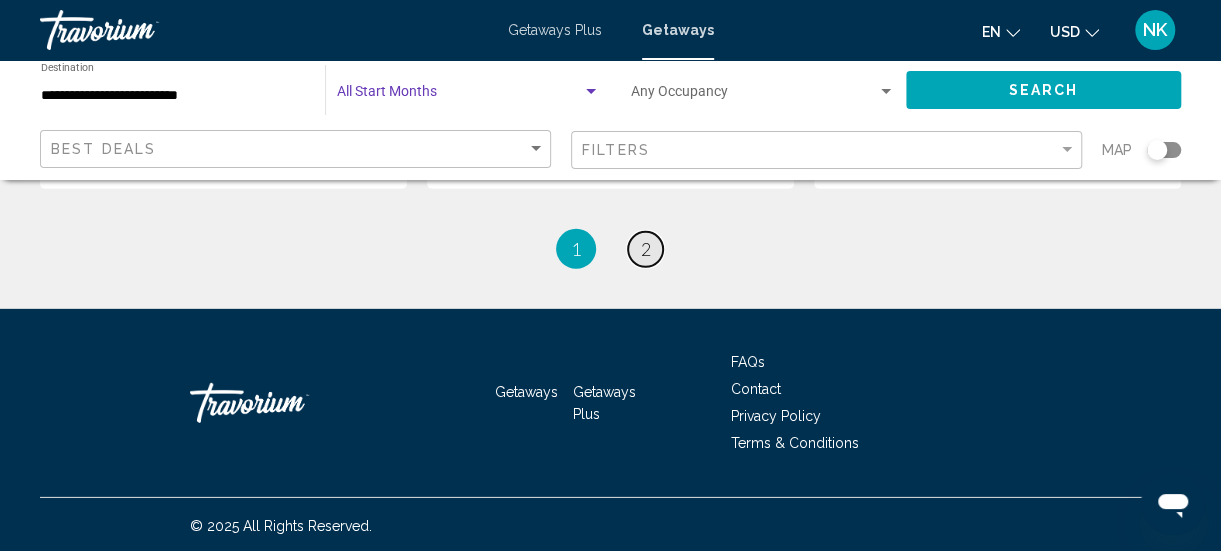 click on "2" at bounding box center (646, 249) 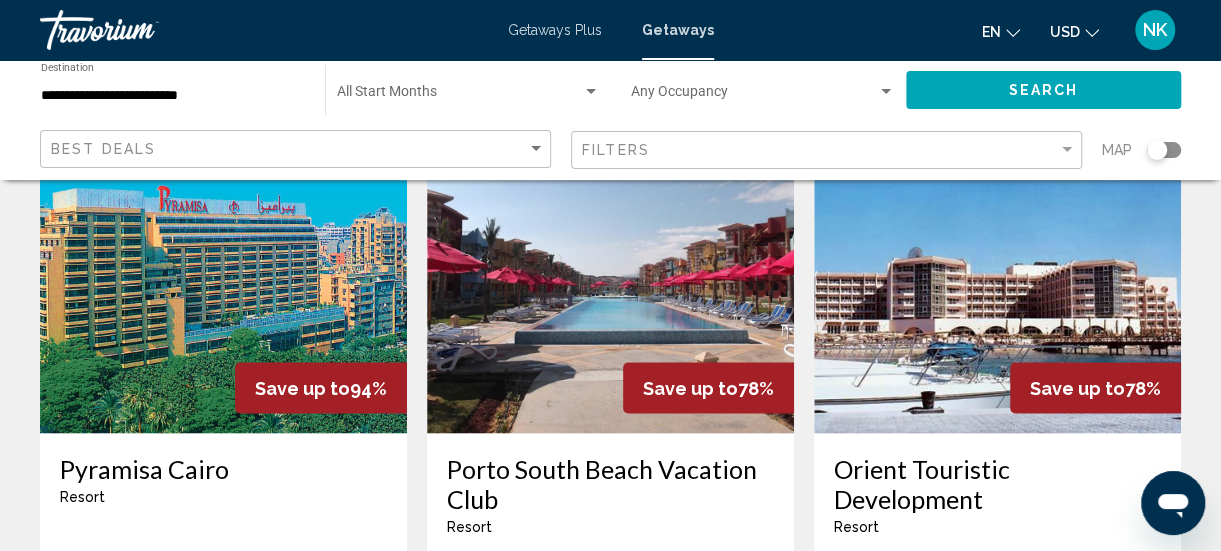 scroll, scrollTop: 1562, scrollLeft: 0, axis: vertical 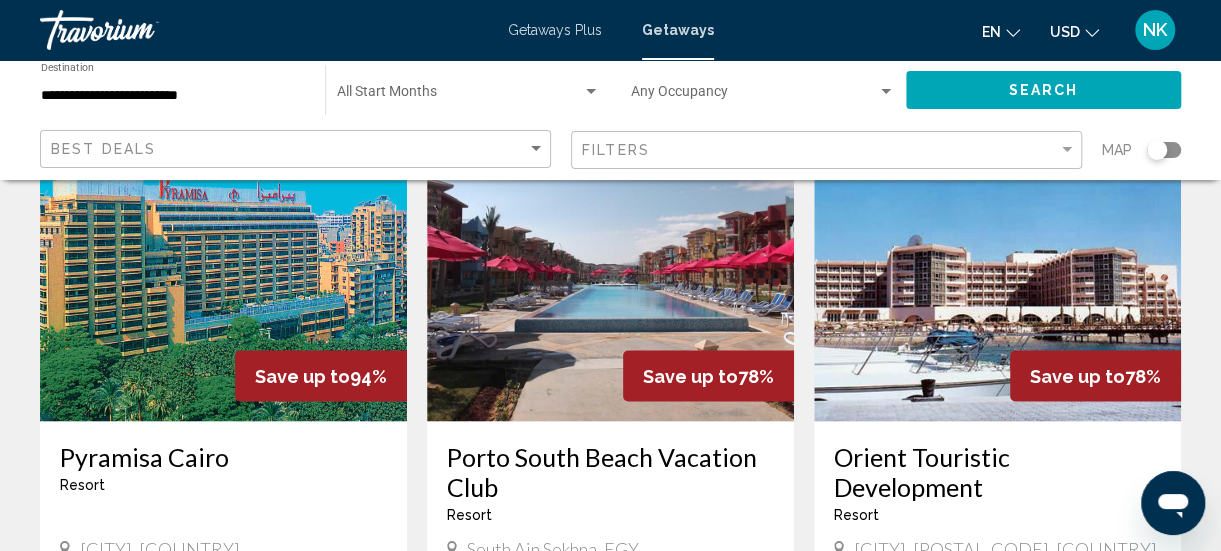 click at bounding box center [997, 261] 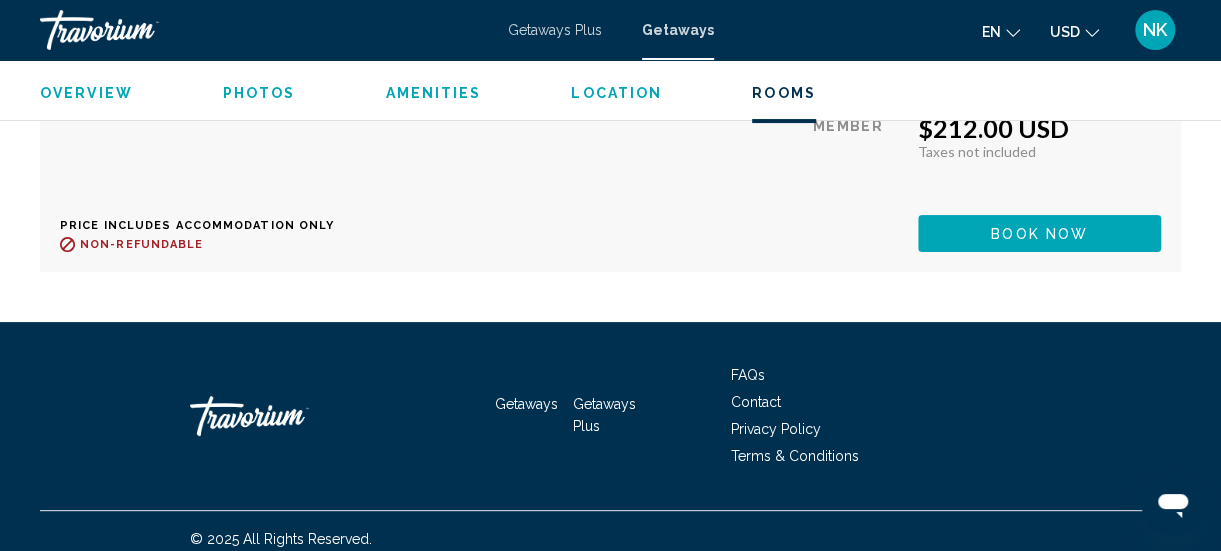 scroll, scrollTop: 3766, scrollLeft: 0, axis: vertical 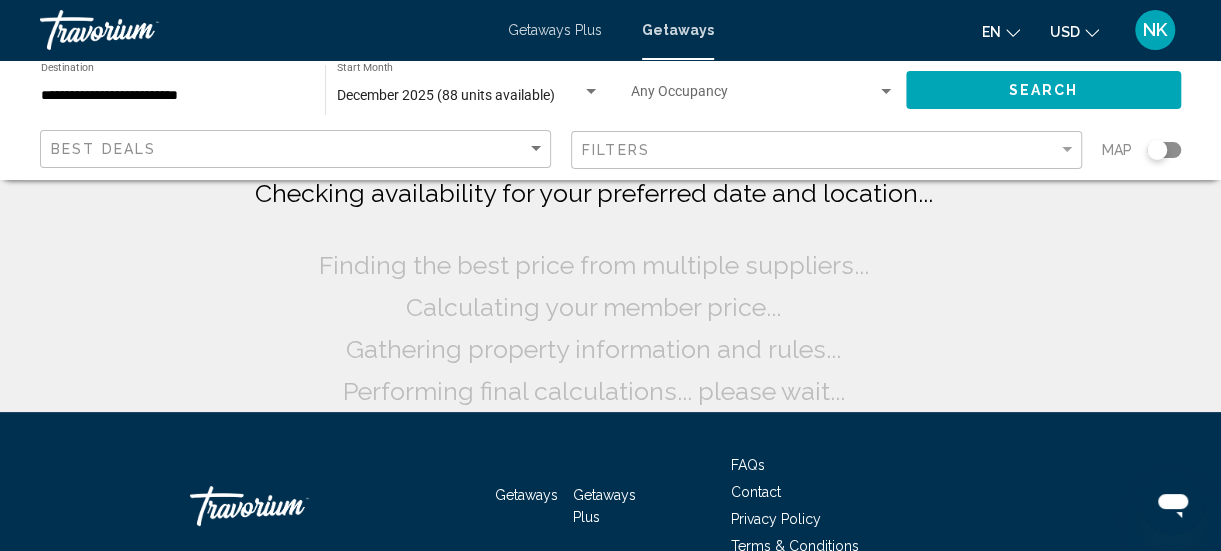 click at bounding box center [591, 92] 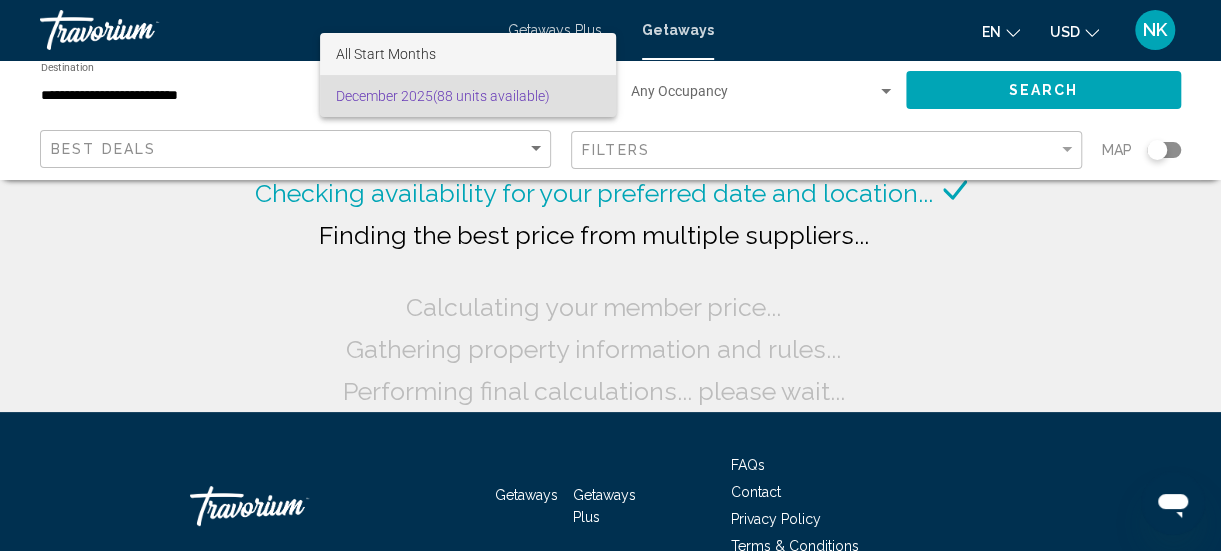 click on "All Start Months" at bounding box center (468, 54) 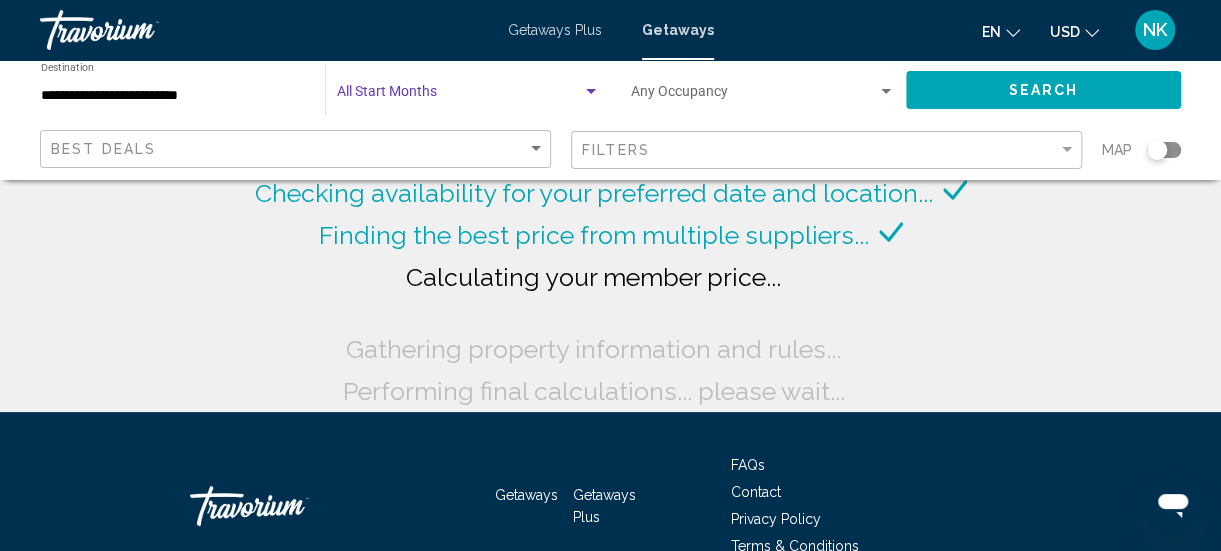 click on "Search" 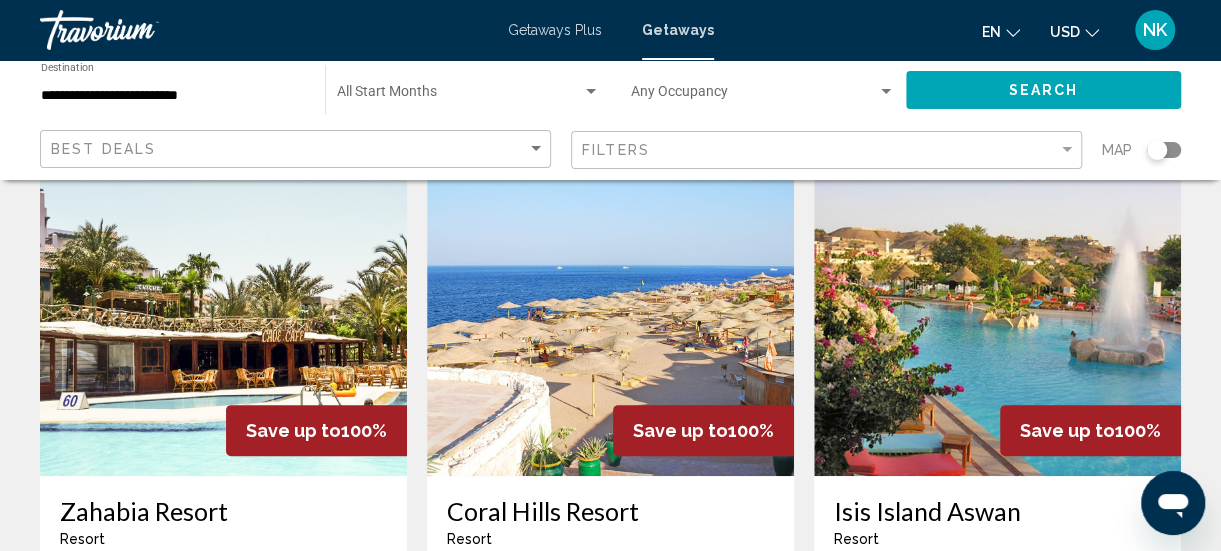 scroll, scrollTop: 117, scrollLeft: 0, axis: vertical 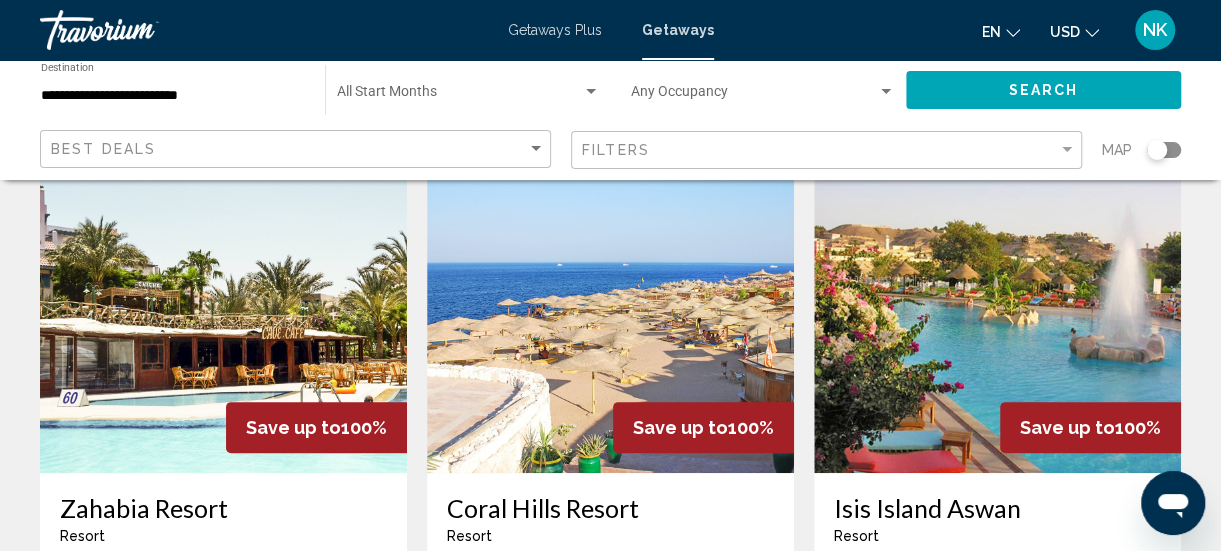 click at bounding box center [610, 313] 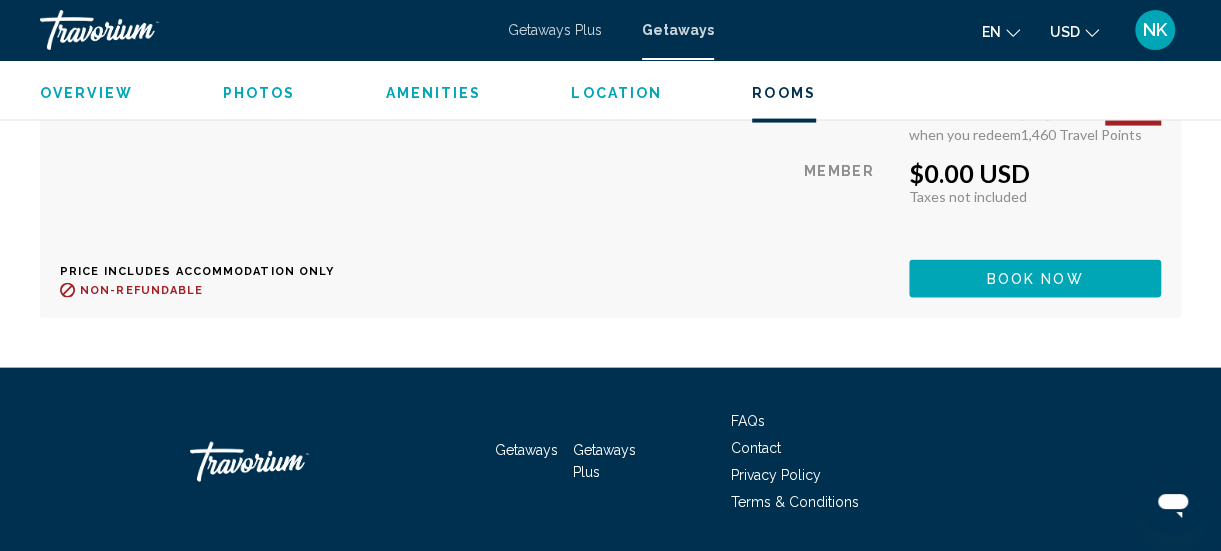 scroll, scrollTop: 5649, scrollLeft: 0, axis: vertical 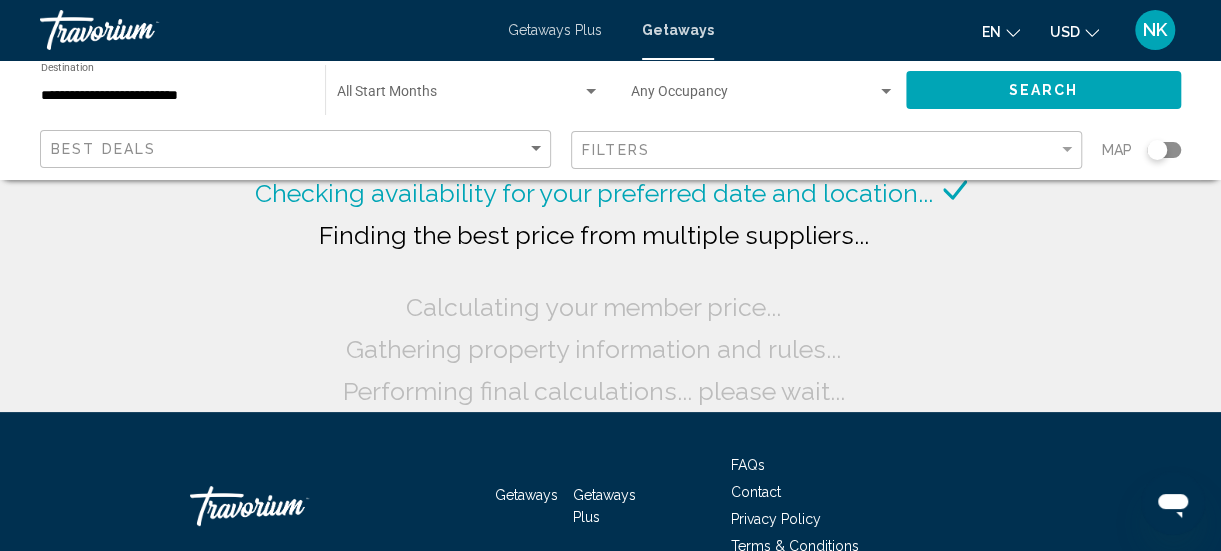 click at bounding box center [886, 92] 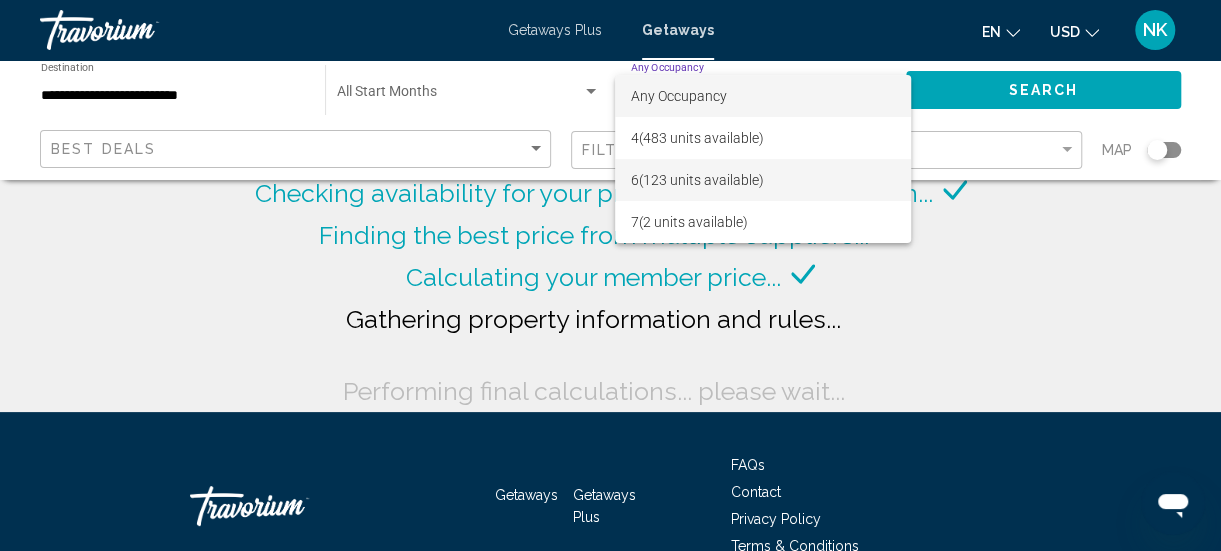 click on "6  (123 units available)" at bounding box center [763, 180] 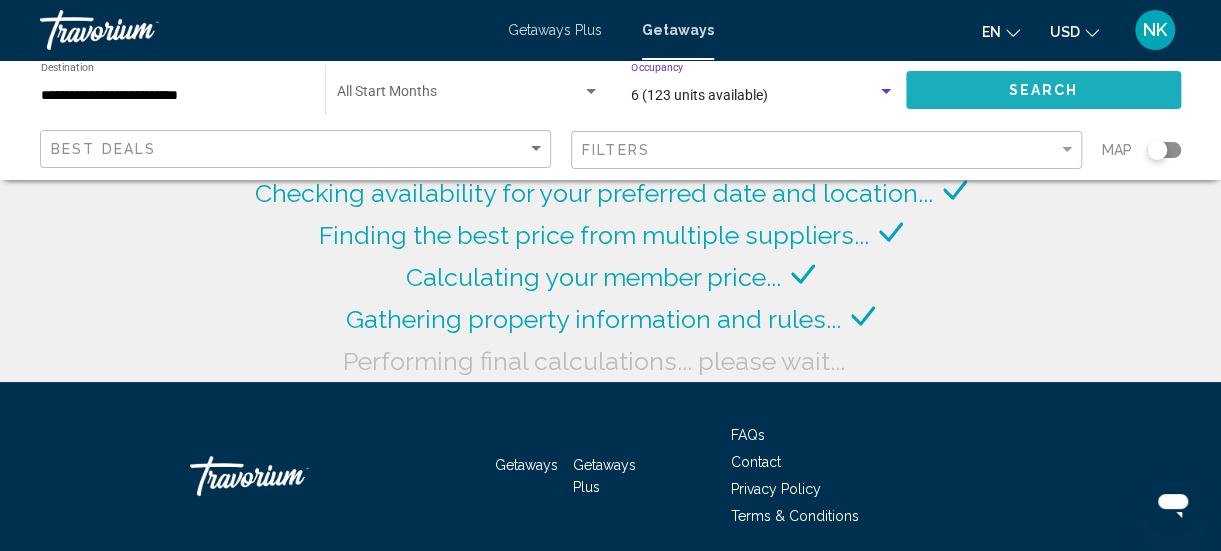 click on "Search" 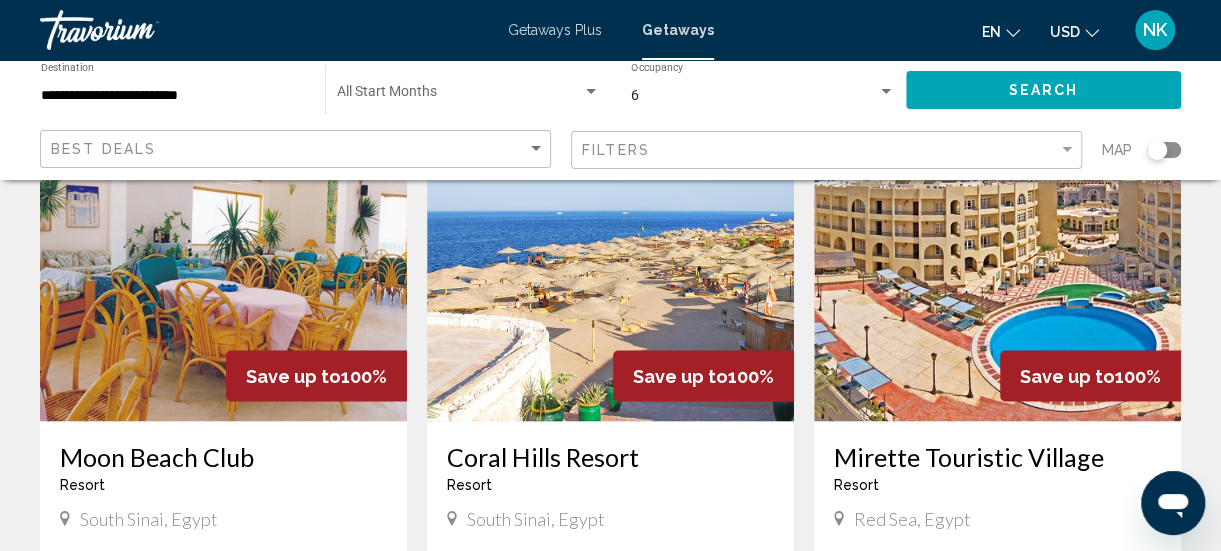 scroll, scrollTop: 1562, scrollLeft: 0, axis: vertical 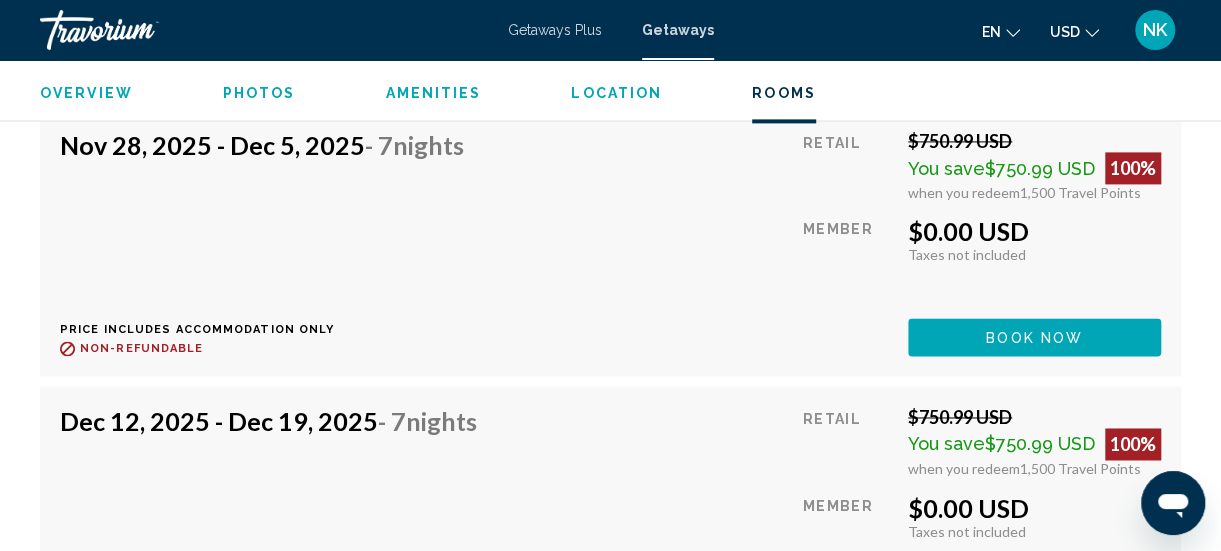 click on "Book now" at bounding box center [1034, -764] 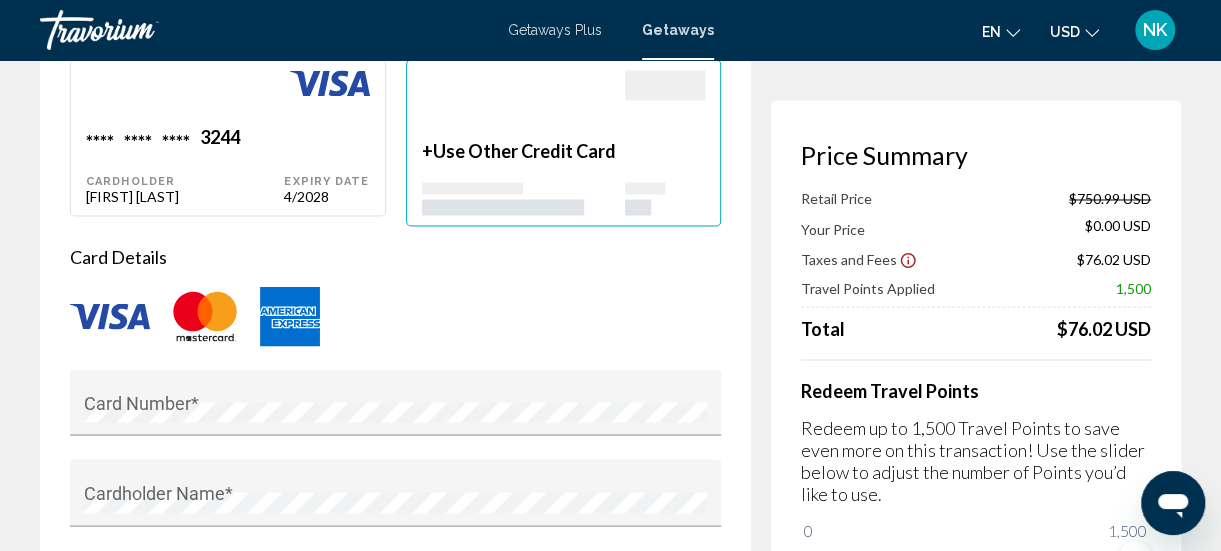 scroll, scrollTop: 1567, scrollLeft: 0, axis: vertical 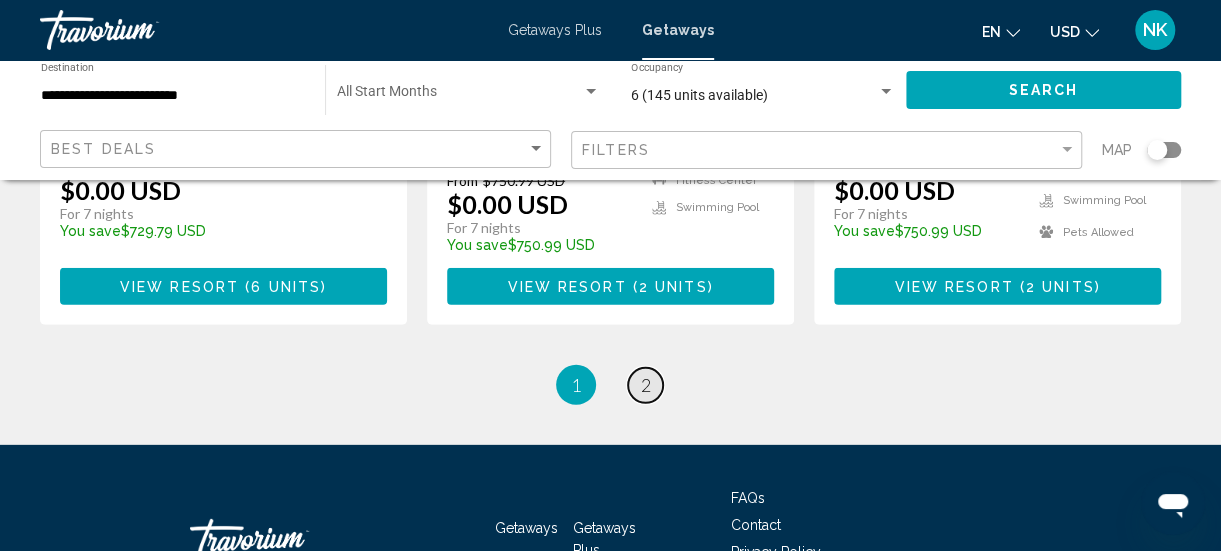 click on "2" at bounding box center [646, 385] 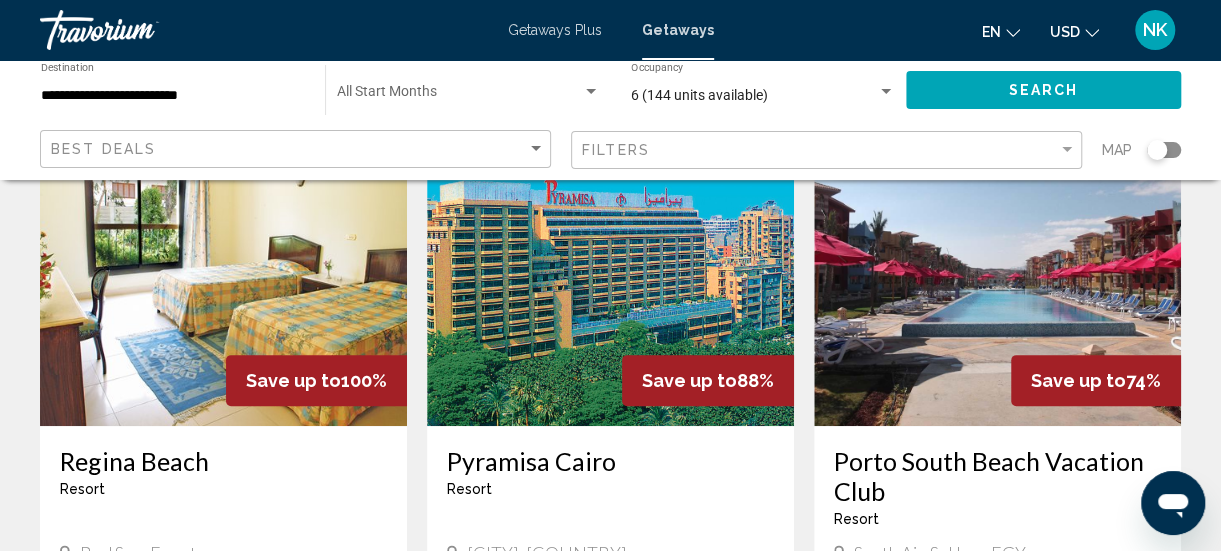 scroll, scrollTop: 177, scrollLeft: 0, axis: vertical 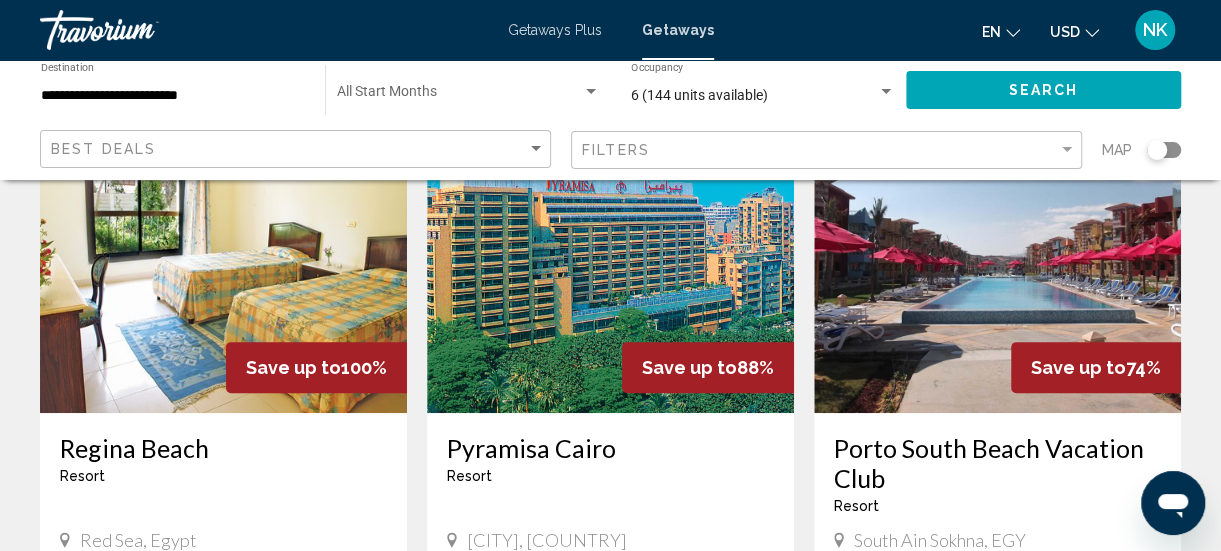 click at bounding box center [610, 253] 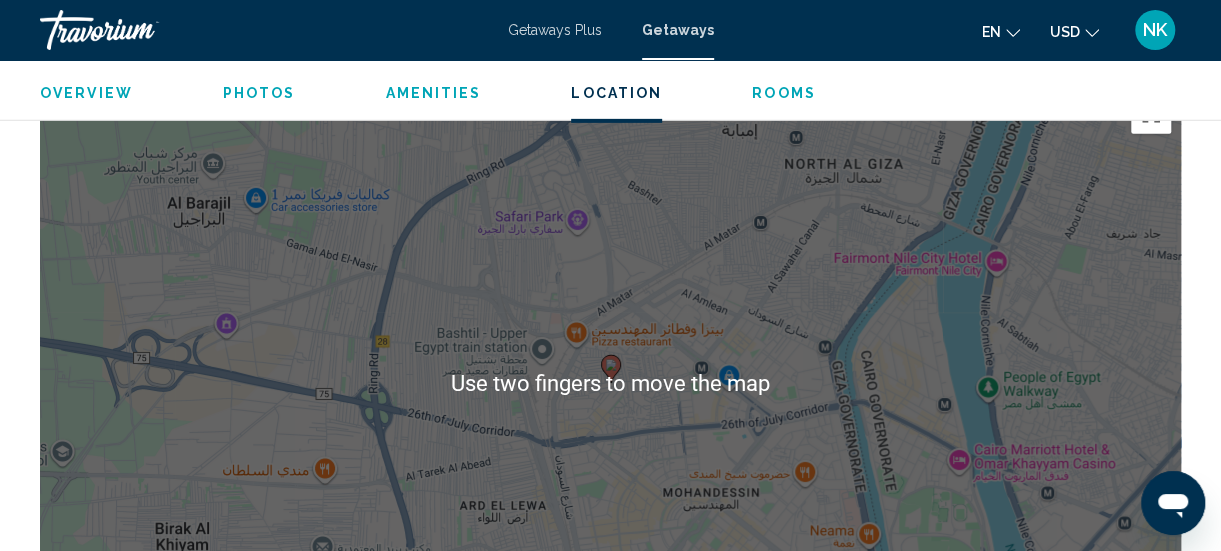 scroll, scrollTop: 3051, scrollLeft: 0, axis: vertical 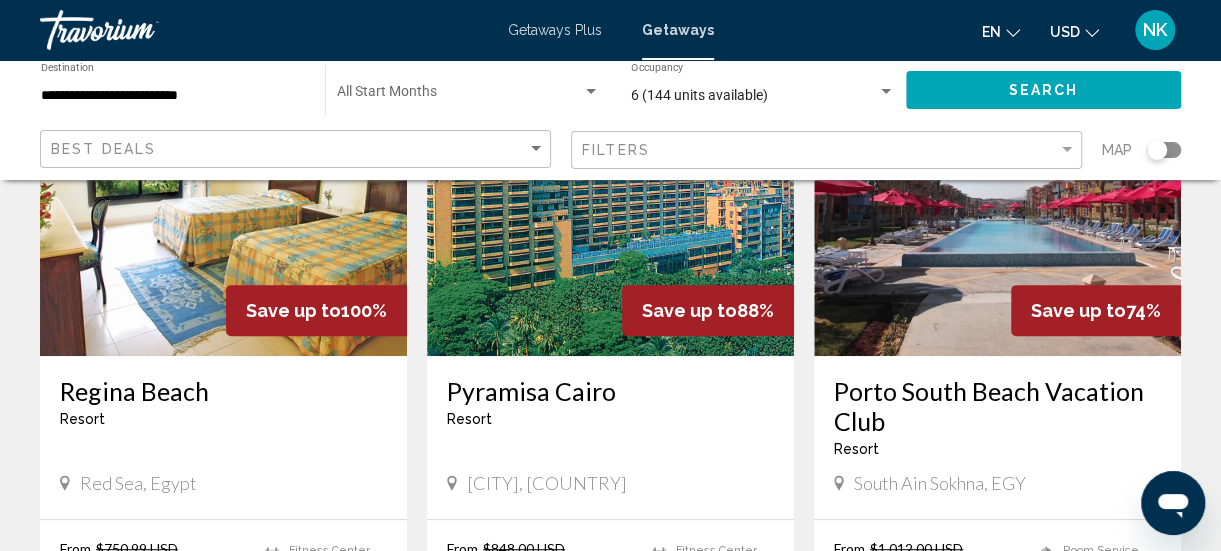 click at bounding box center (997, 196) 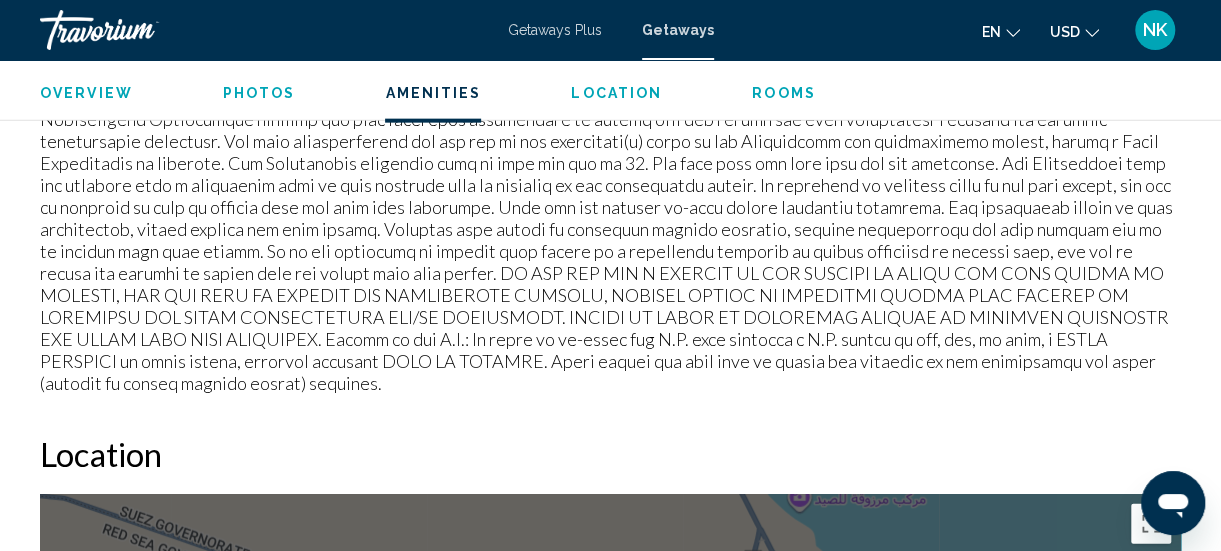 scroll, scrollTop: 2240, scrollLeft: 0, axis: vertical 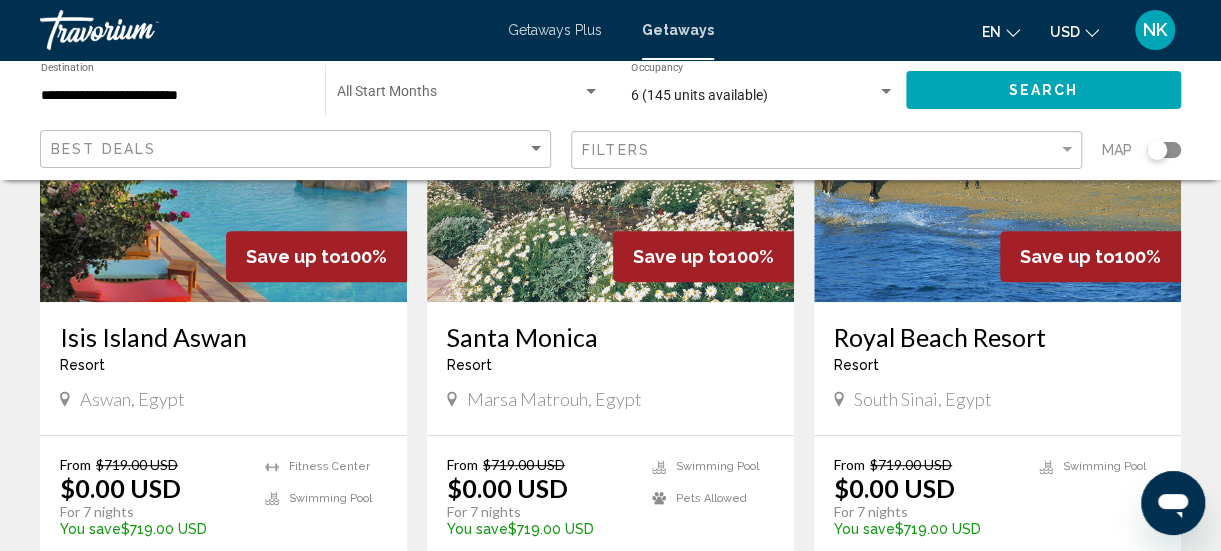 click at bounding box center [886, 91] 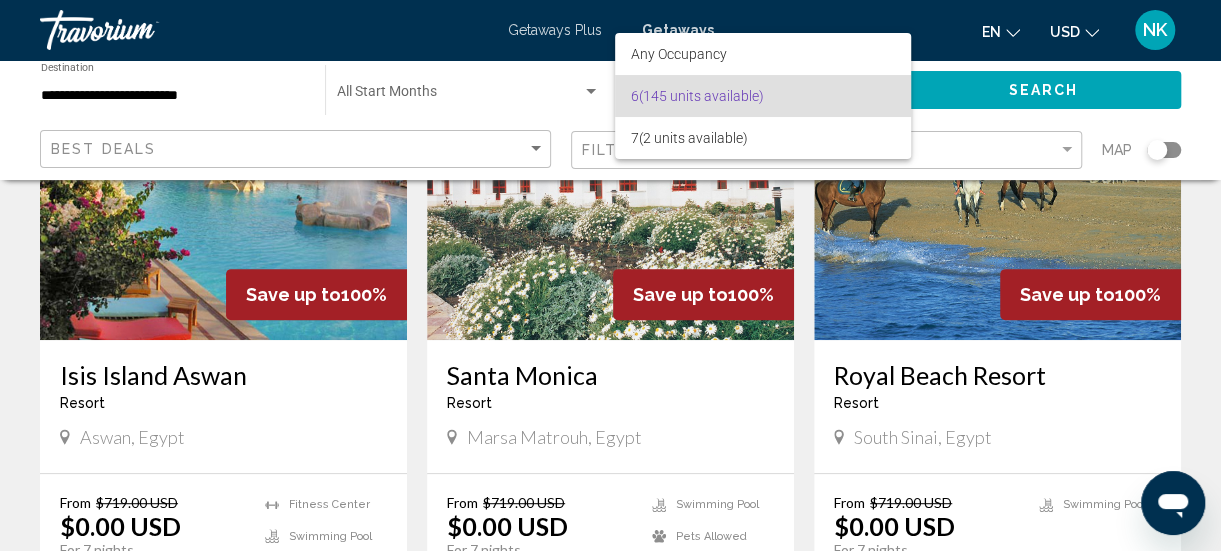 scroll, scrollTop: 249, scrollLeft: 0, axis: vertical 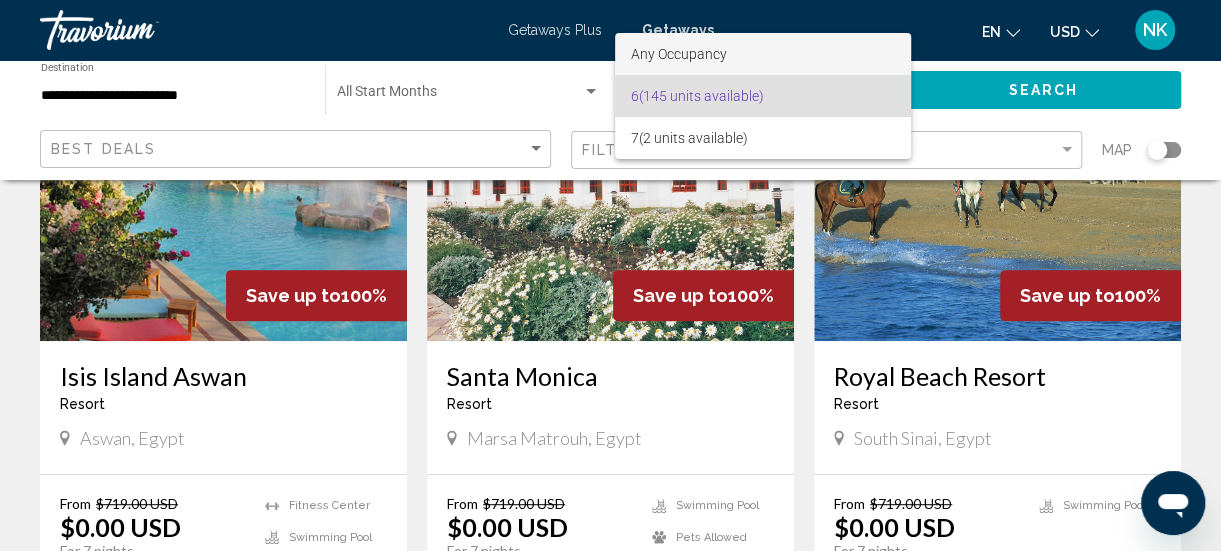 click on "Any Occupancy" at bounding box center [763, 54] 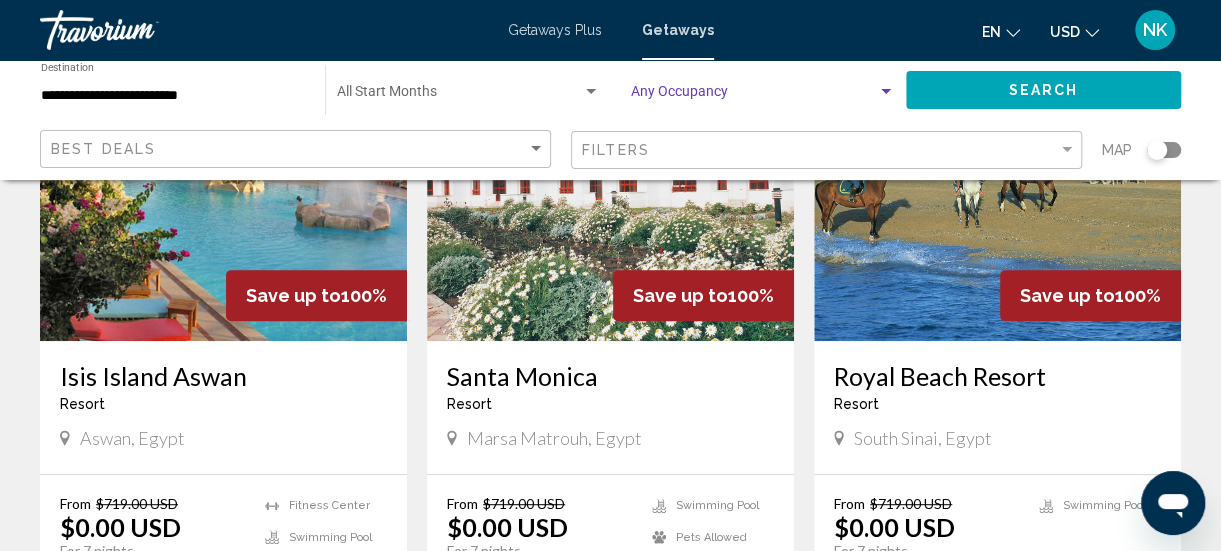 click on "Search" 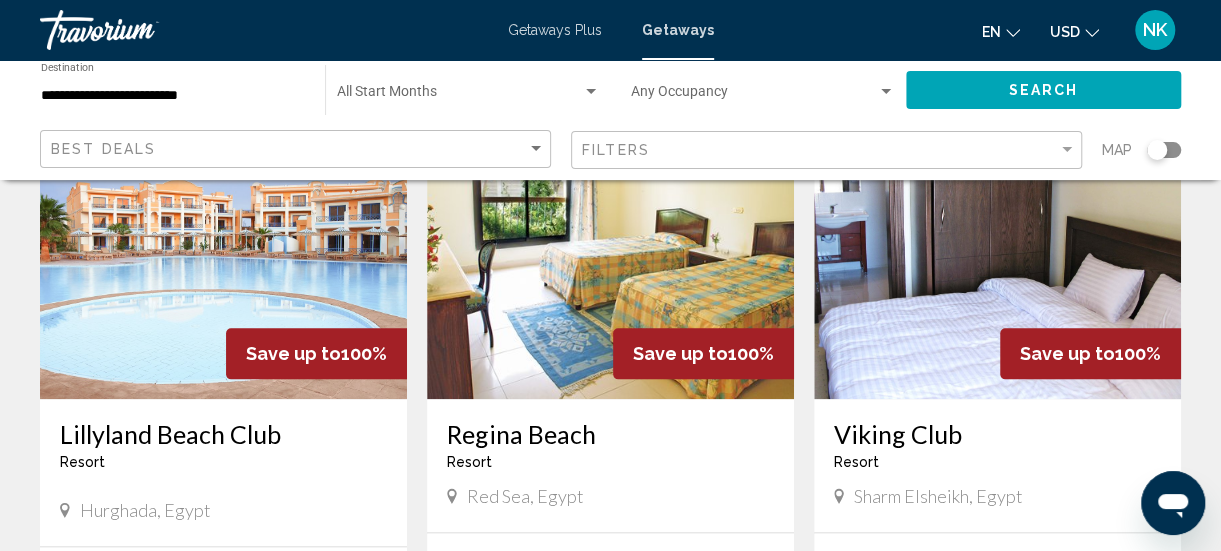 scroll, scrollTop: 874, scrollLeft: 0, axis: vertical 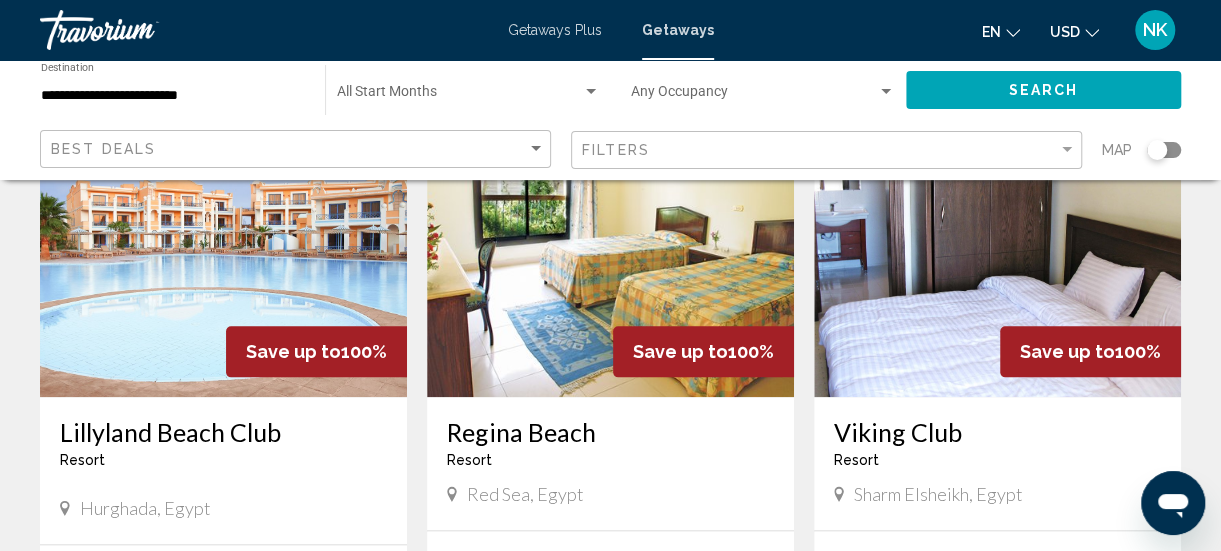 click at bounding box center [223, 237] 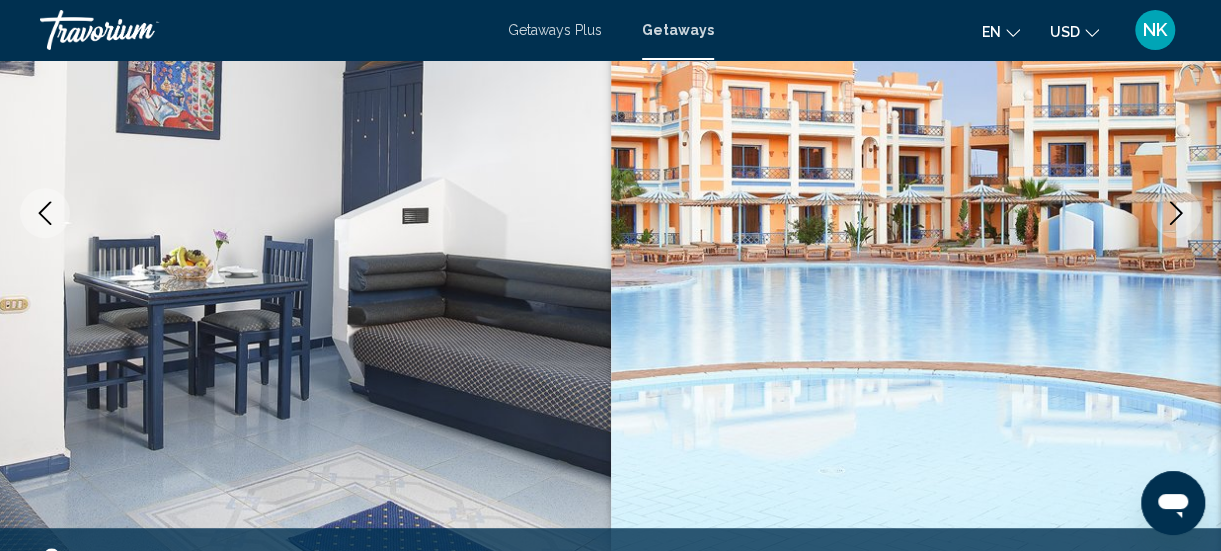 scroll, scrollTop: 264, scrollLeft: 0, axis: vertical 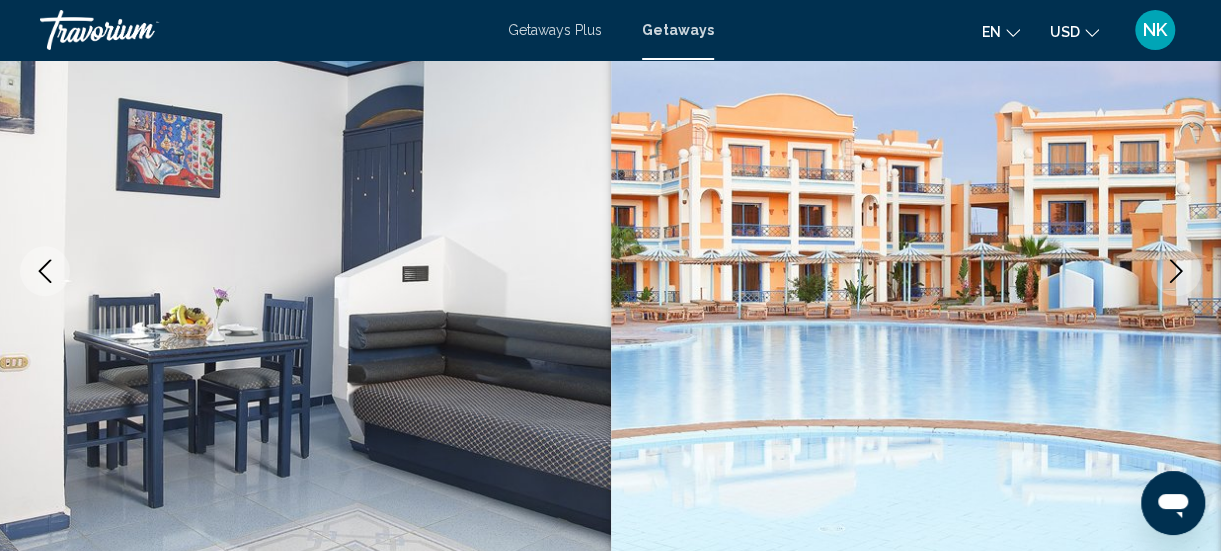 click 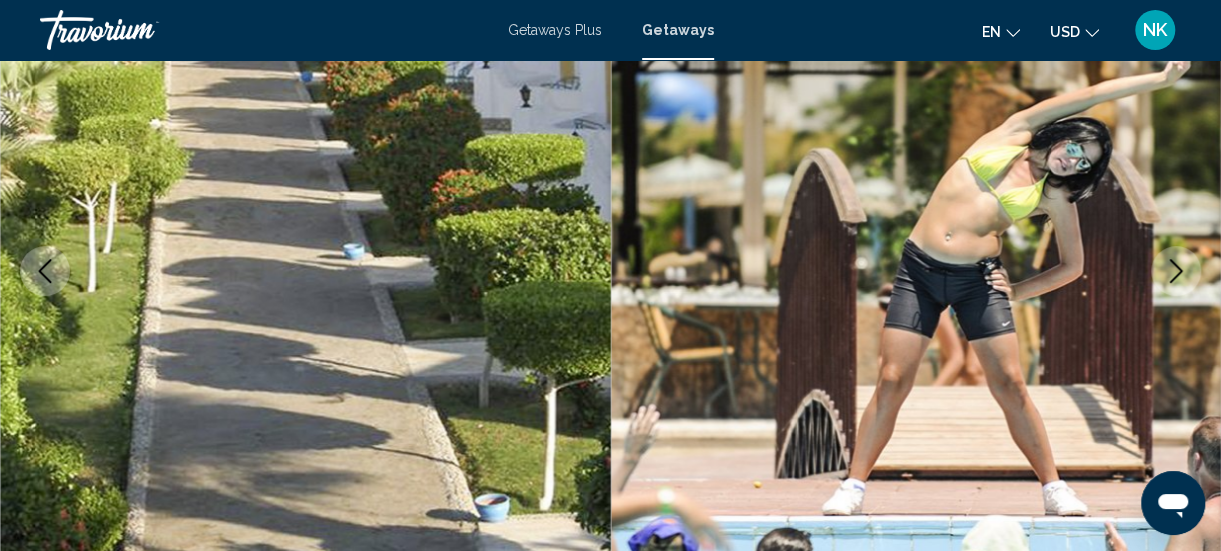 click at bounding box center [1176, 271] 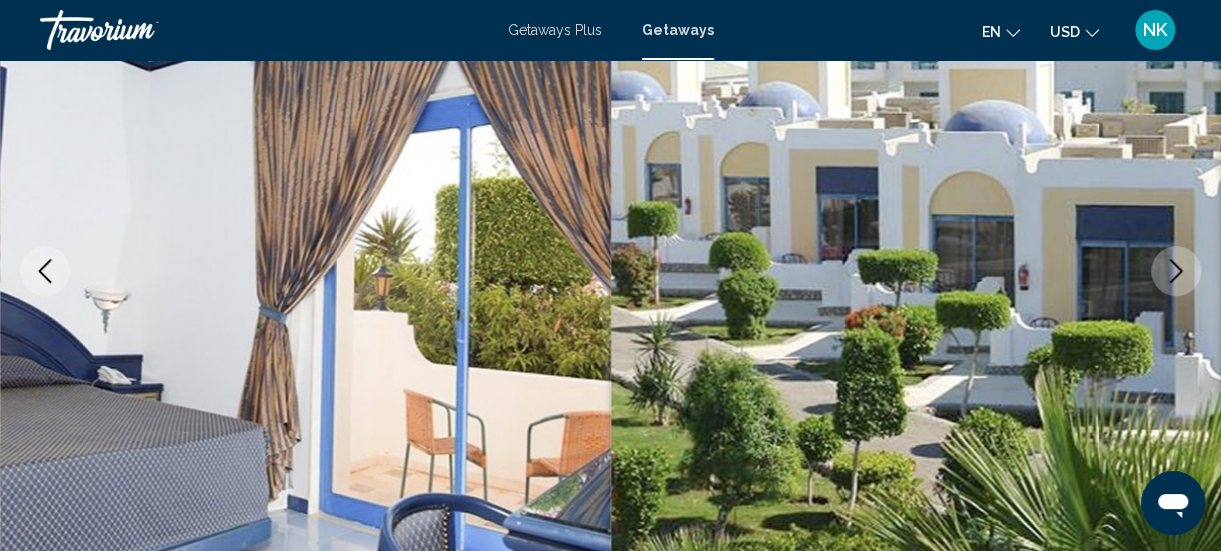 click at bounding box center (1176, 271) 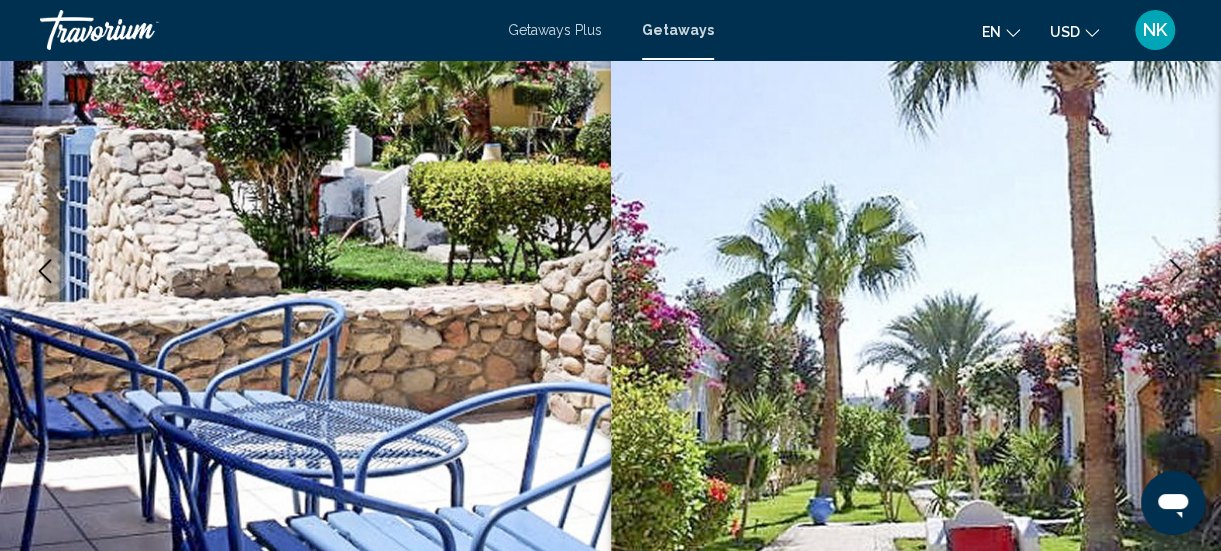 click at bounding box center [1176, 271] 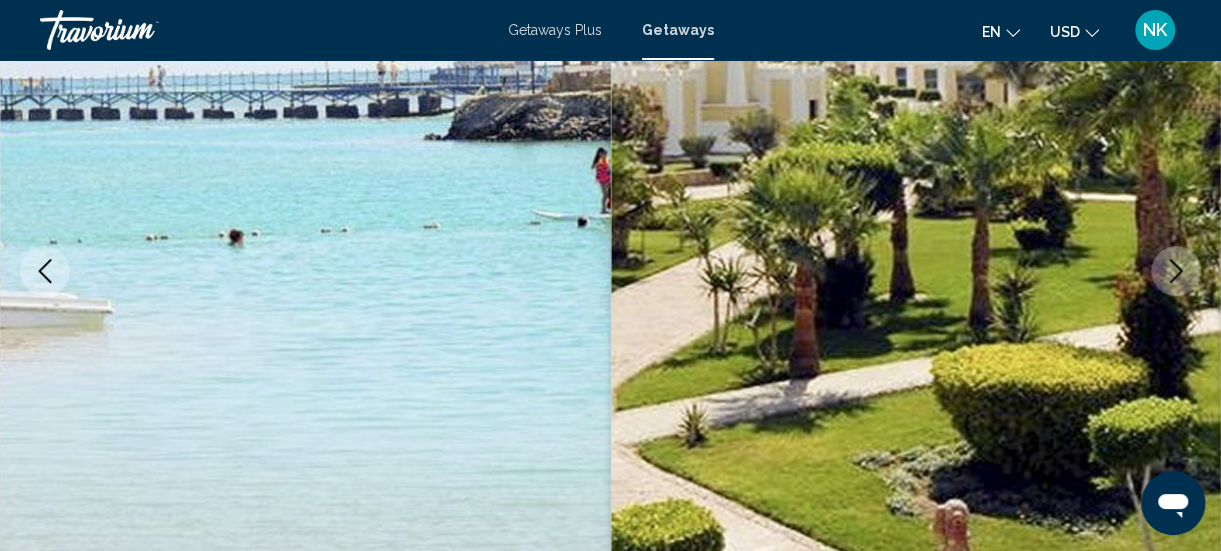 click 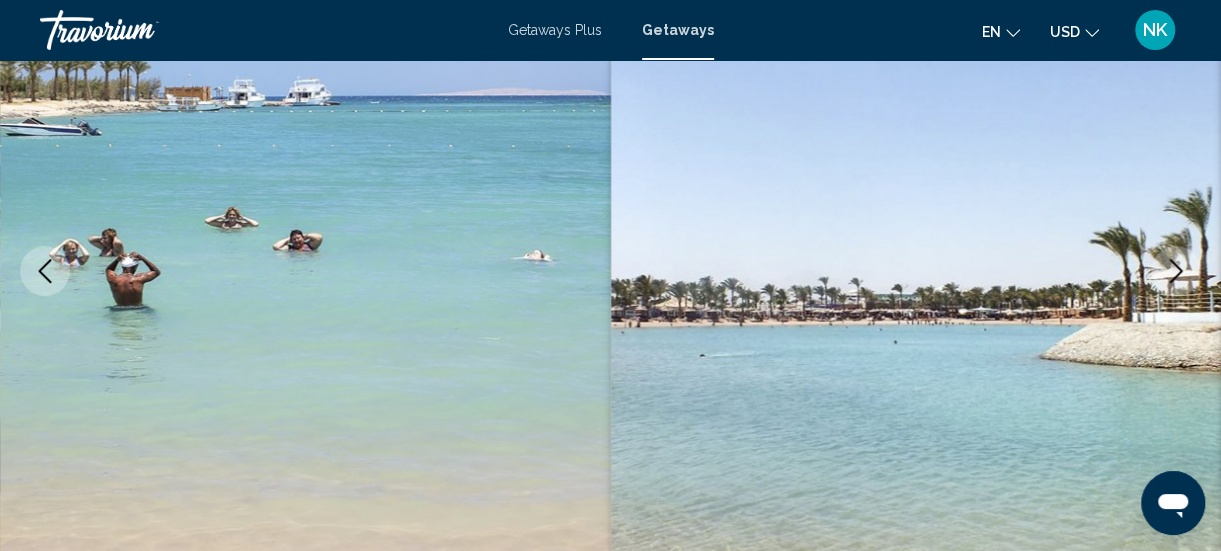 click 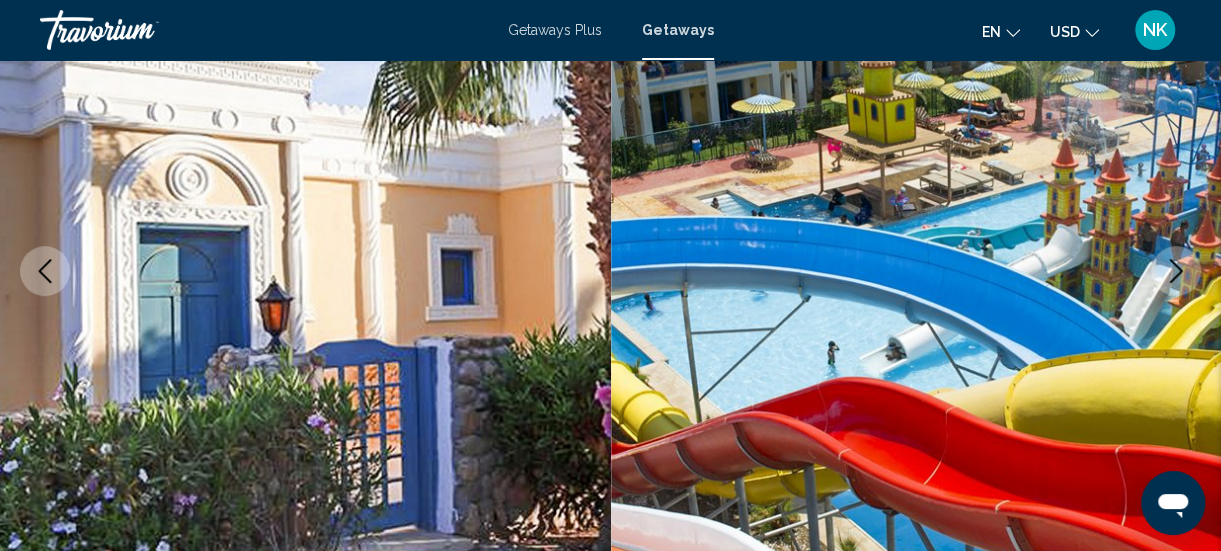 click 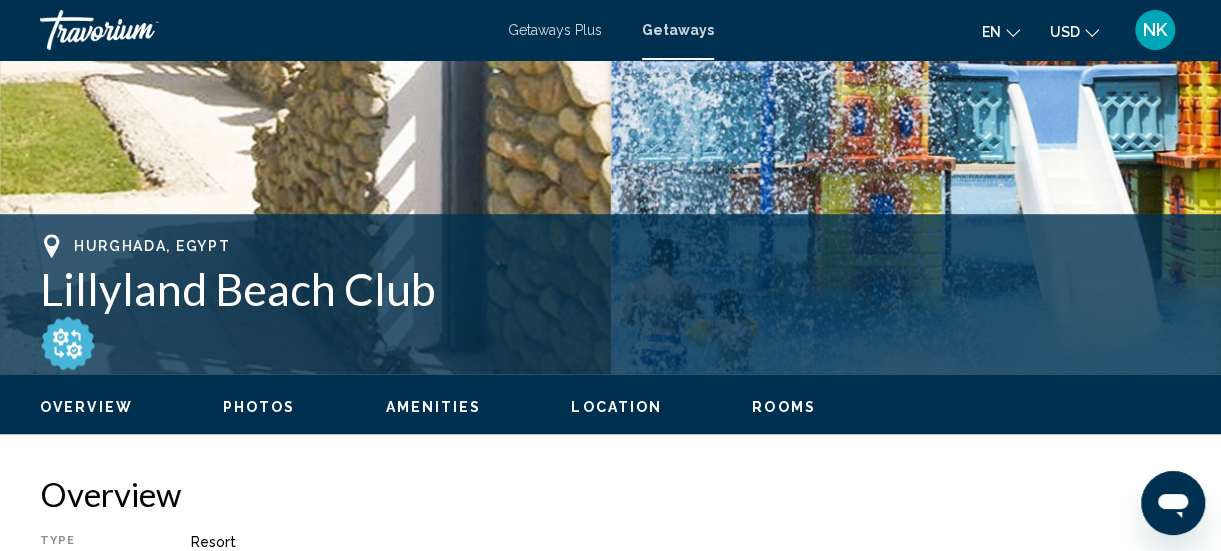 click on "Overview" at bounding box center (86, 407) 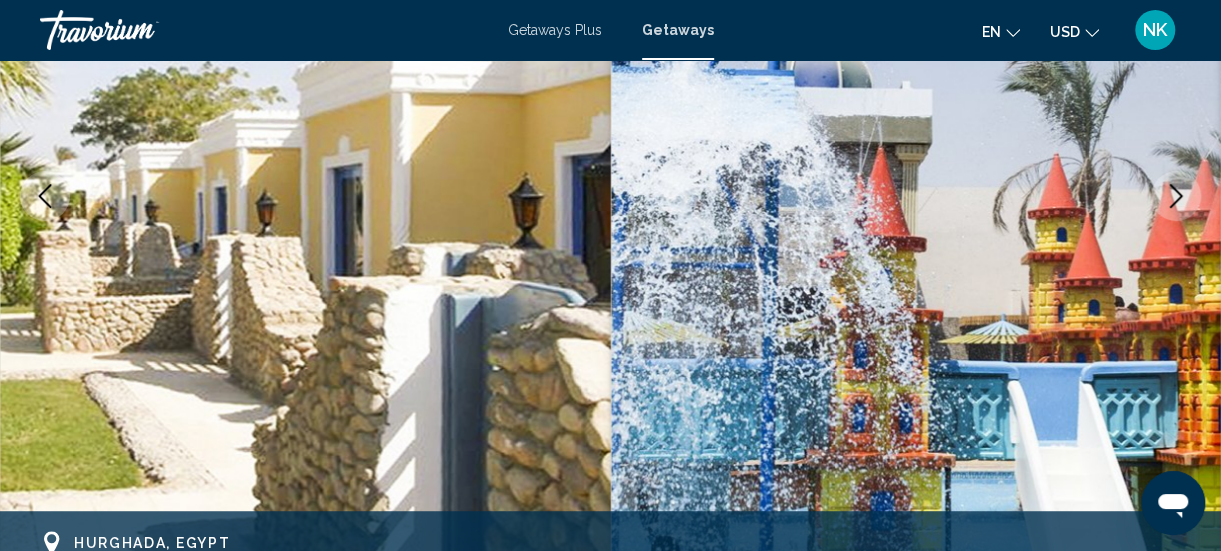 scroll, scrollTop: 334, scrollLeft: 0, axis: vertical 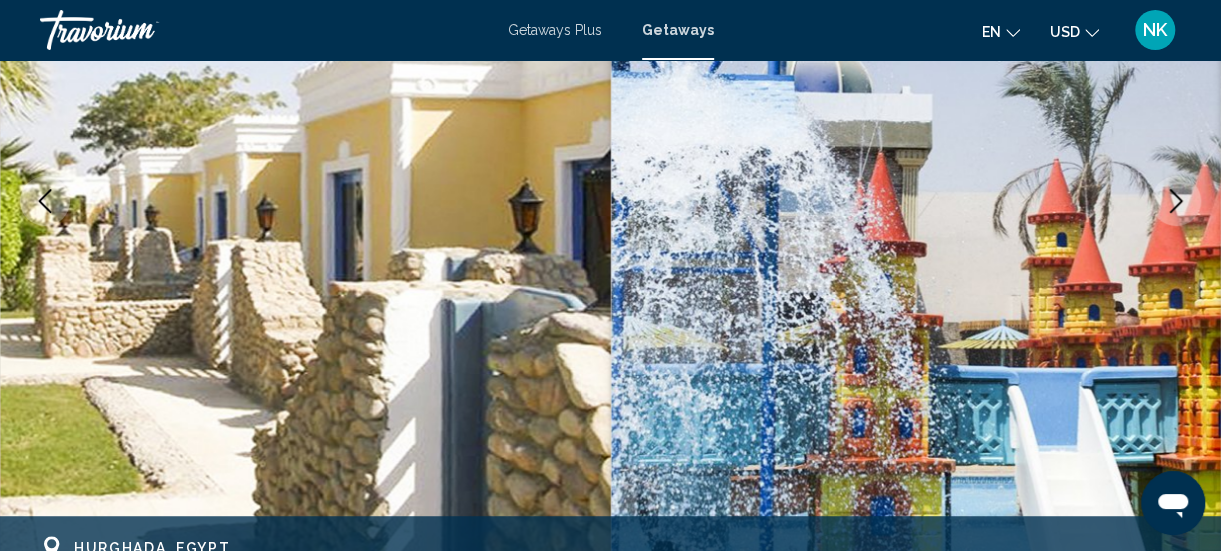 click 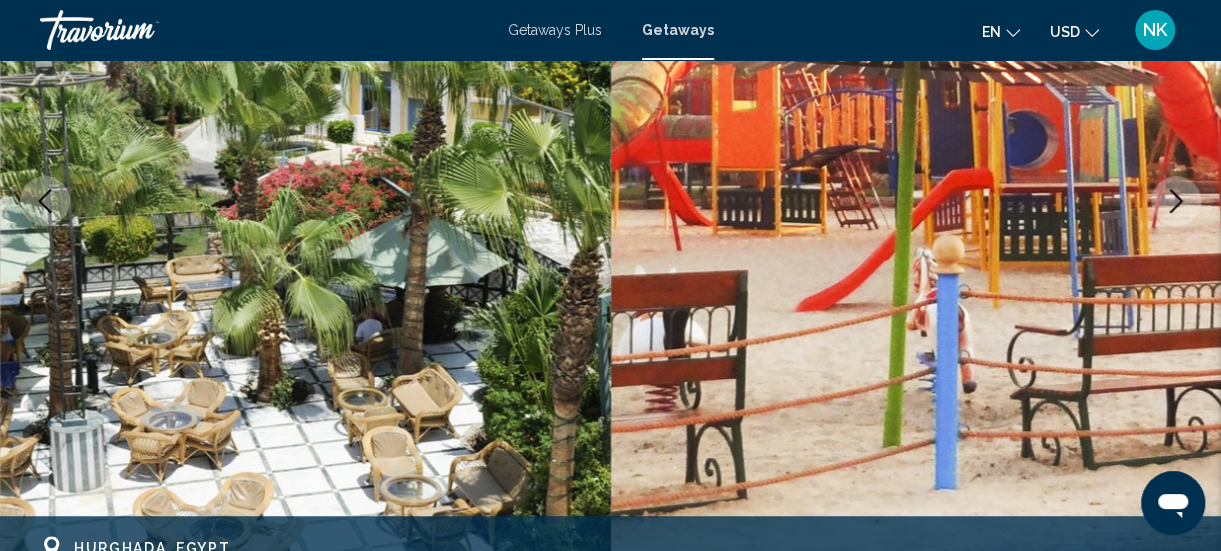 click 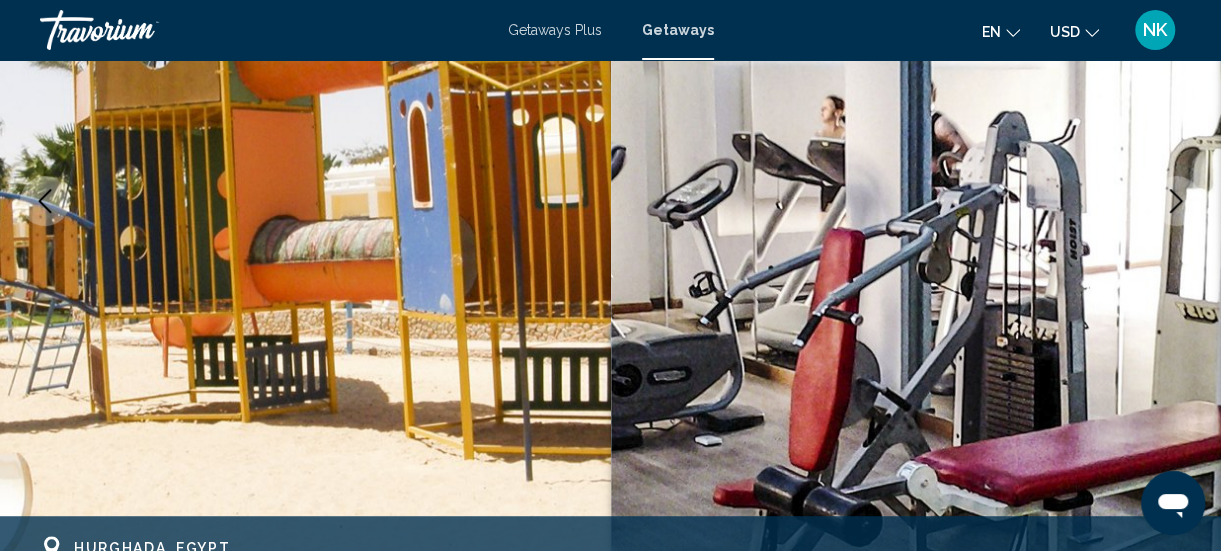 click 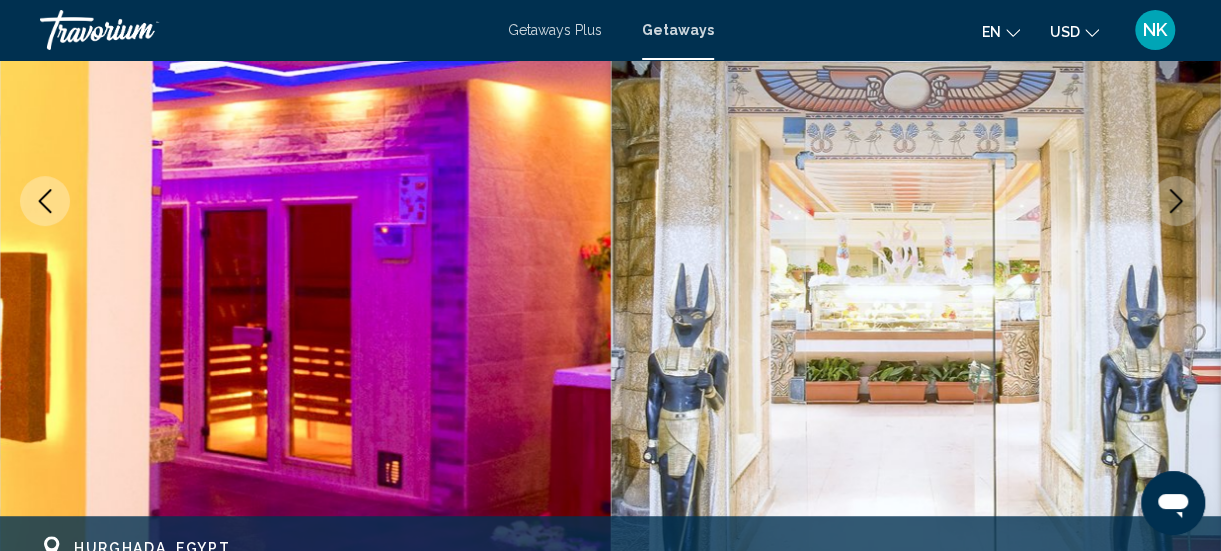 click 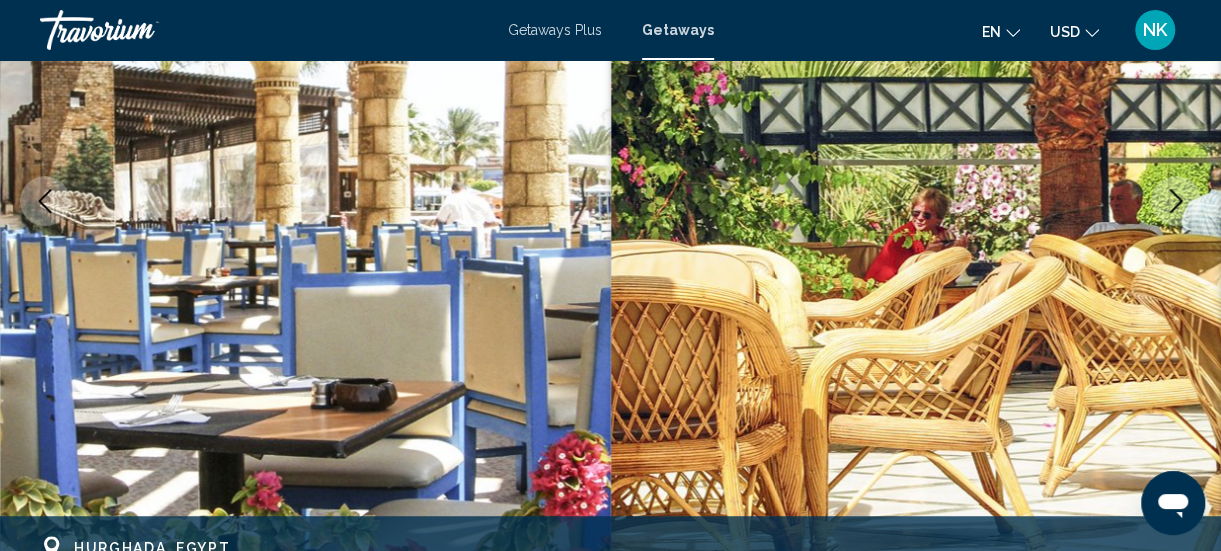 click 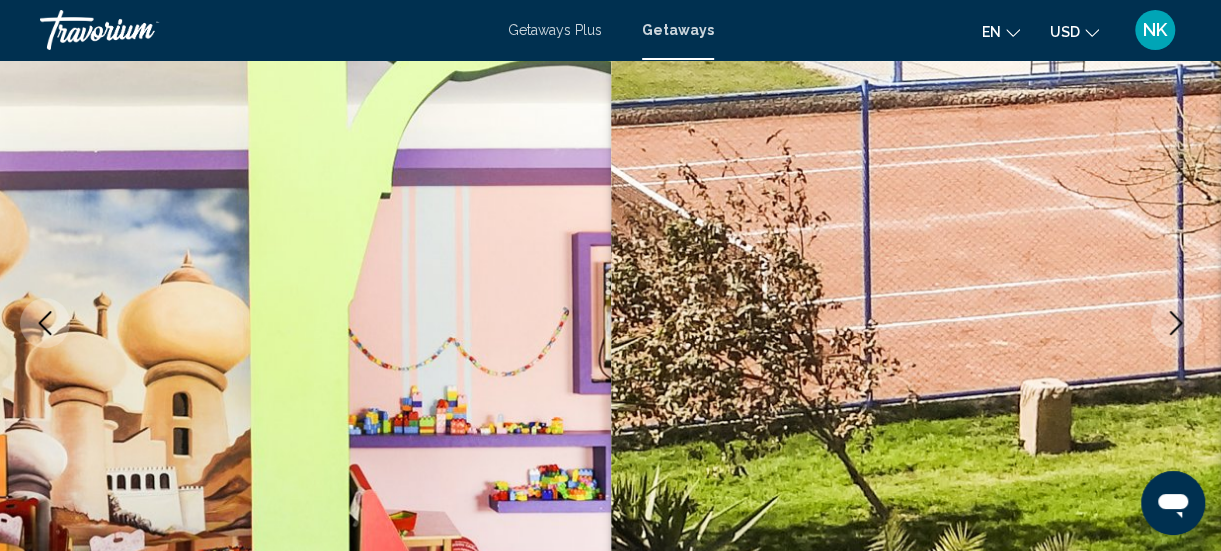 scroll, scrollTop: 190, scrollLeft: 0, axis: vertical 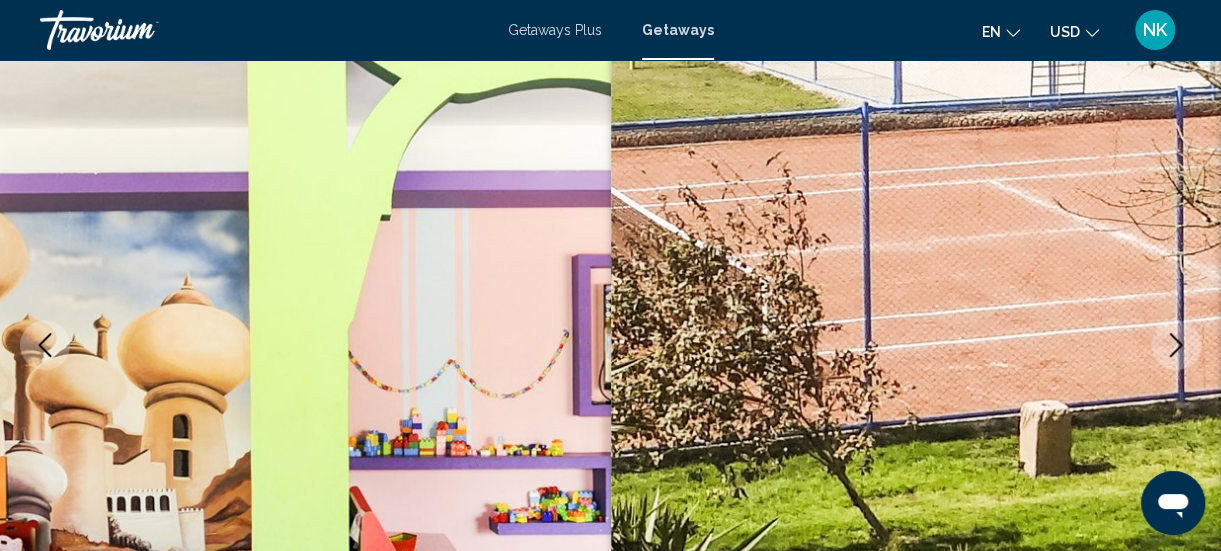 click 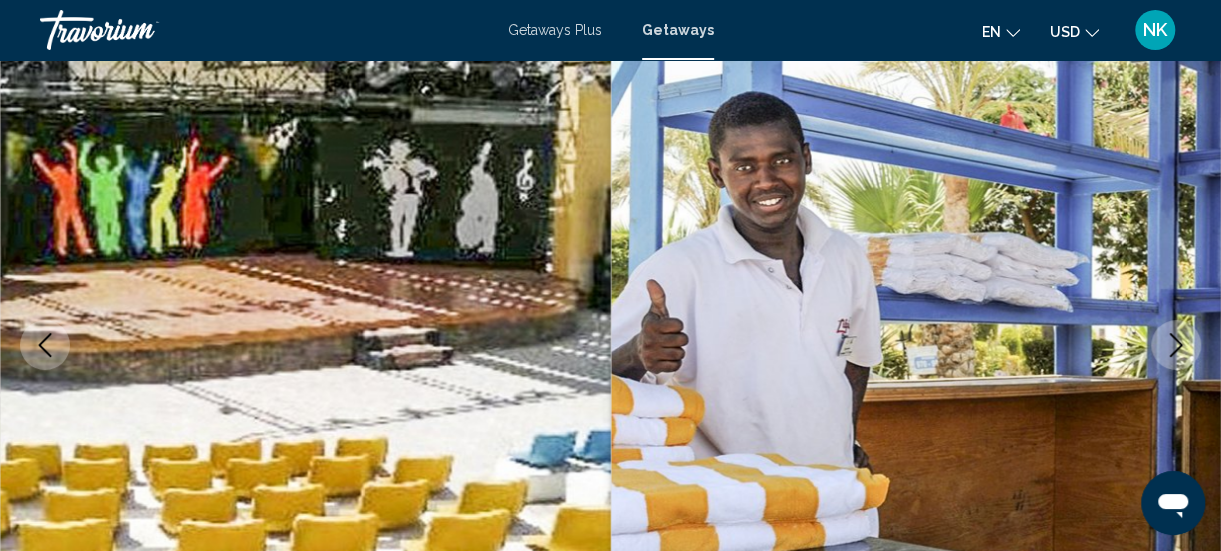 click 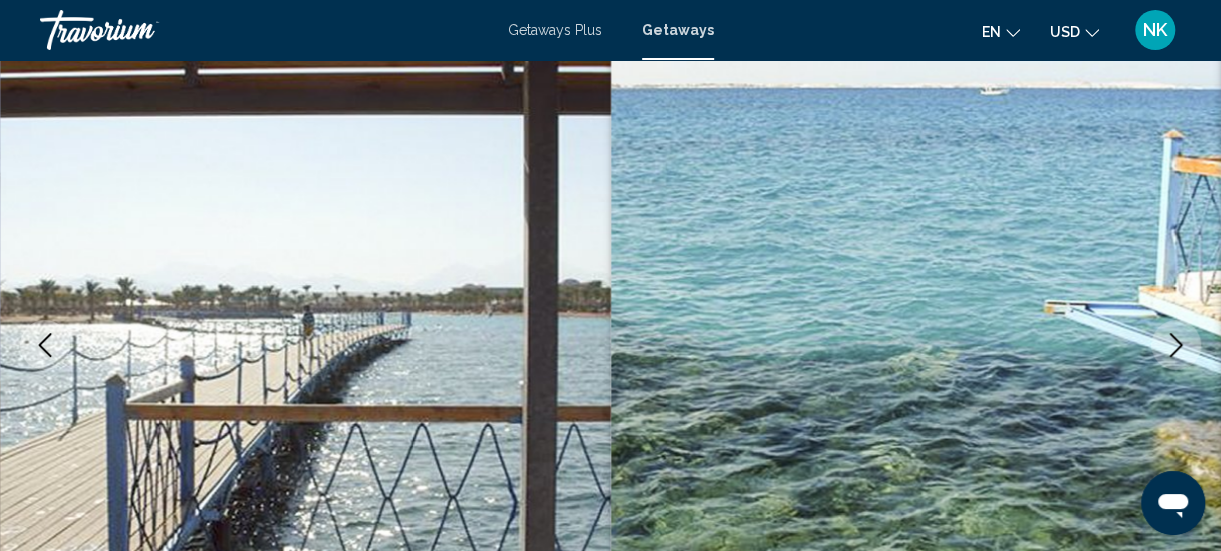 click 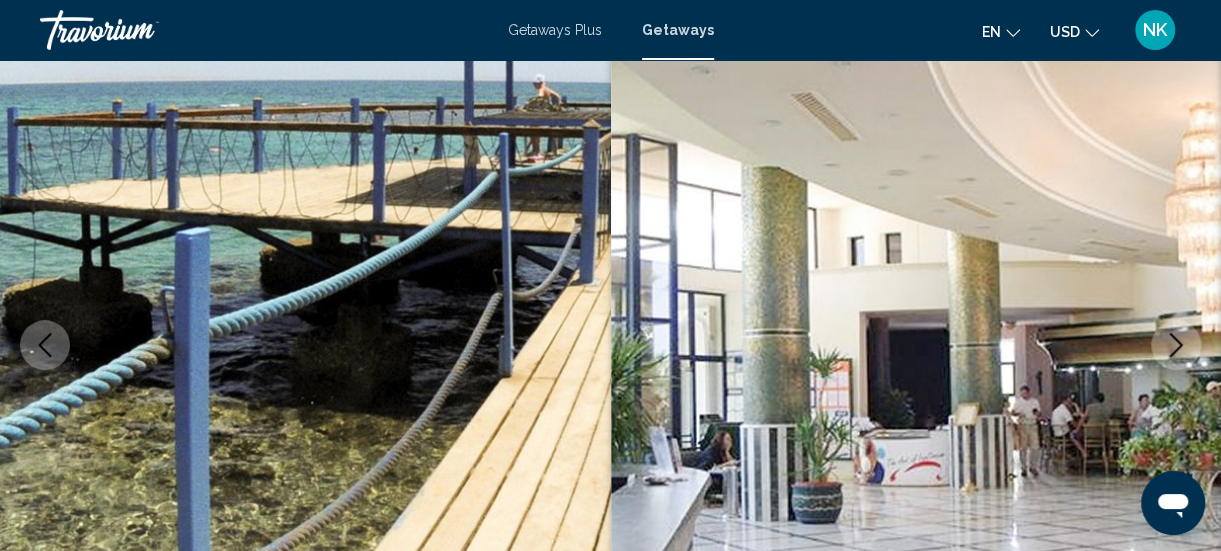 click at bounding box center (1176, 345) 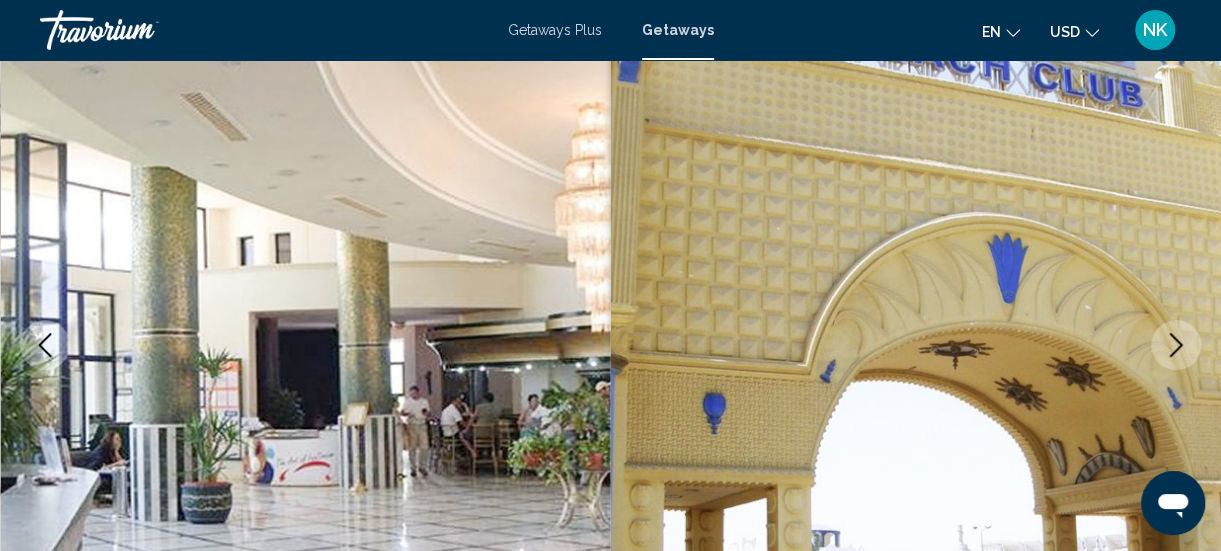 click 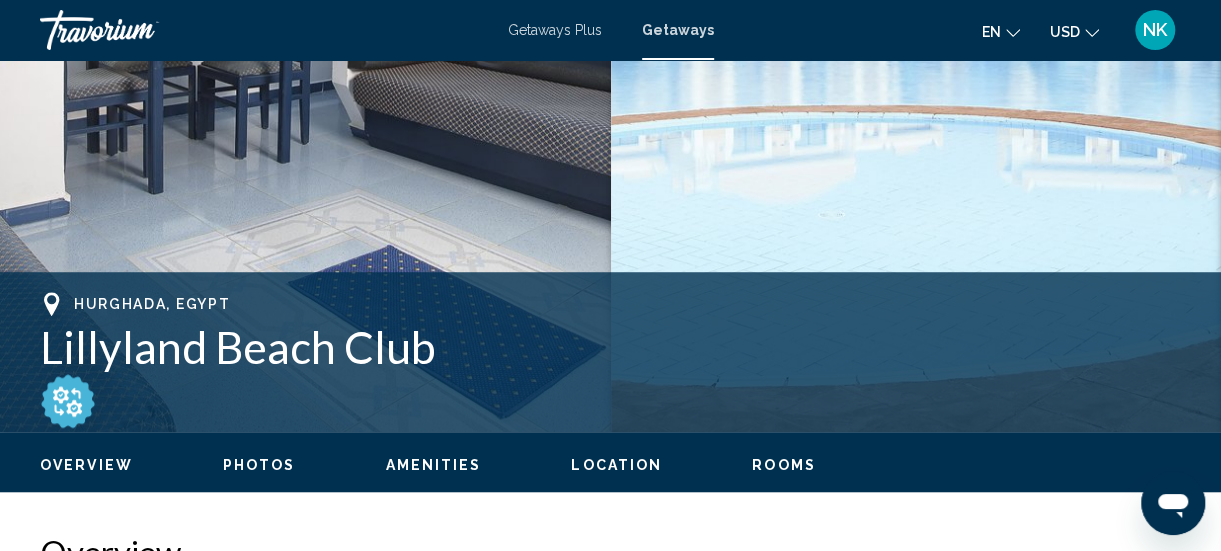 scroll, scrollTop: 580, scrollLeft: 0, axis: vertical 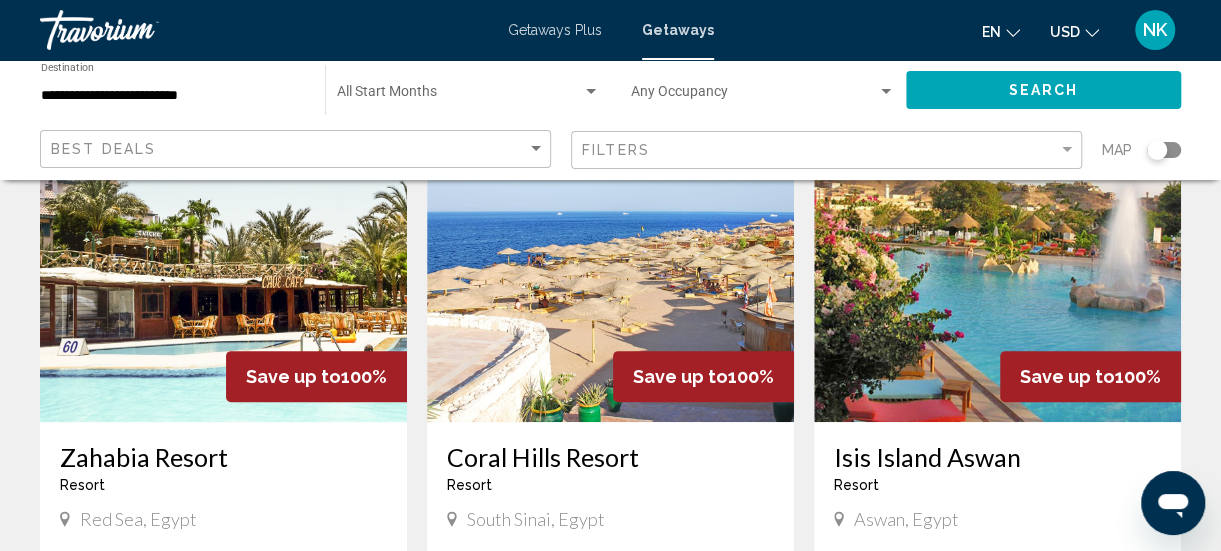 click at bounding box center [223, 262] 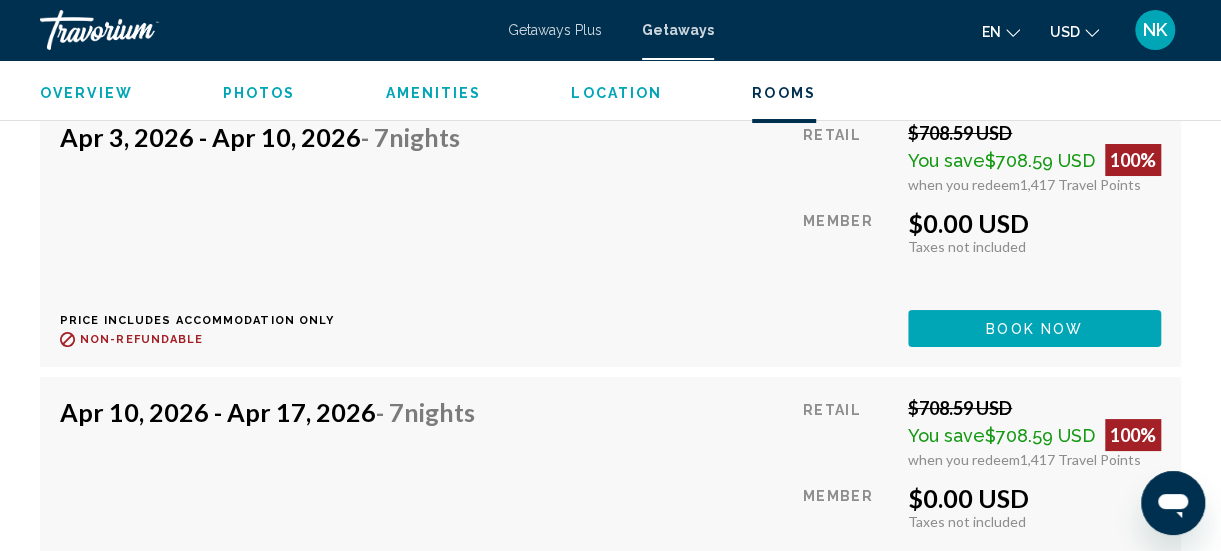 scroll, scrollTop: 10902, scrollLeft: 0, axis: vertical 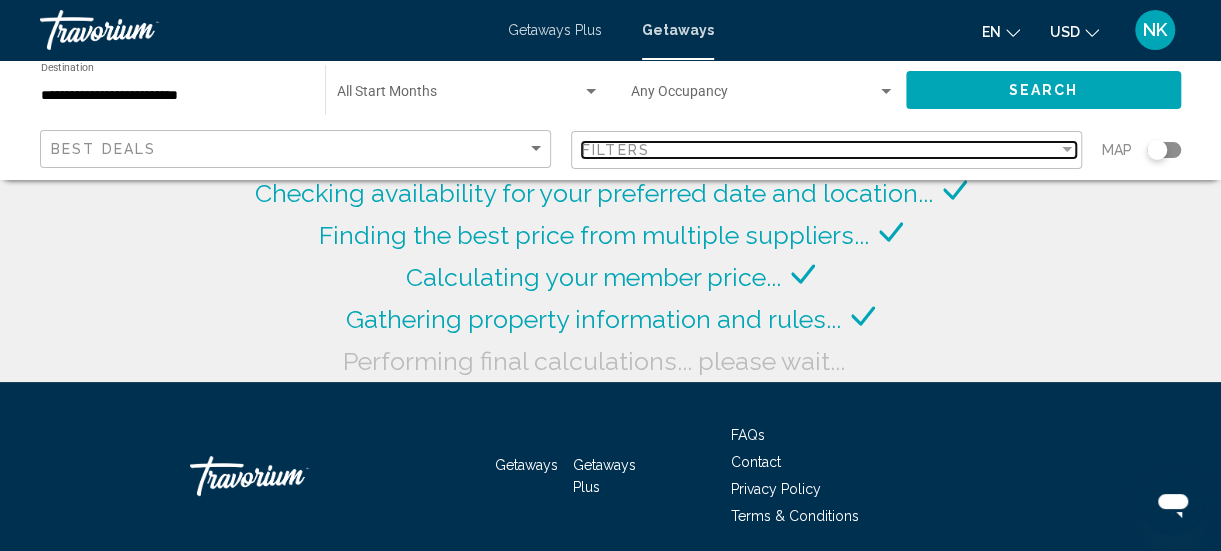 click at bounding box center (1067, 149) 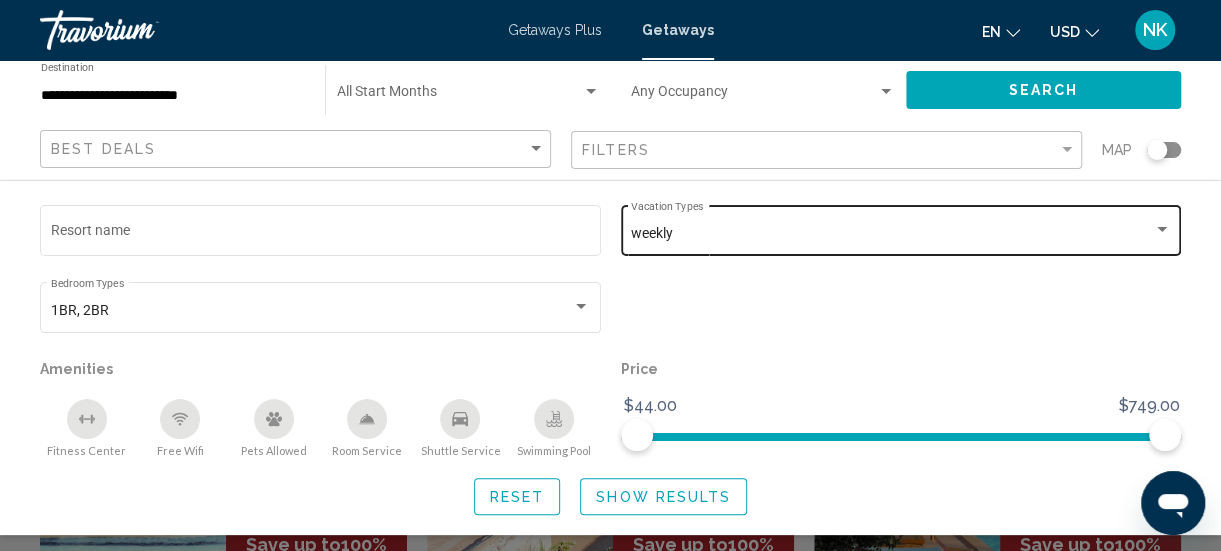 click on "weekly" at bounding box center (901, 234) 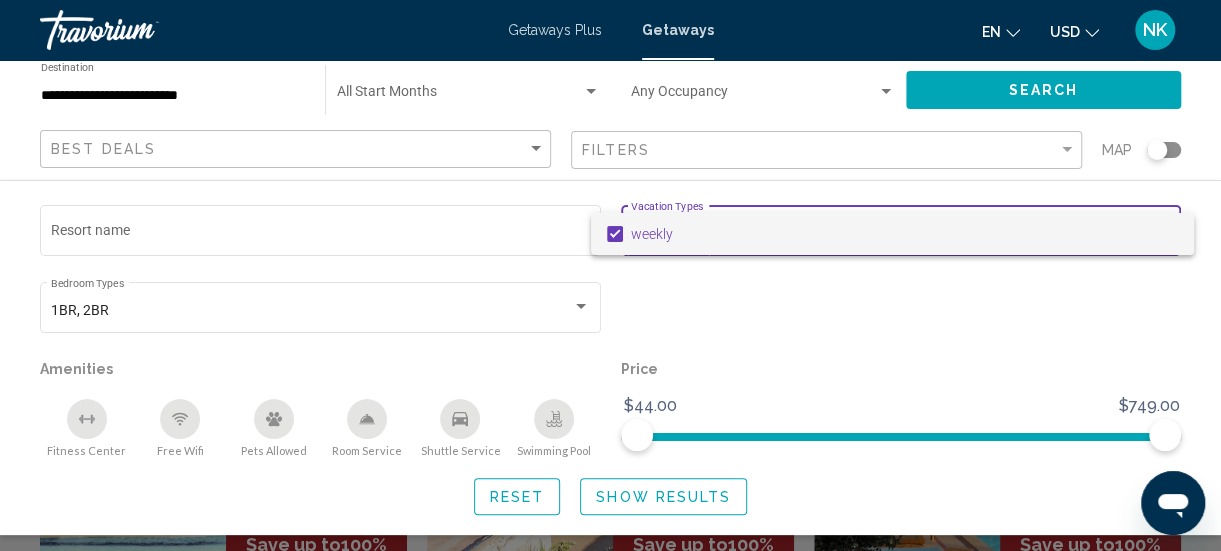 click on "weekly" at bounding box center [892, 234] 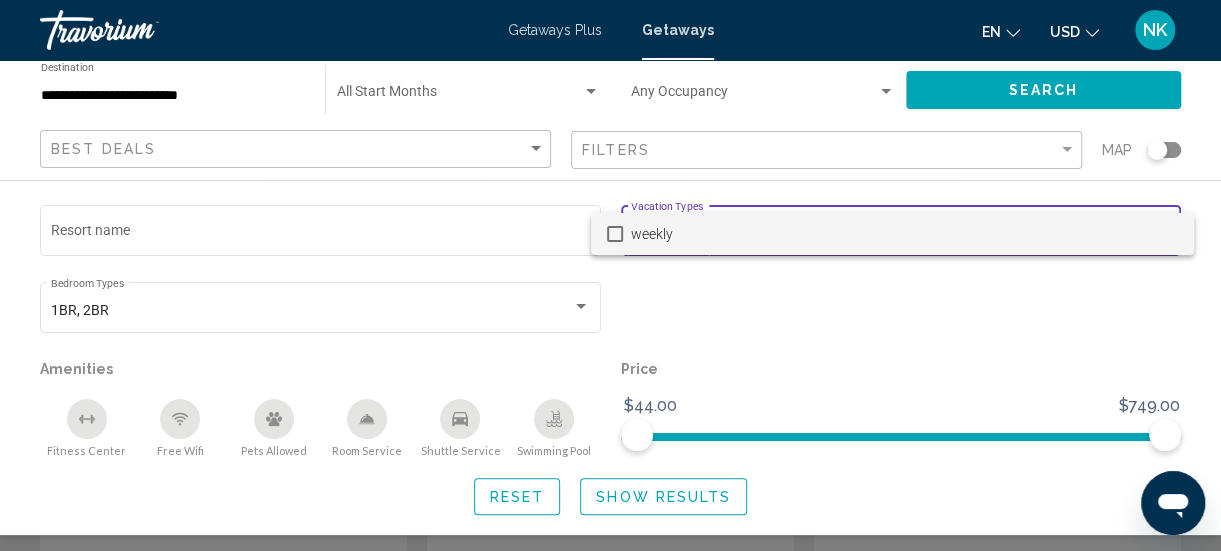scroll, scrollTop: 90, scrollLeft: 0, axis: vertical 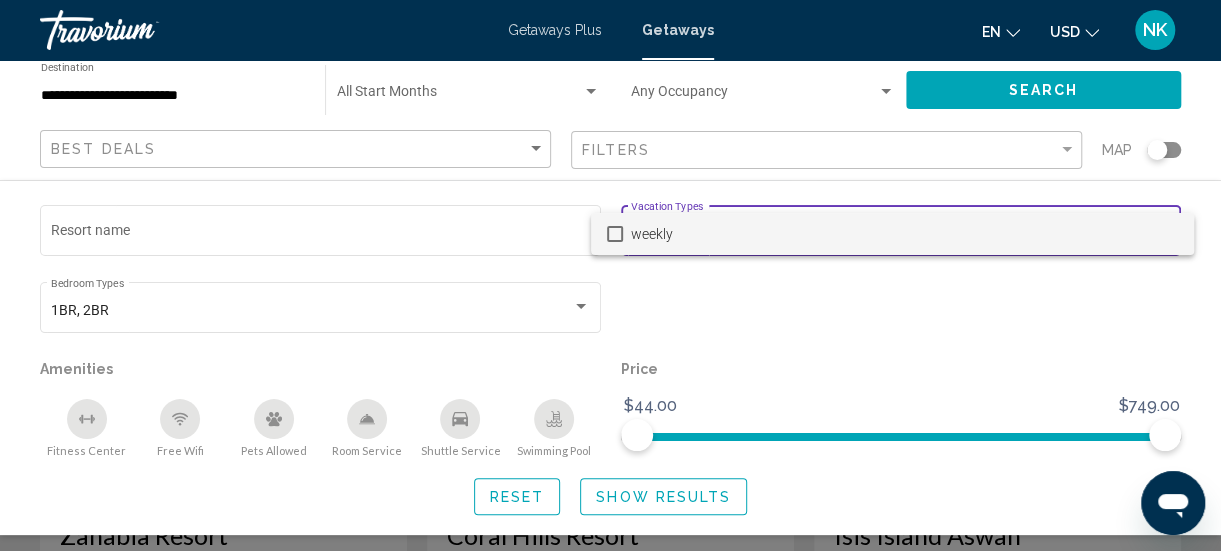 click at bounding box center [610, 275] 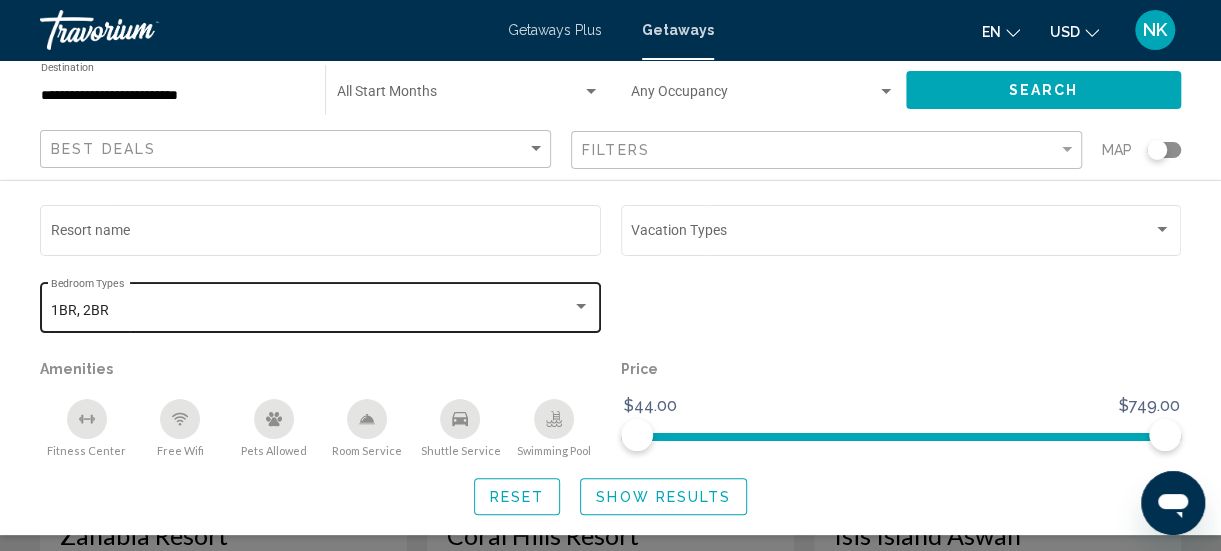 click on "1BR, 2BR" at bounding box center [312, 311] 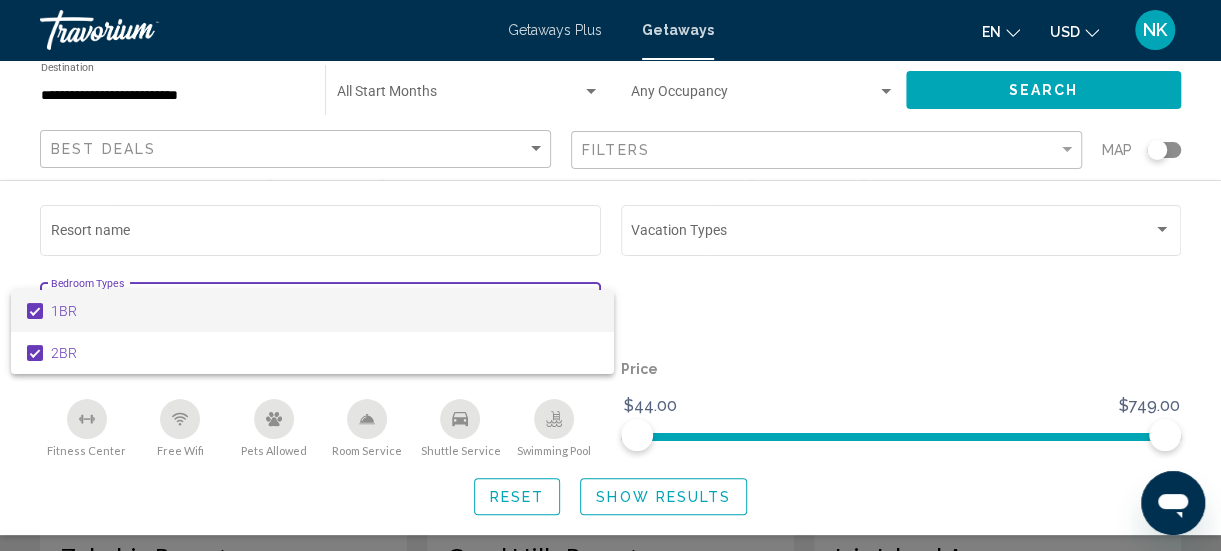 scroll, scrollTop: 68, scrollLeft: 0, axis: vertical 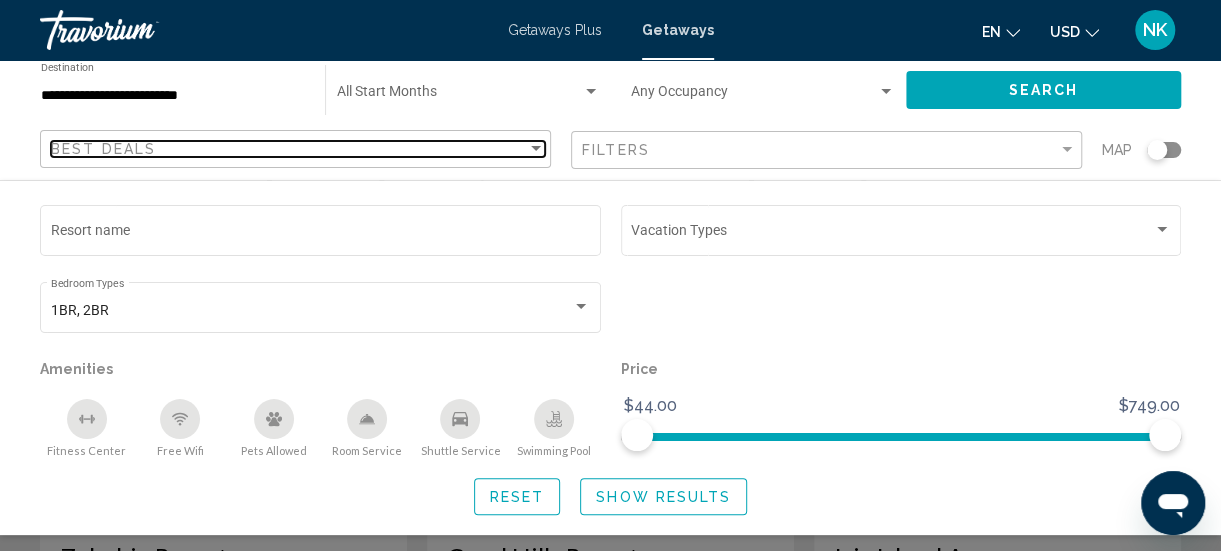 click at bounding box center [536, 148] 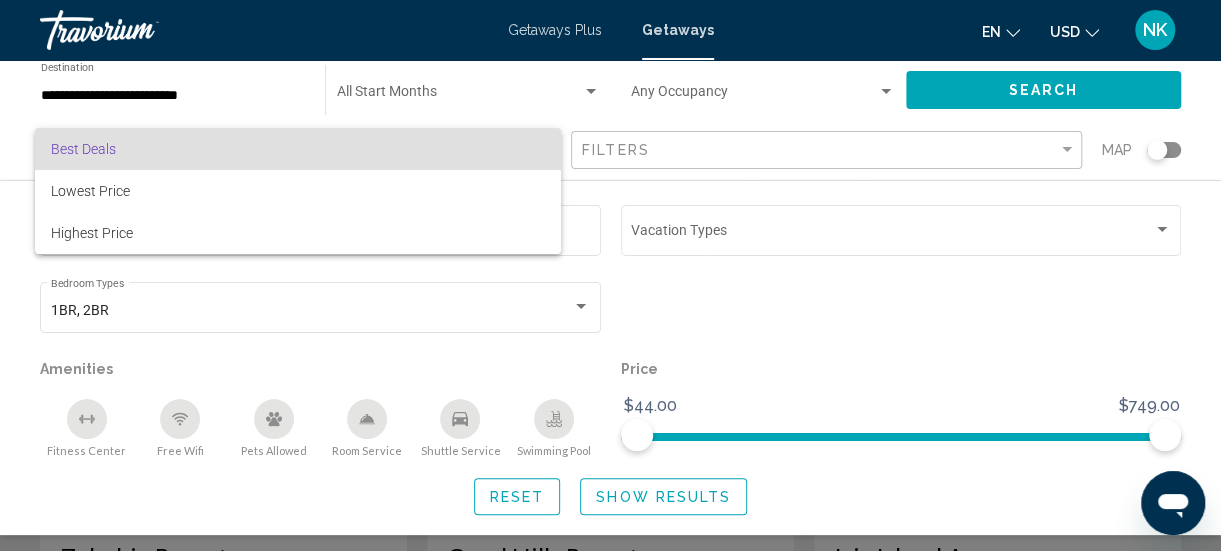 click on "Best Deals" at bounding box center [83, 149] 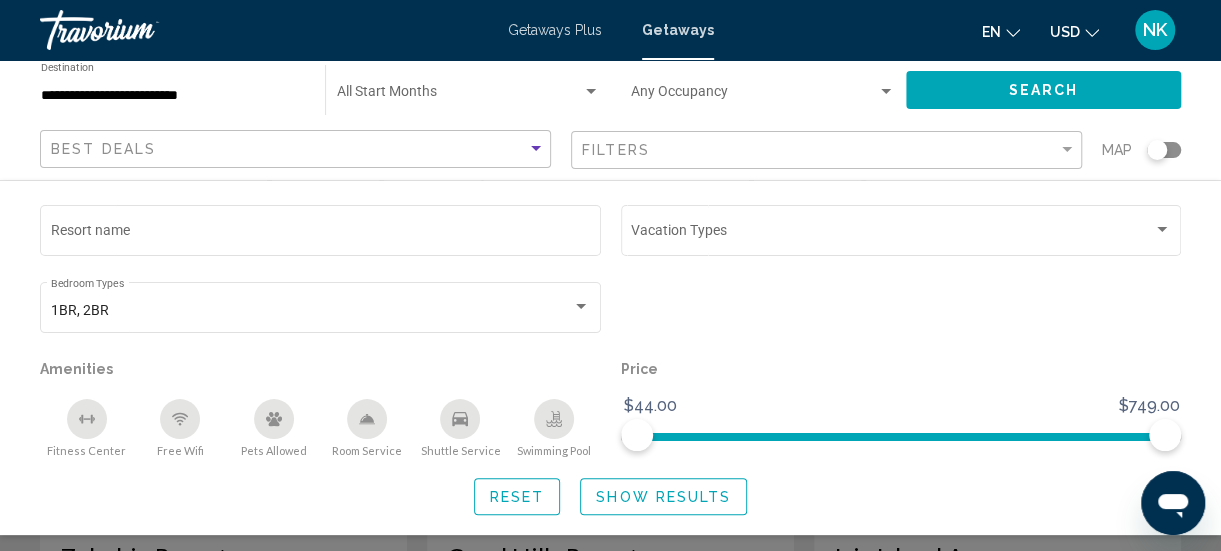 click on "Show Results" 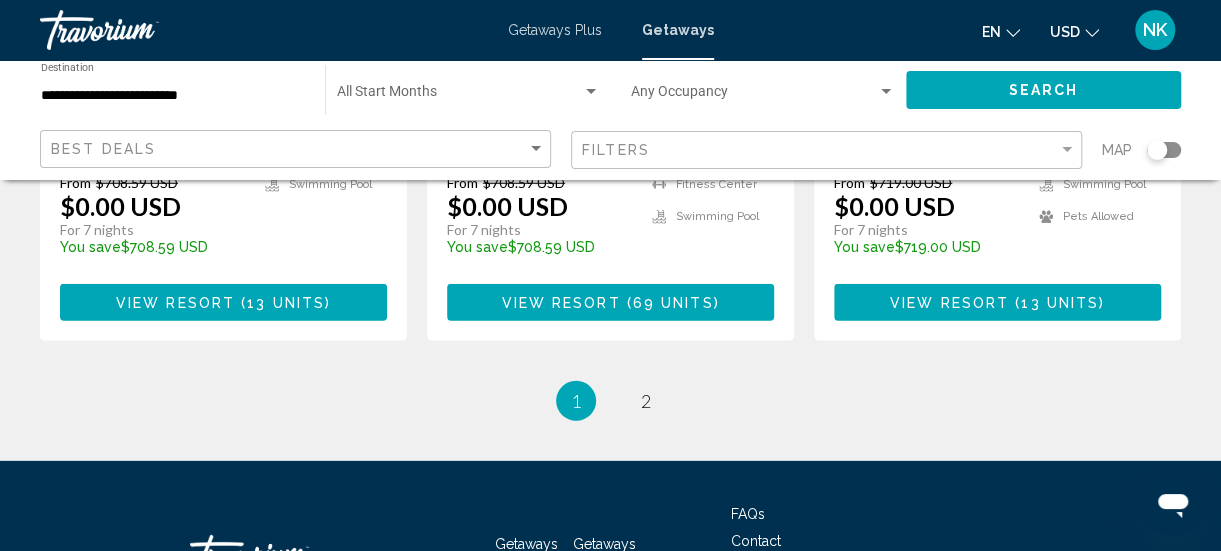 scroll, scrollTop: 2676, scrollLeft: 0, axis: vertical 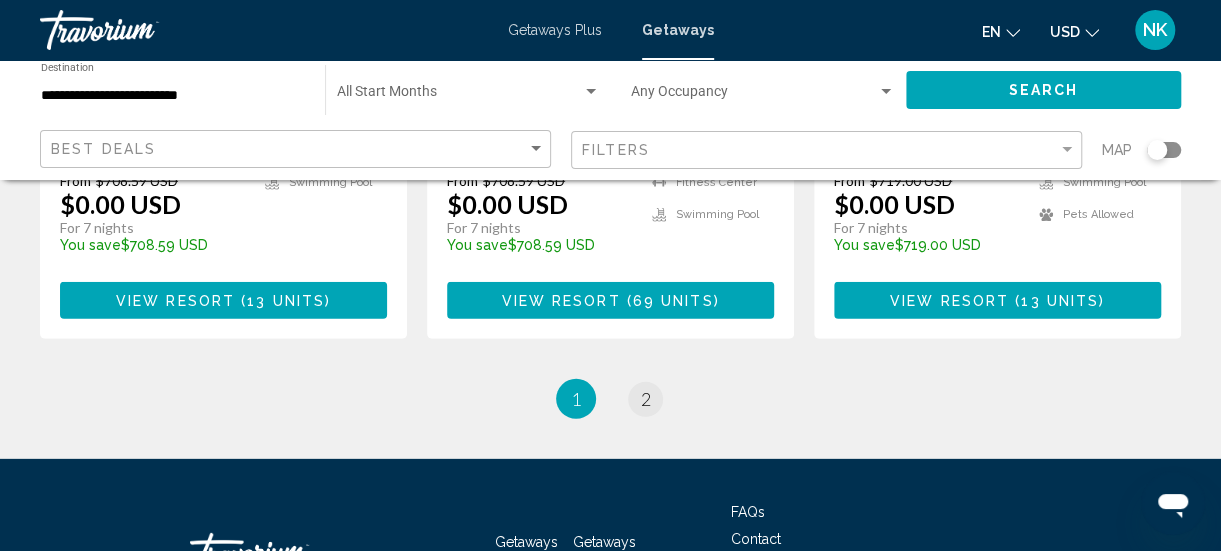 click on "page  2" at bounding box center (645, 399) 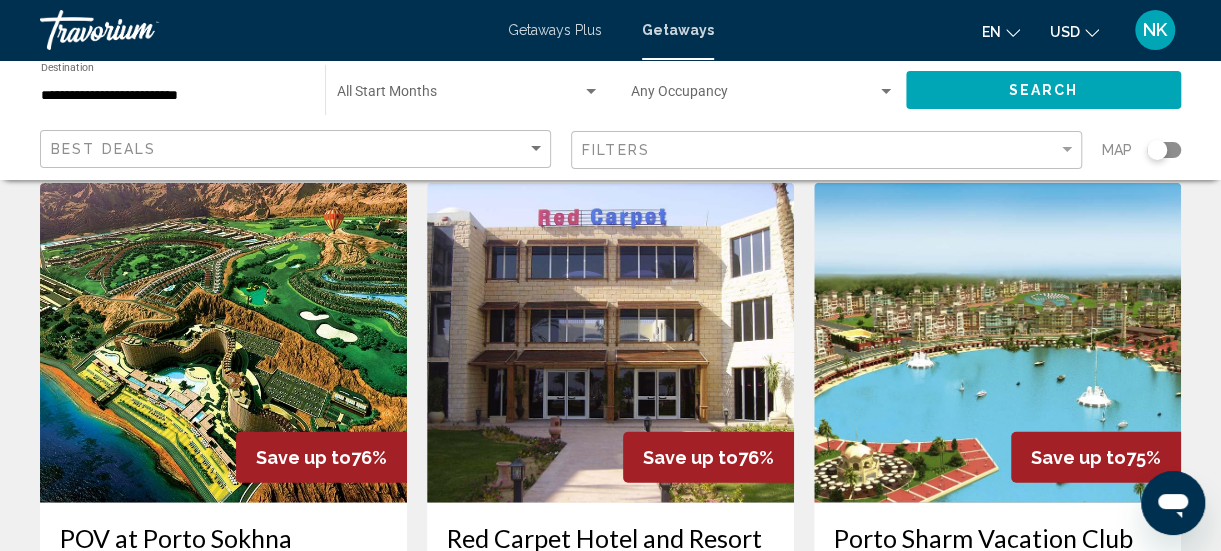 scroll, scrollTop: 2197, scrollLeft: 0, axis: vertical 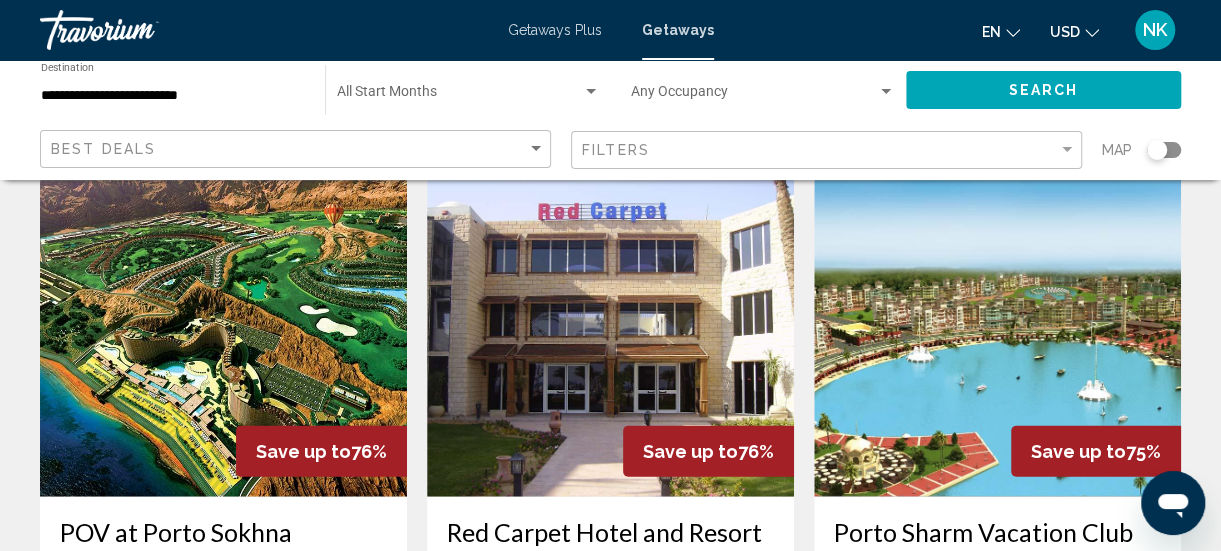 click at bounding box center [223, 337] 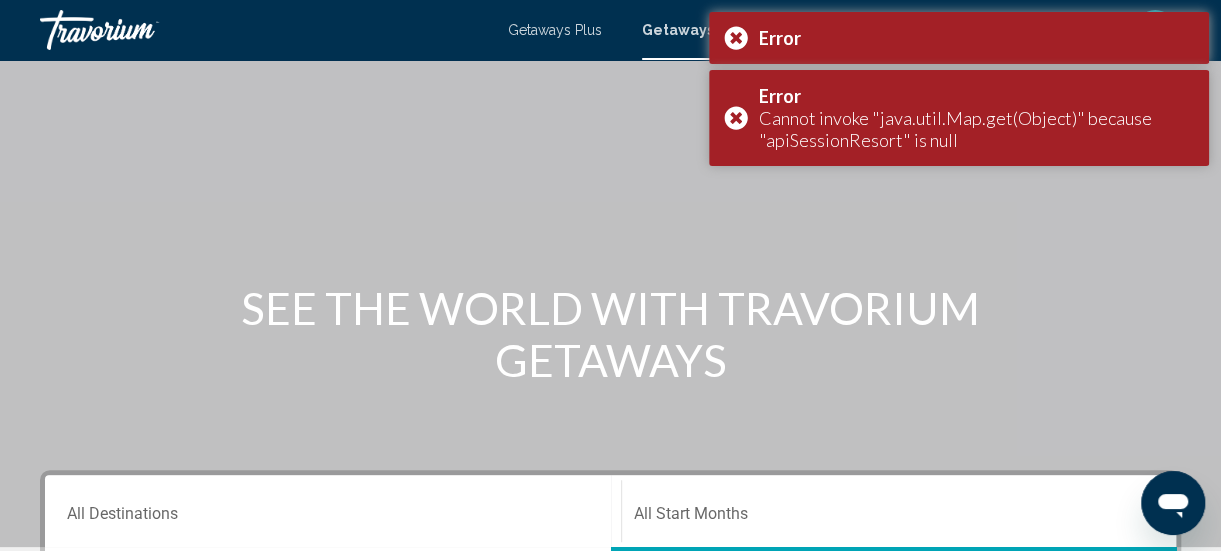 scroll, scrollTop: 80, scrollLeft: 0, axis: vertical 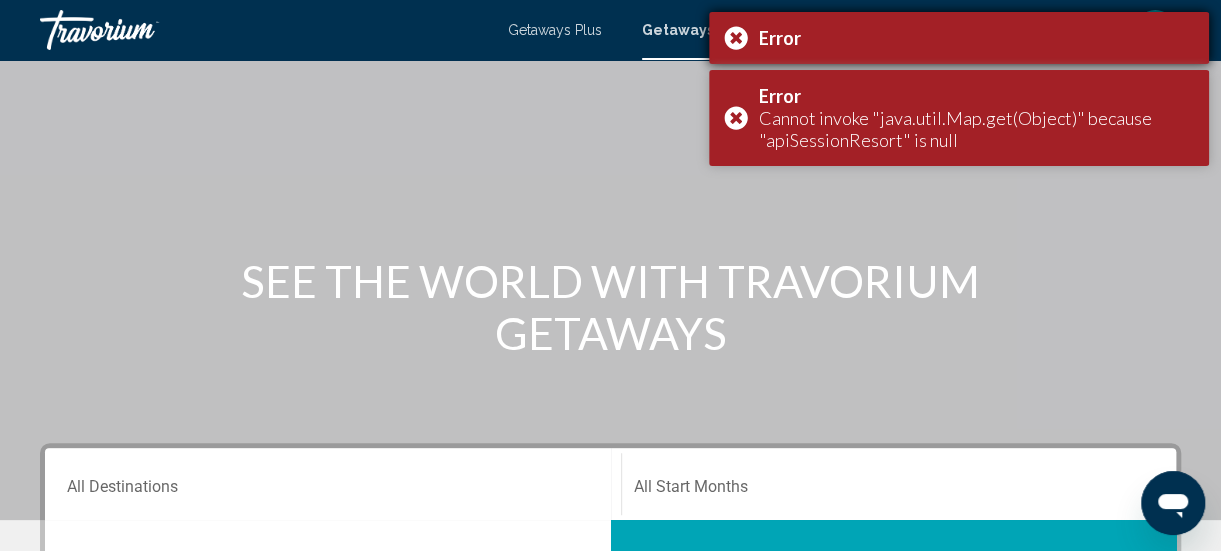 click on "Error" at bounding box center (959, 38) 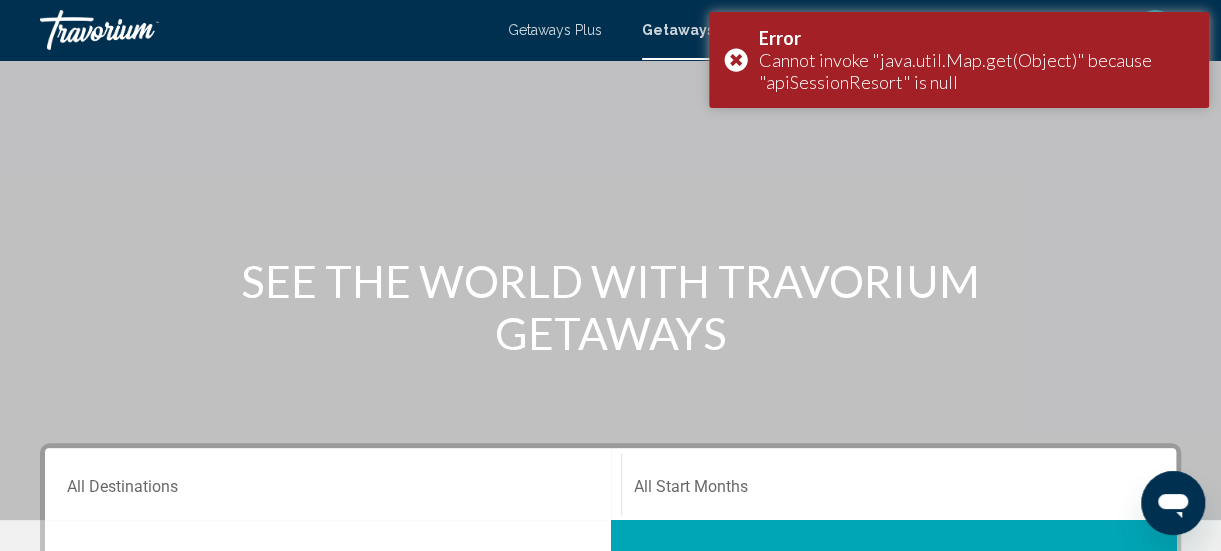 click at bounding box center [610, 220] 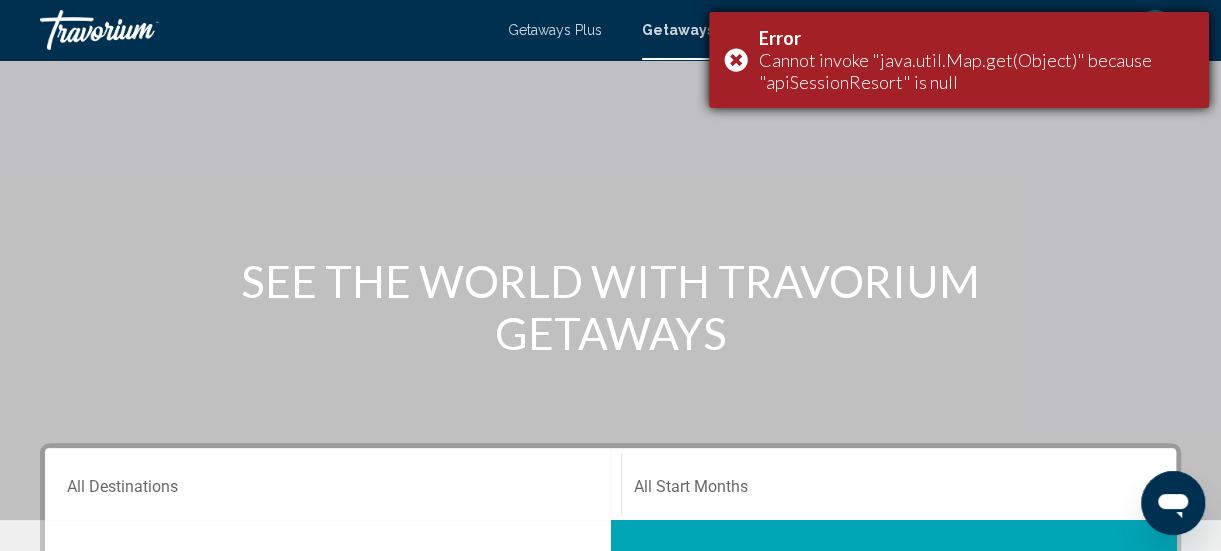 click on "Error   Cannot invoke "java.util.Map.get(Object)" because "apiSessionResort" is null" at bounding box center [959, 60] 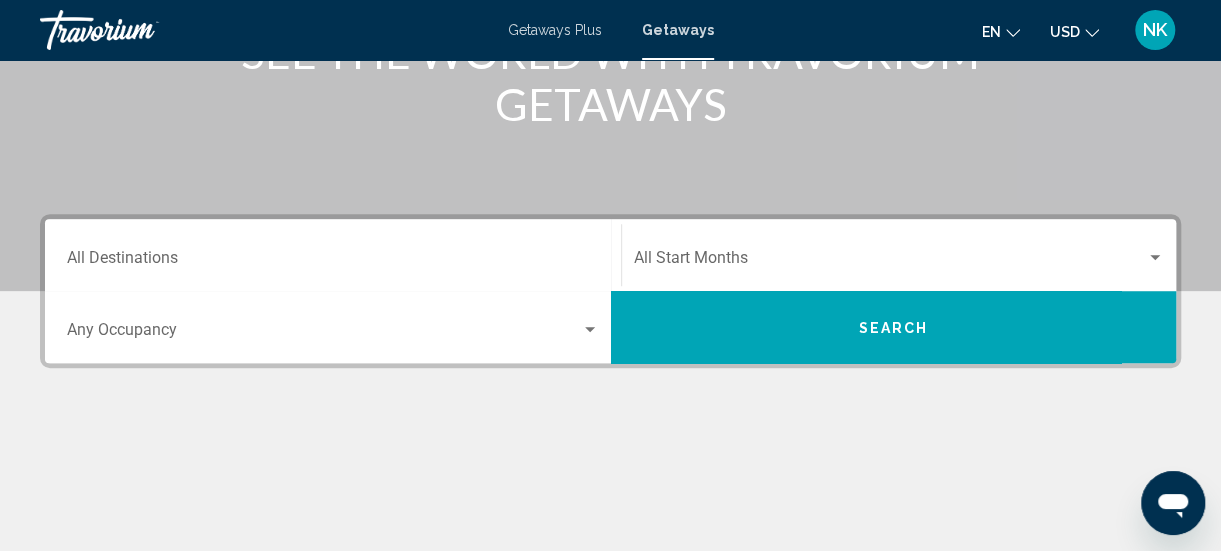 click on "Destination All Destinations" at bounding box center [333, 262] 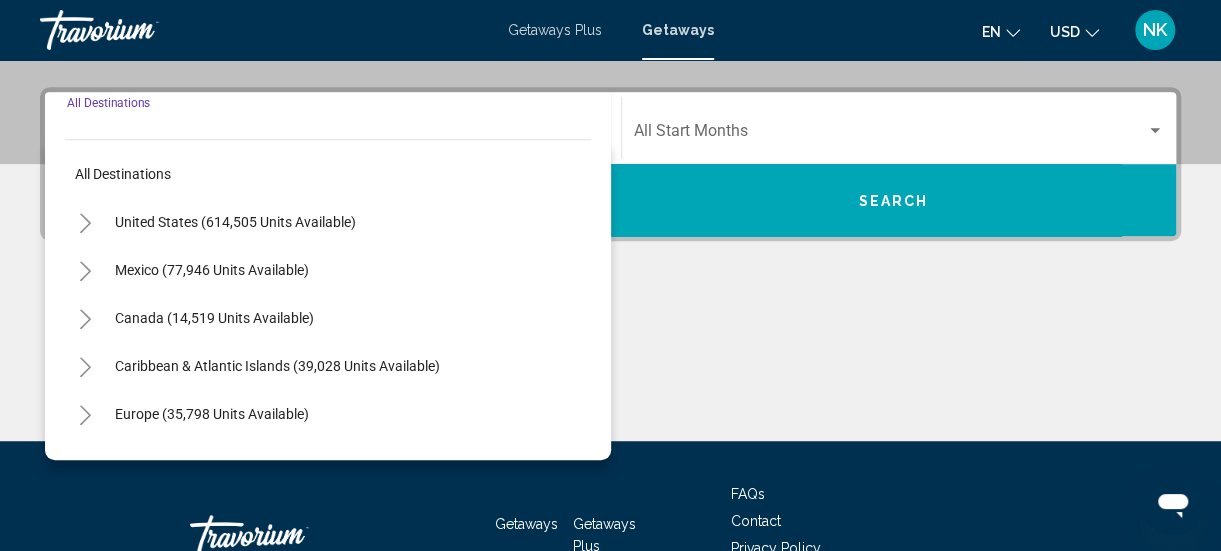 scroll, scrollTop: 458, scrollLeft: 0, axis: vertical 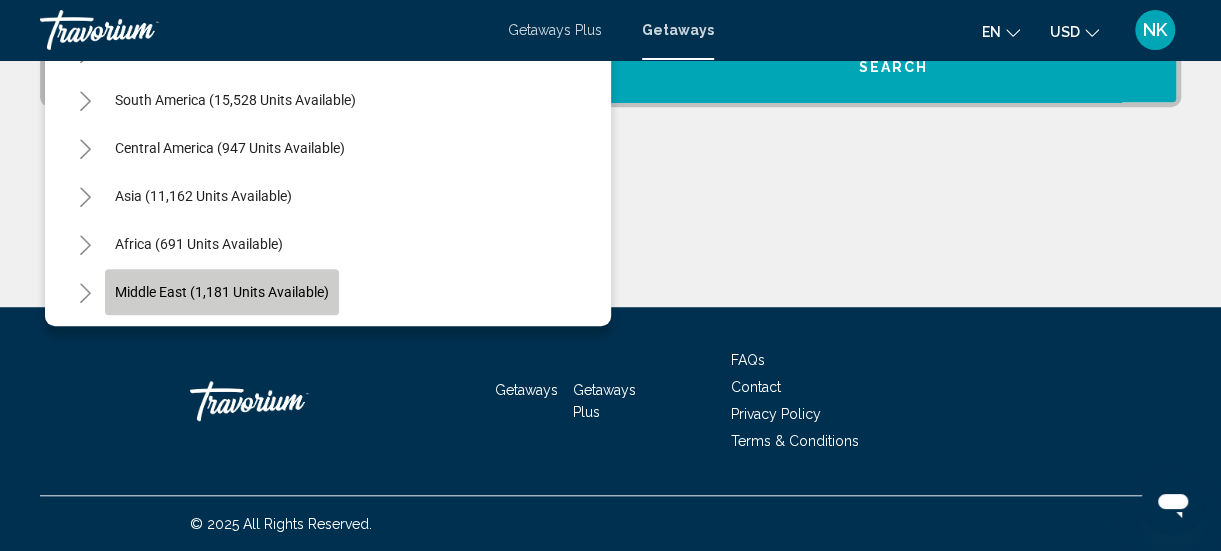 click on "Middle East (1,181 units available)" 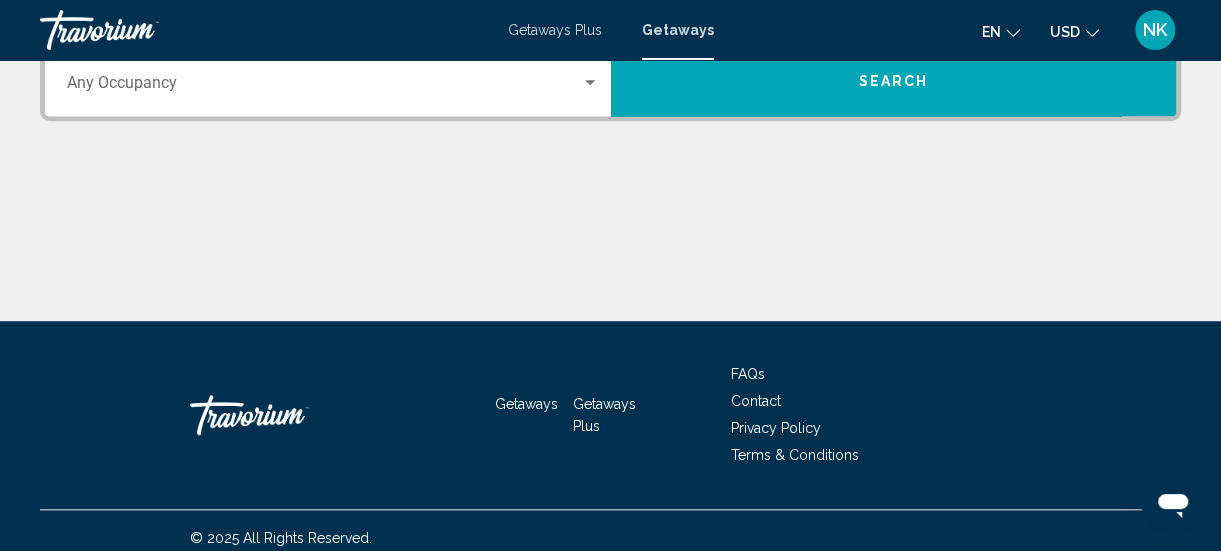 scroll, scrollTop: 458, scrollLeft: 0, axis: vertical 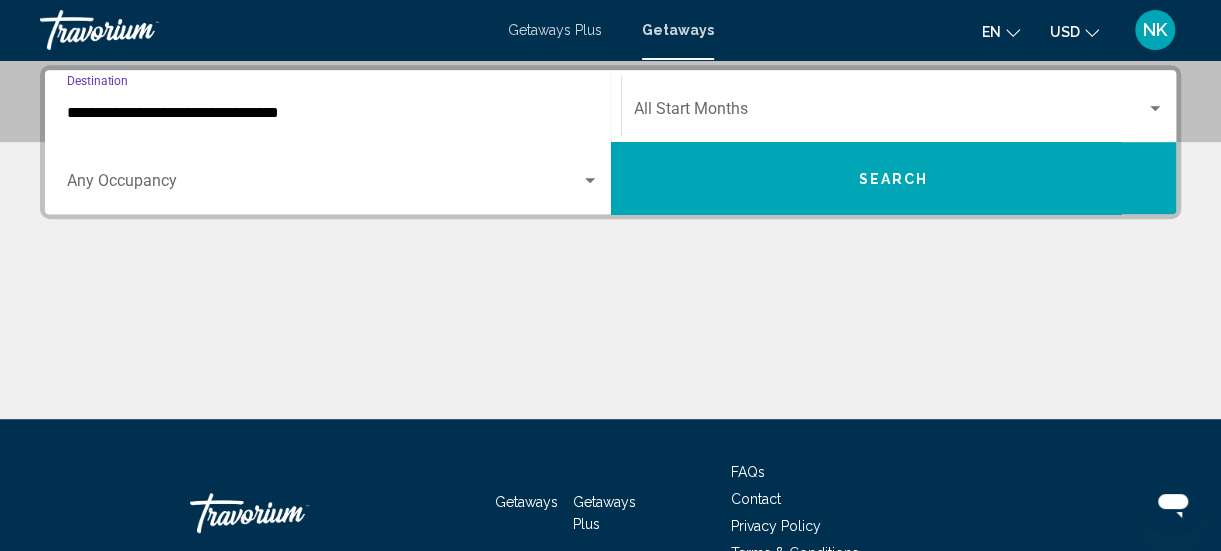 click on "**********" at bounding box center (333, 113) 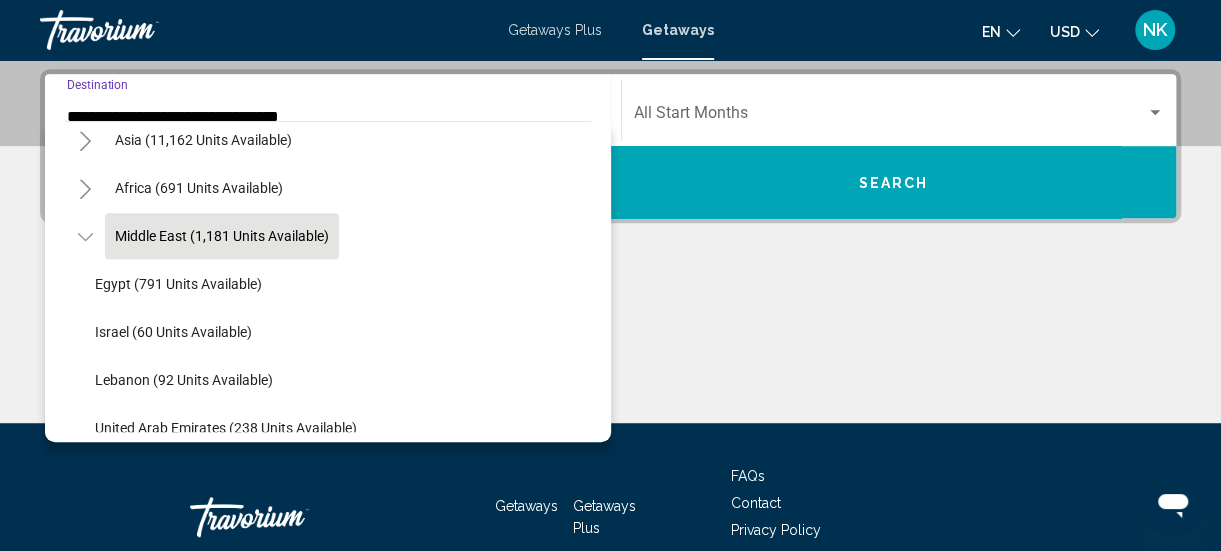 scroll, scrollTop: 516, scrollLeft: 0, axis: vertical 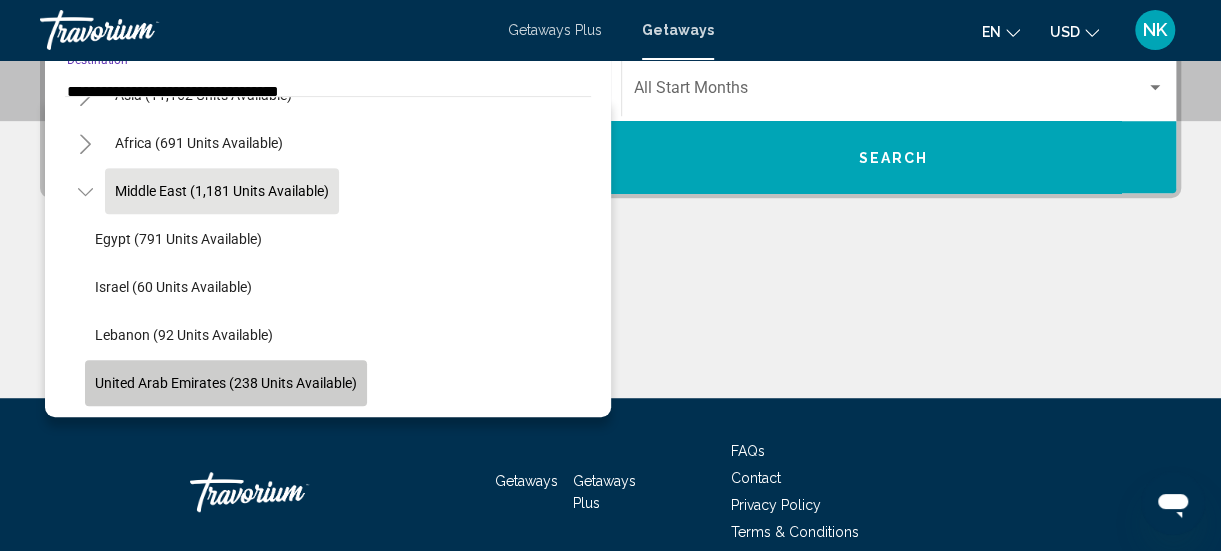 click on "United Arab Emirates (238 units available)" 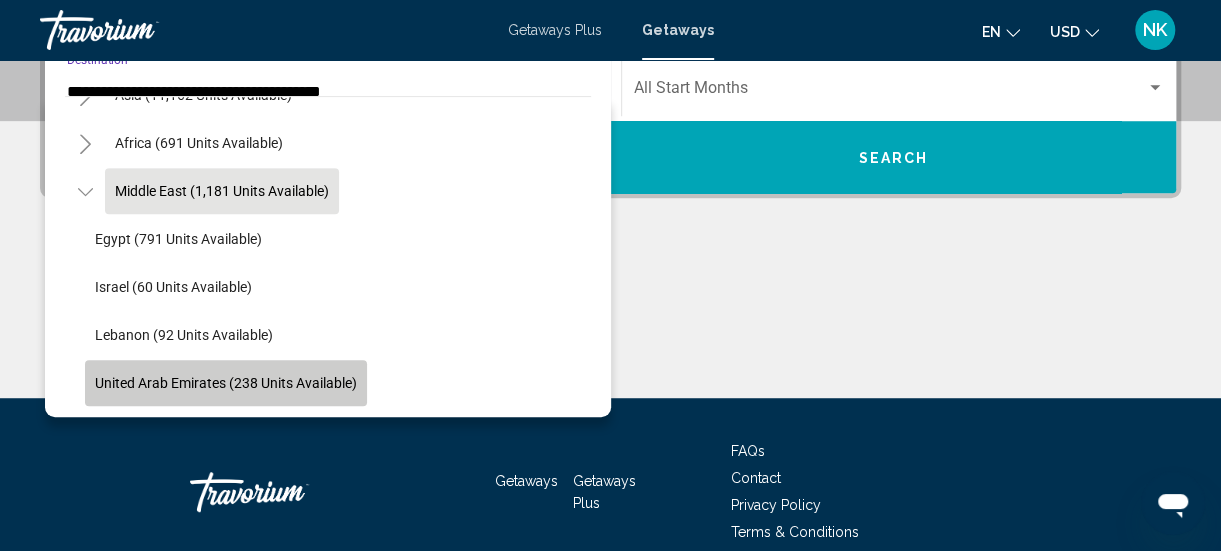 scroll, scrollTop: 458, scrollLeft: 0, axis: vertical 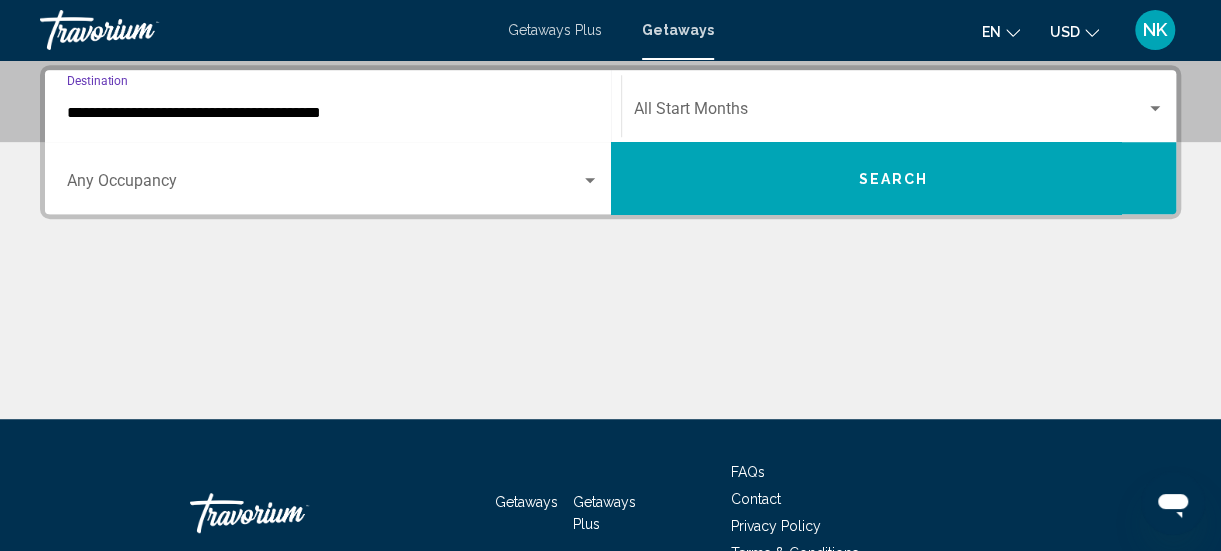 click on "**********" at bounding box center [333, 113] 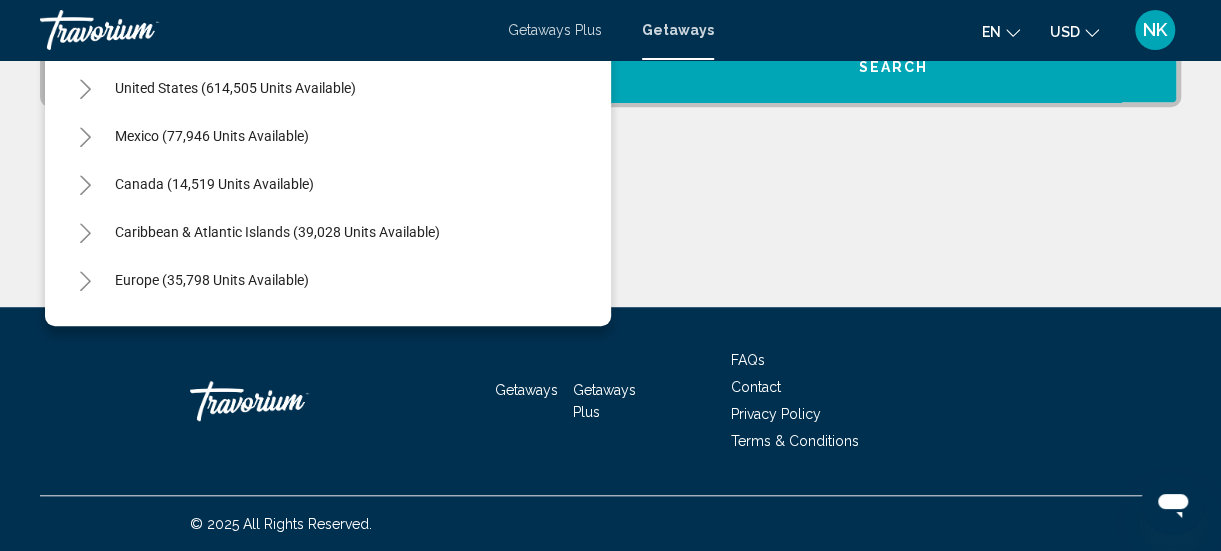 scroll, scrollTop: 516, scrollLeft: 0, axis: vertical 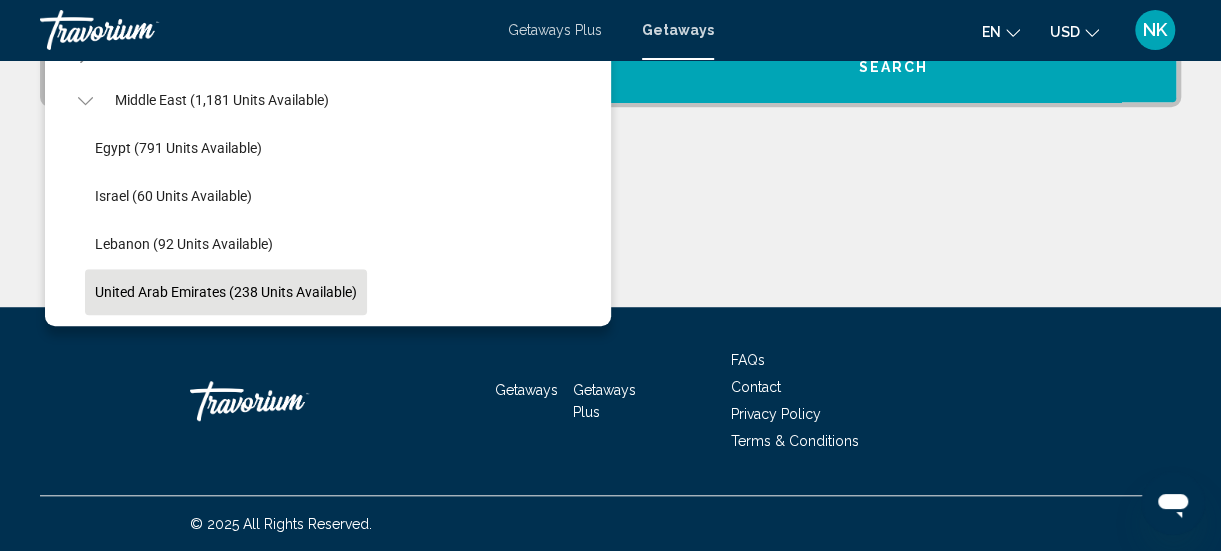 click on "United Arab Emirates (238 units available)" 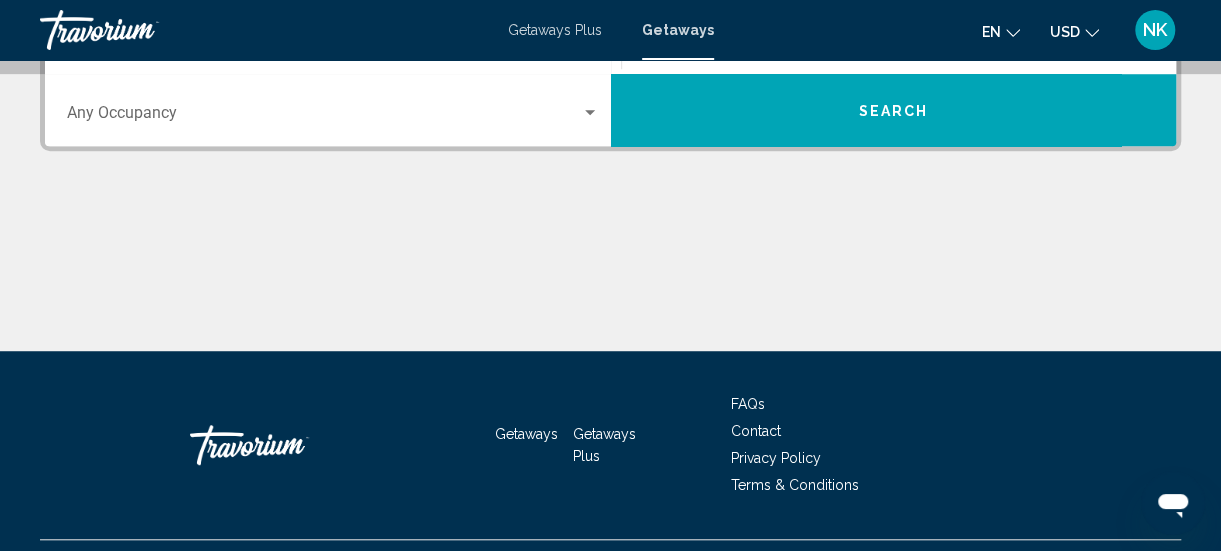 scroll, scrollTop: 458, scrollLeft: 0, axis: vertical 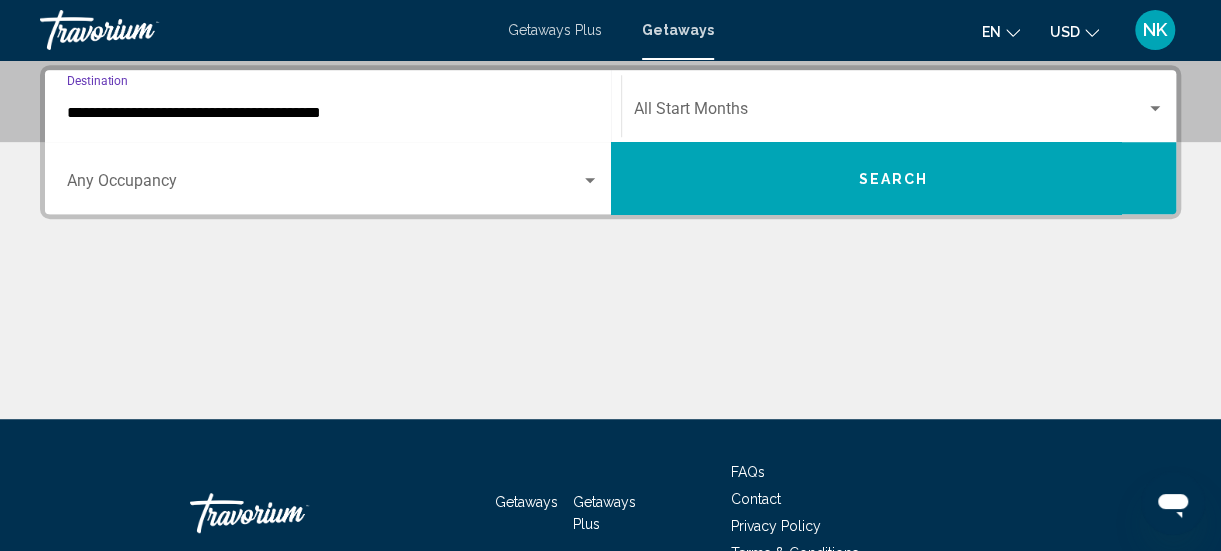 click at bounding box center [890, 113] 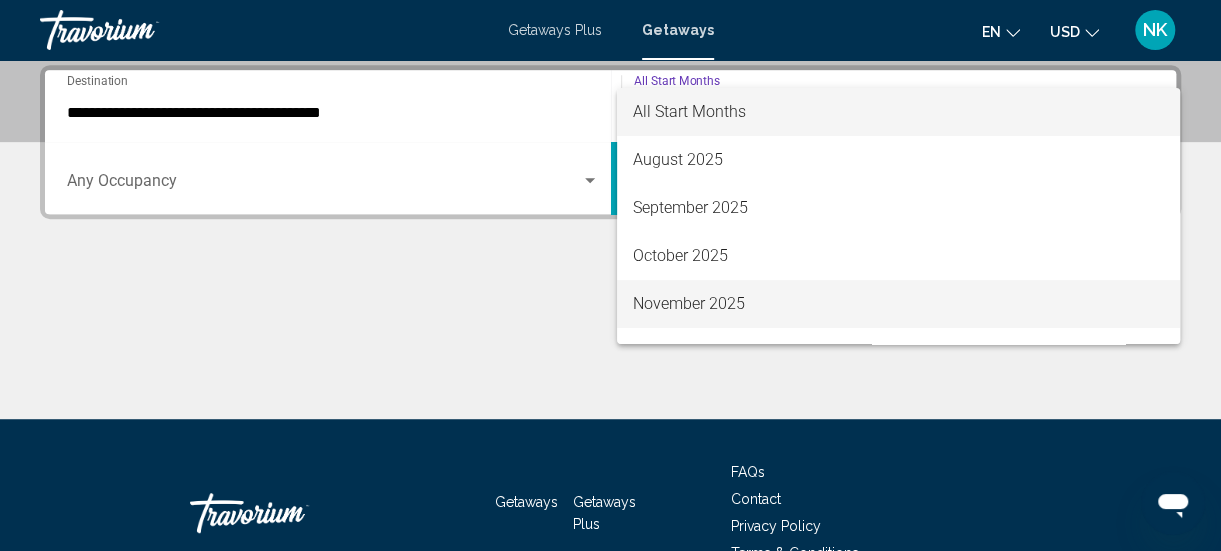 click on "November 2025" at bounding box center [898, 304] 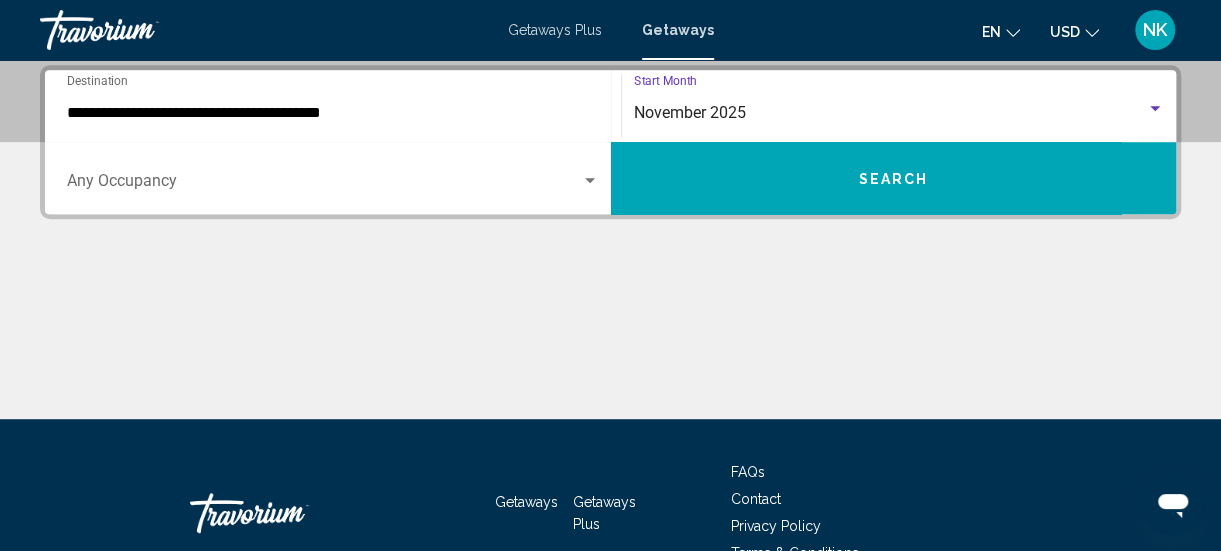 click on "Search" at bounding box center [894, 178] 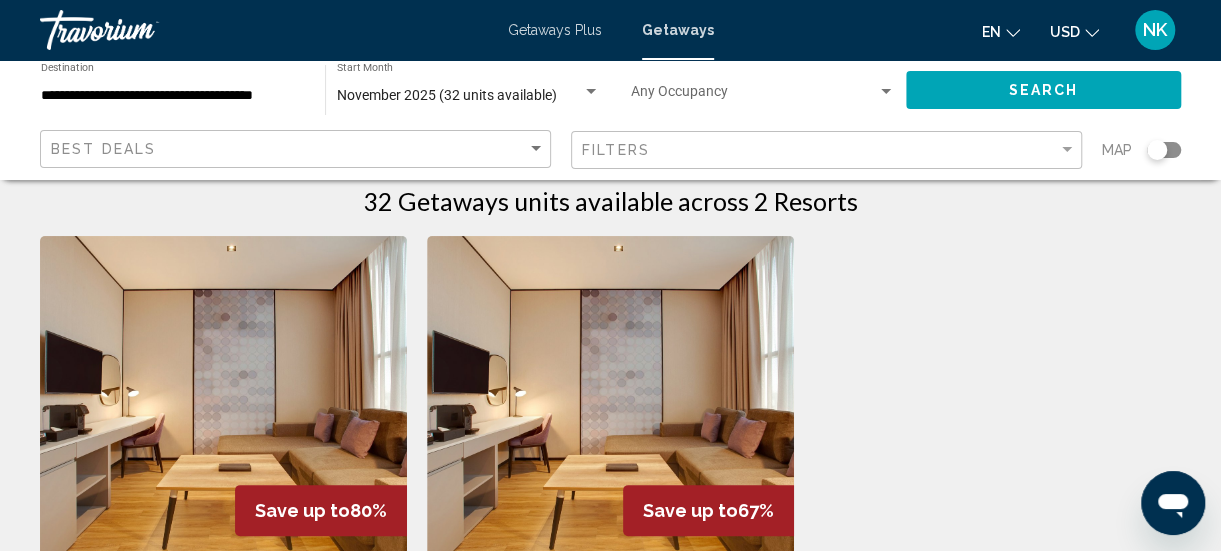 scroll, scrollTop: 0, scrollLeft: 0, axis: both 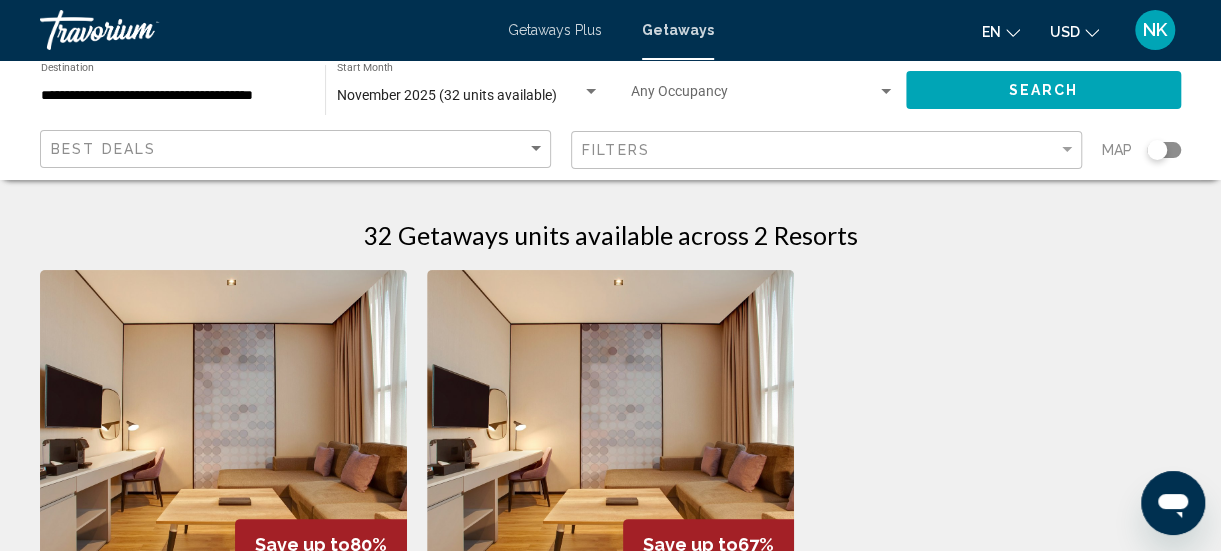 click on "**********" at bounding box center (173, 96) 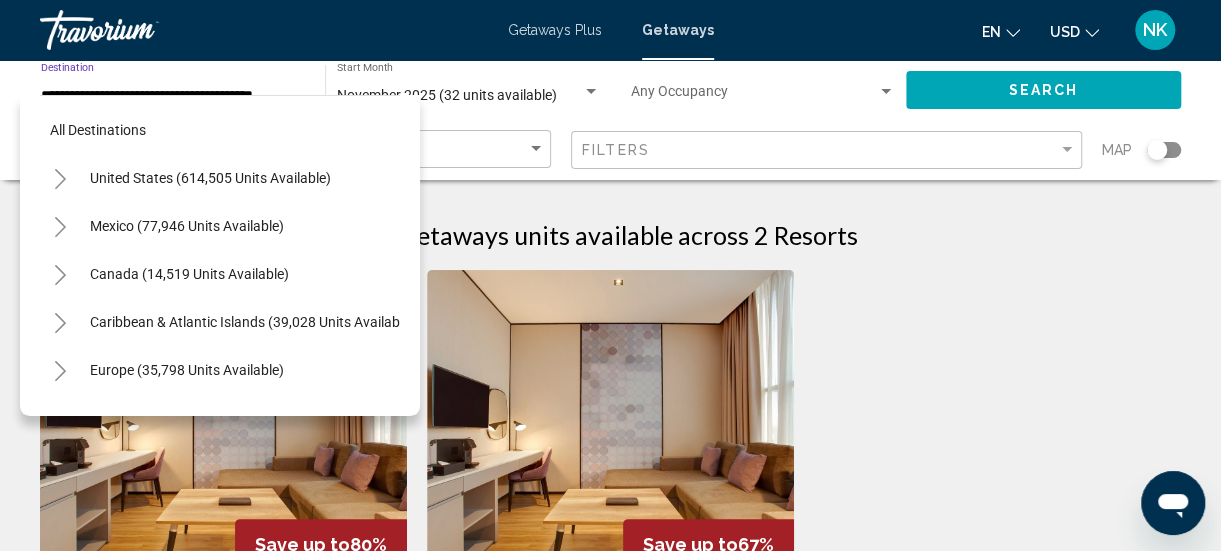 scroll, scrollTop: 532, scrollLeft: 0, axis: vertical 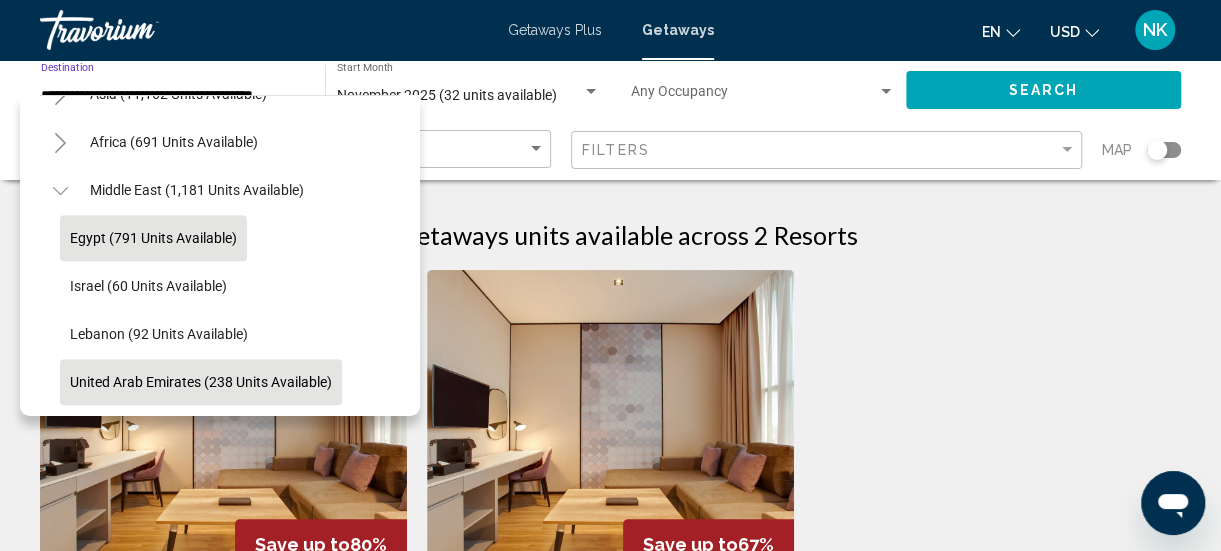 click on "Egypt (791 units available)" 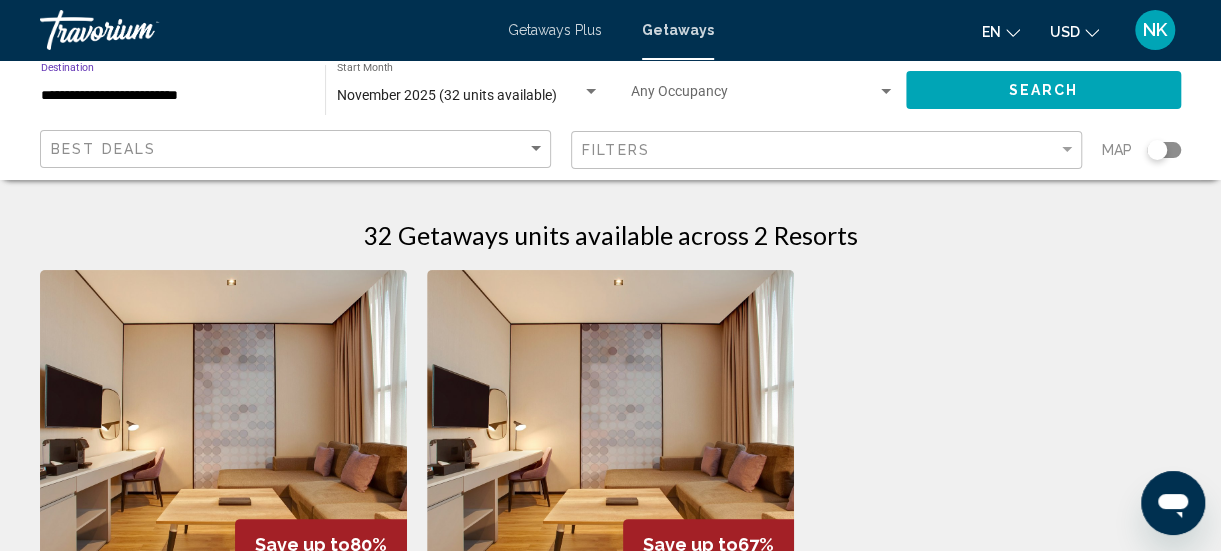 click on "Search" 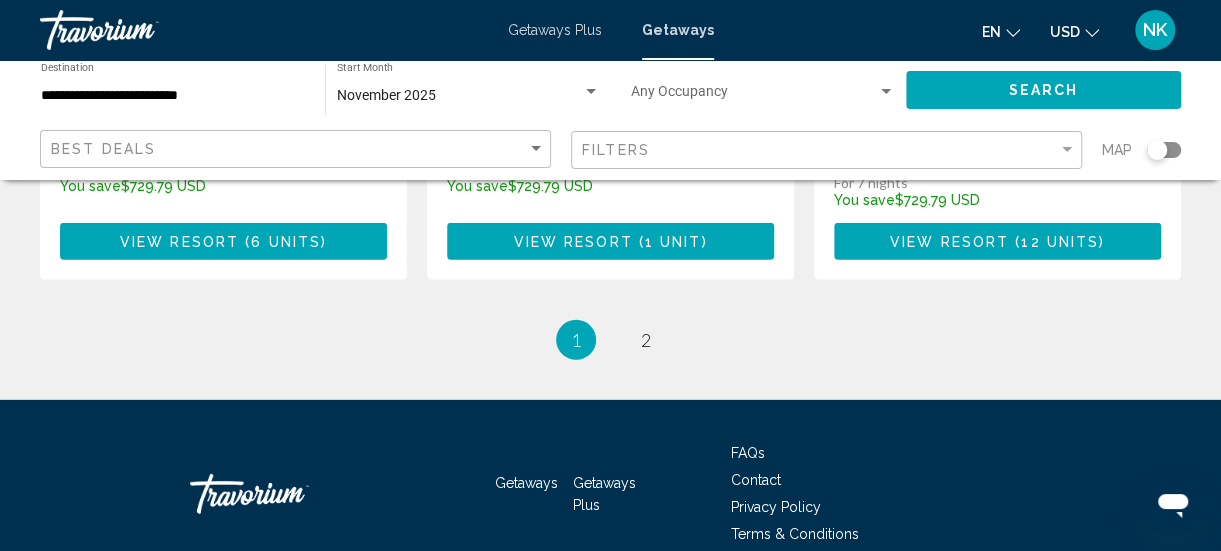 scroll, scrollTop: 2738, scrollLeft: 0, axis: vertical 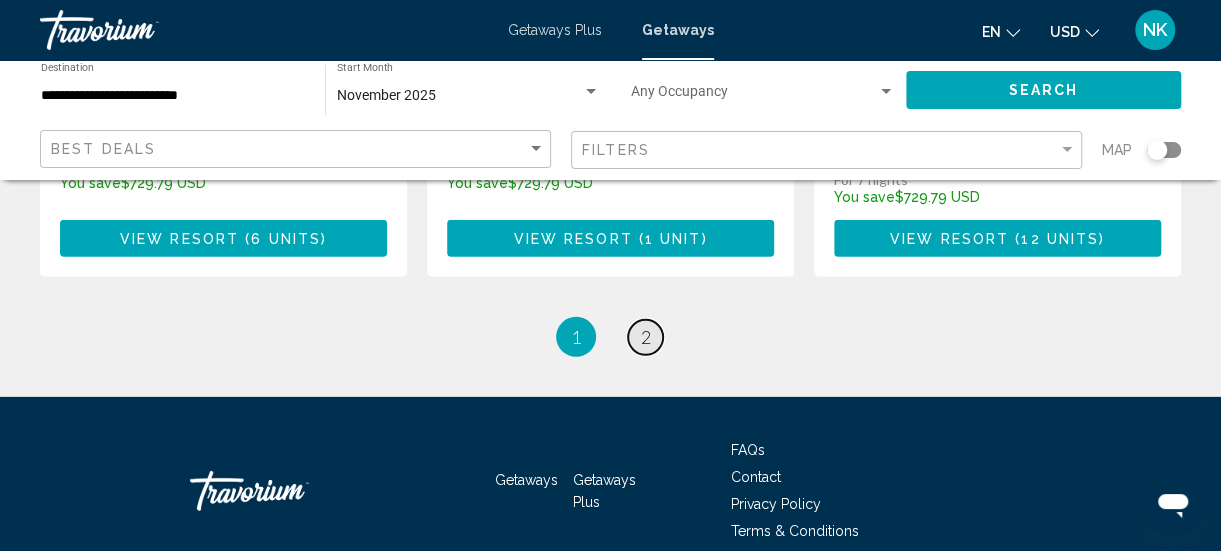 click on "2" at bounding box center [646, 337] 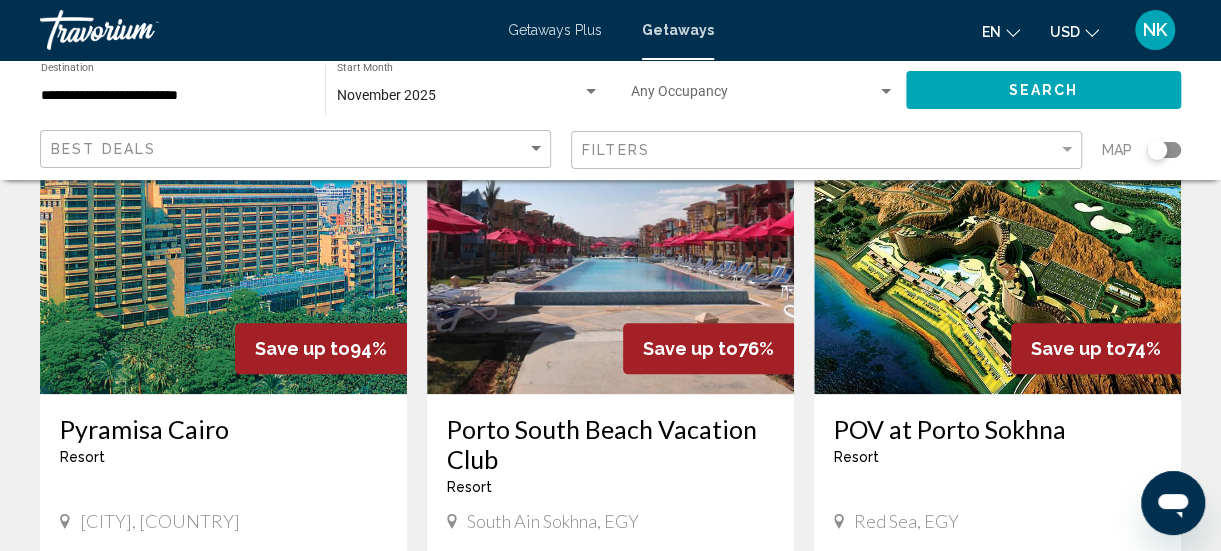 scroll, scrollTop: 825, scrollLeft: 0, axis: vertical 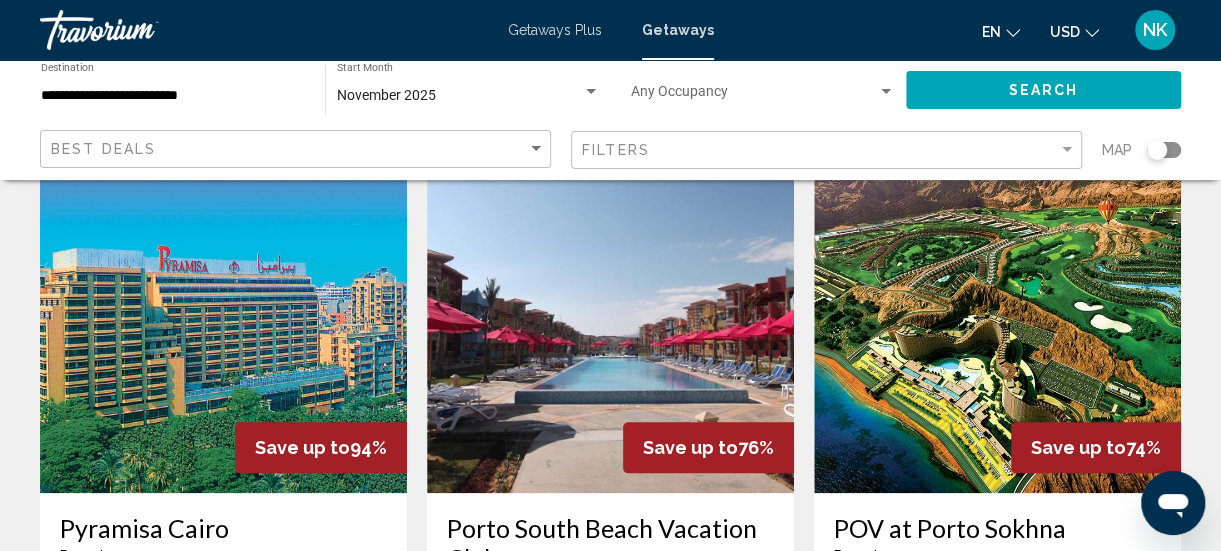 click at bounding box center [997, 333] 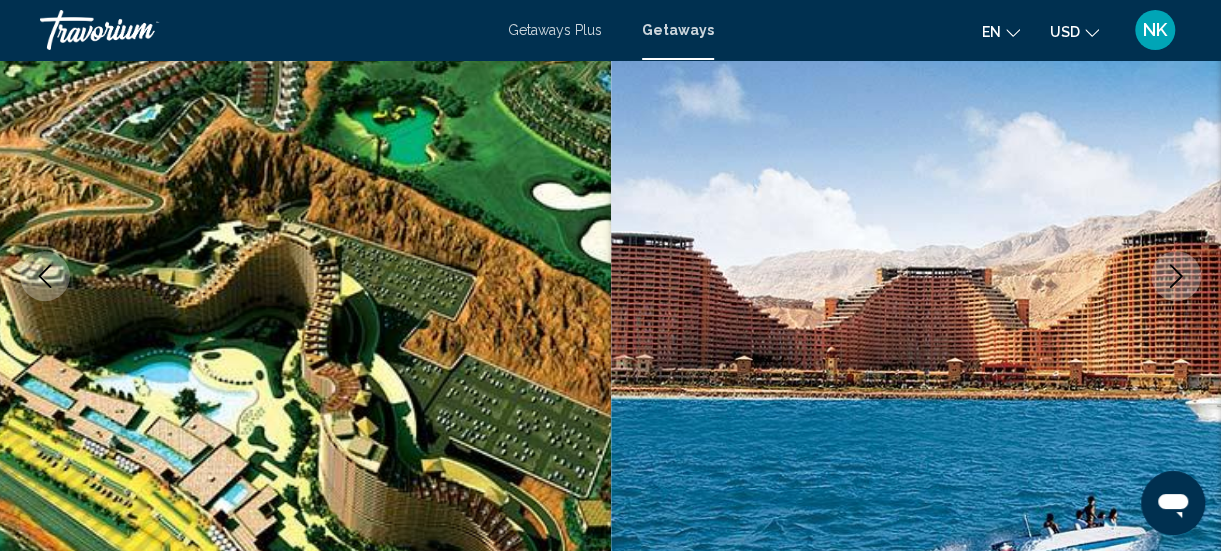 click at bounding box center [1176, 276] 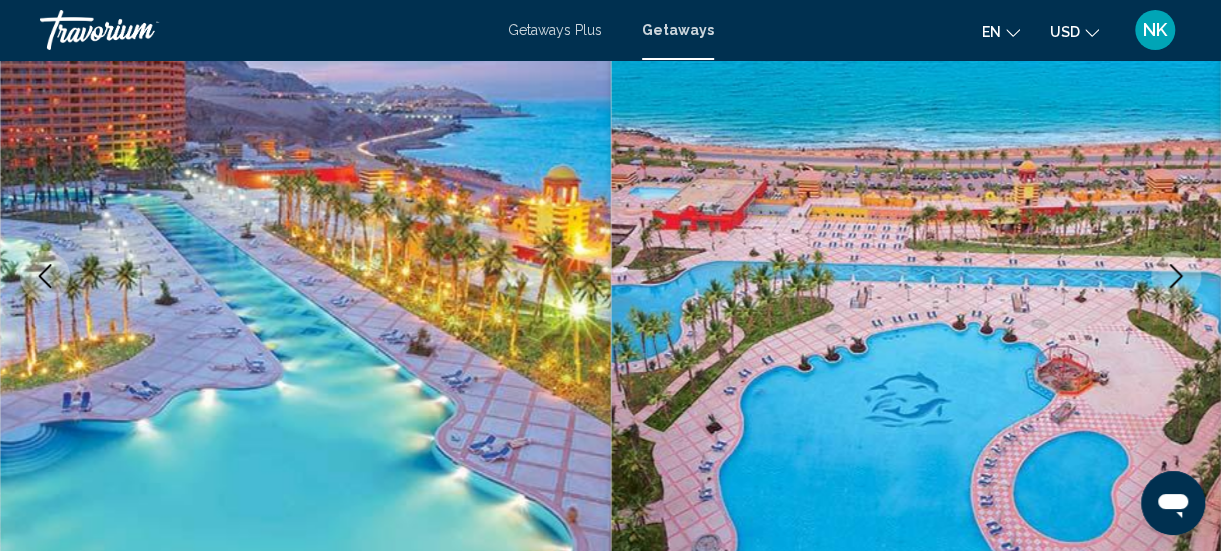 click 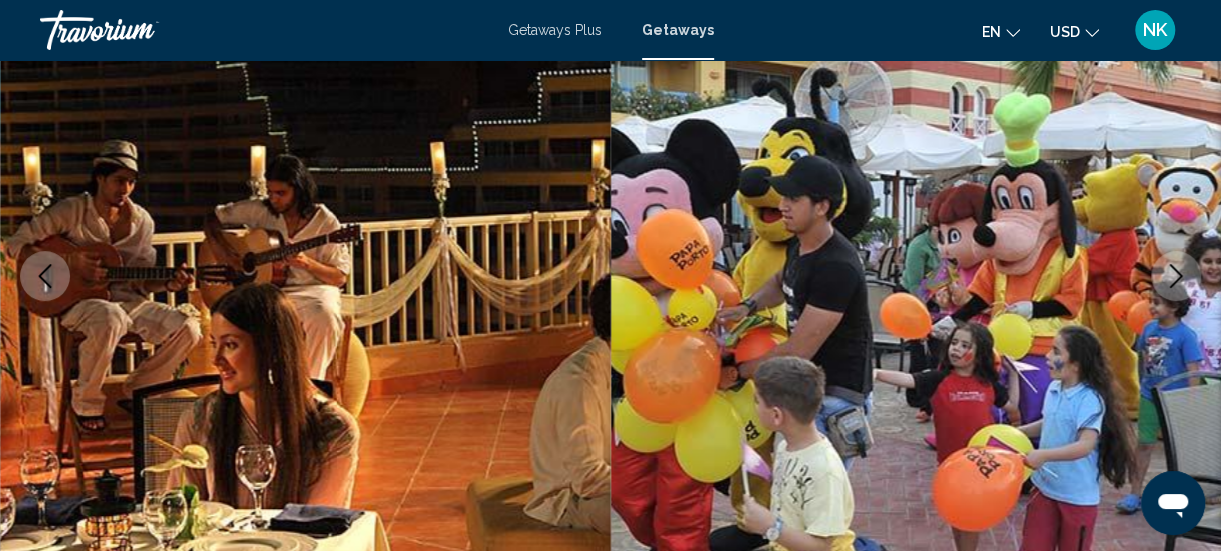 click 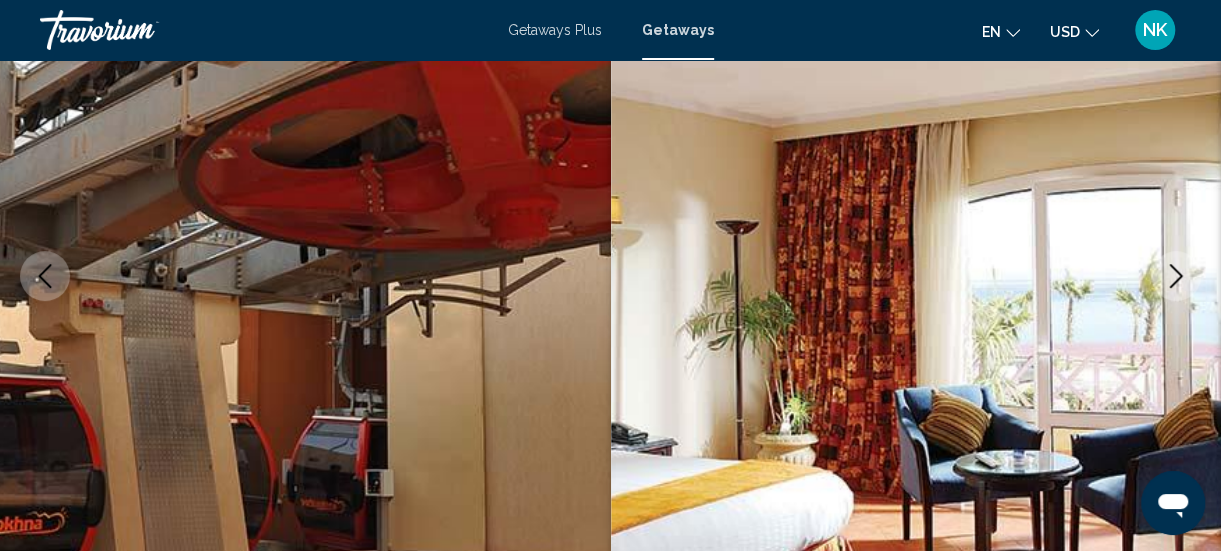 click 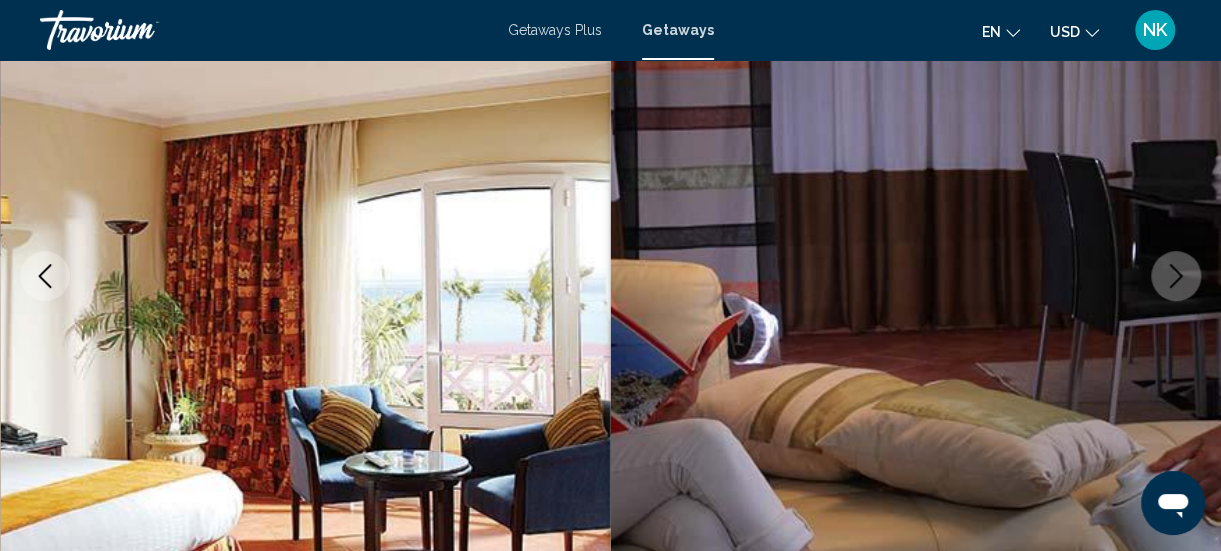 click 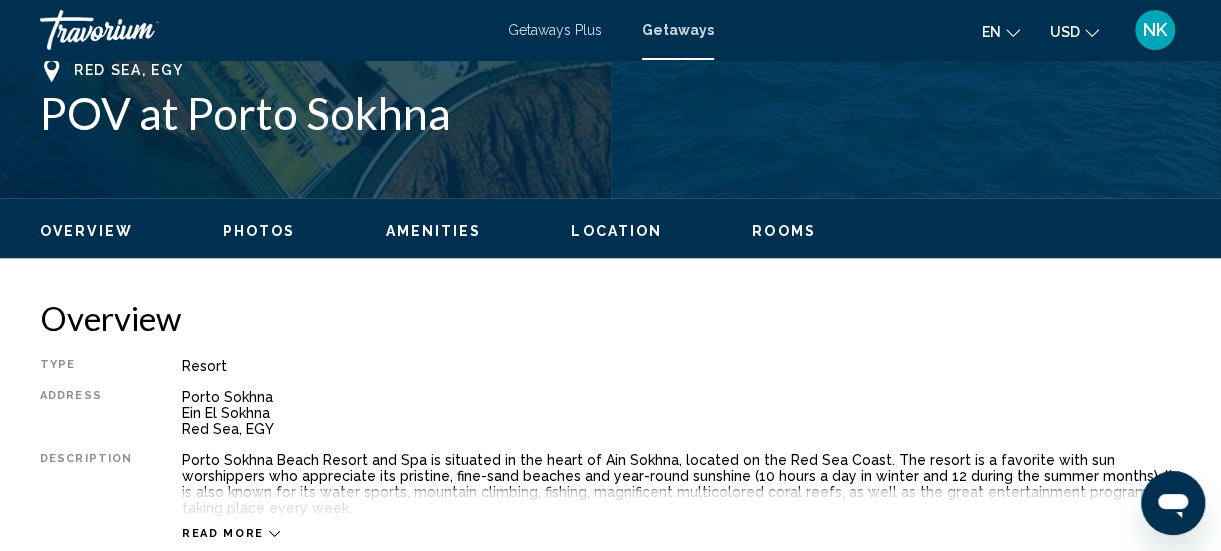 scroll, scrollTop: 816, scrollLeft: 0, axis: vertical 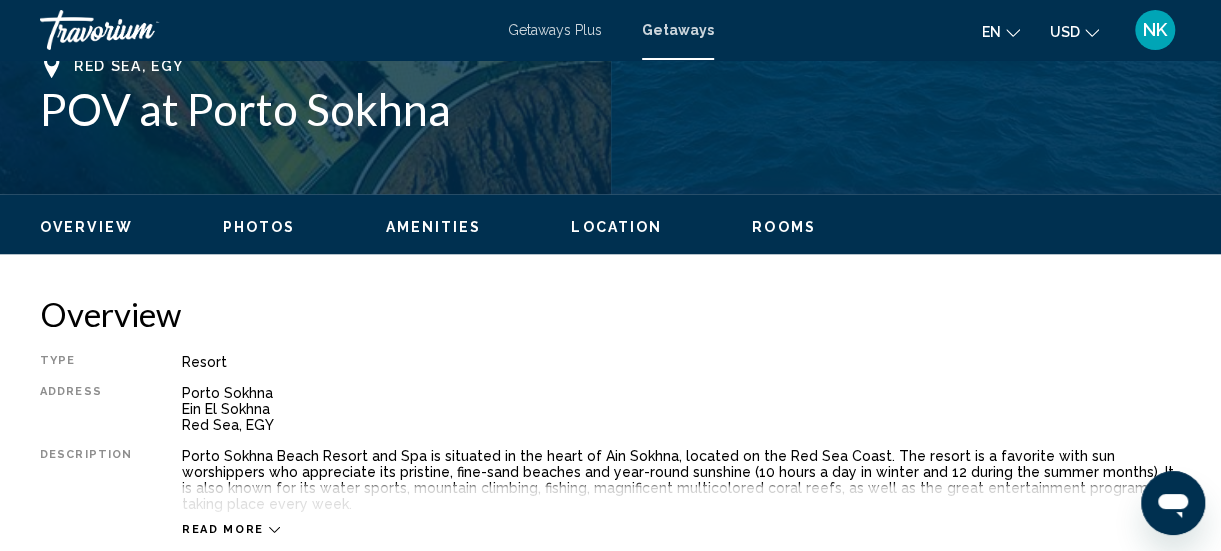 click on "Photos" at bounding box center [259, 227] 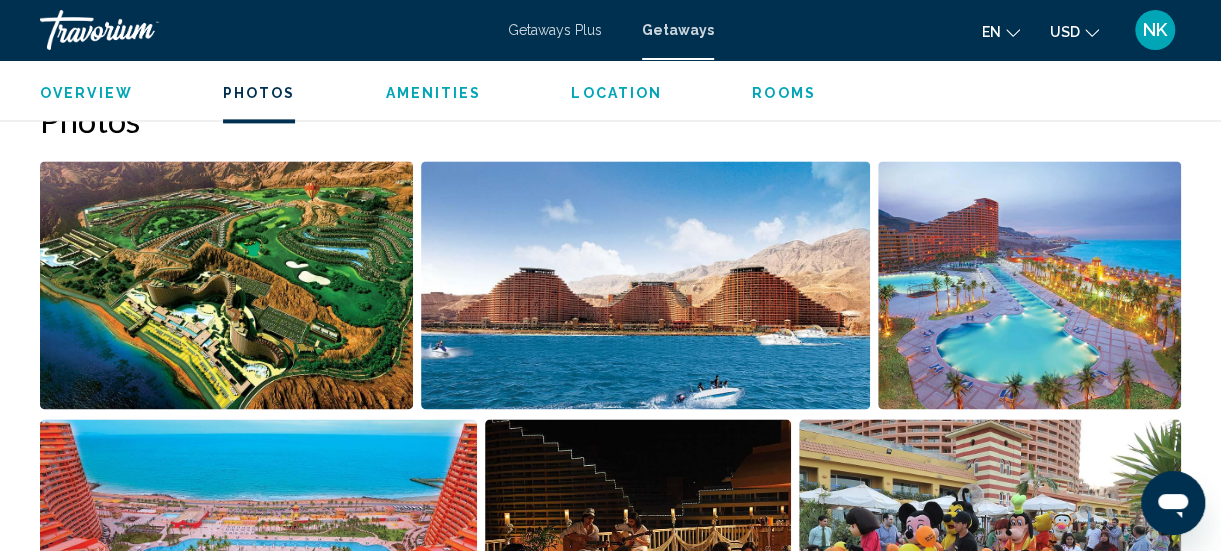 scroll, scrollTop: 1315, scrollLeft: 0, axis: vertical 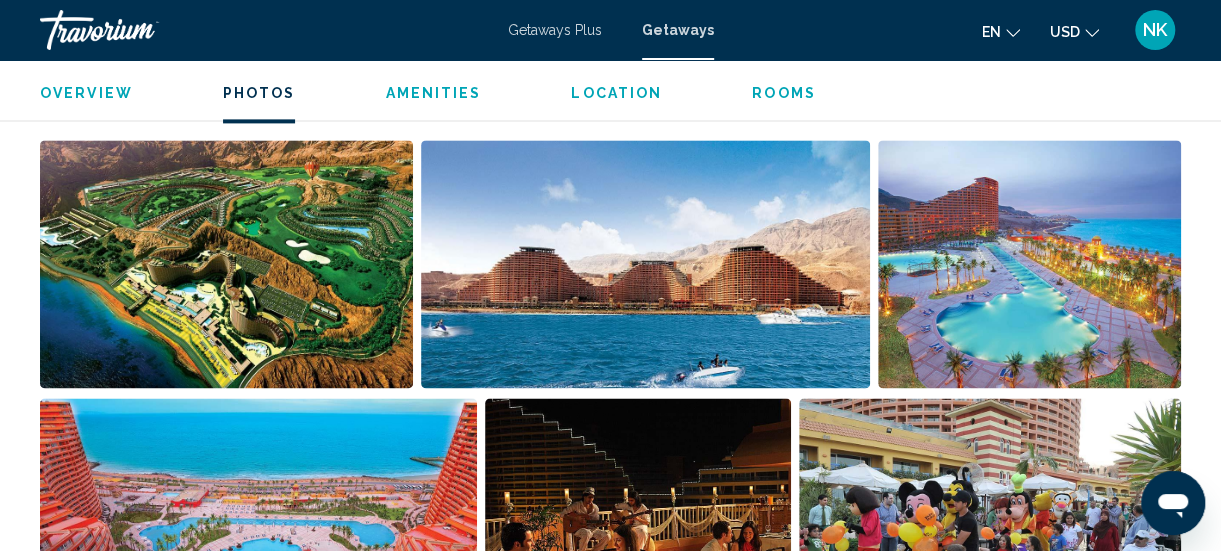click at bounding box center [990, 522] 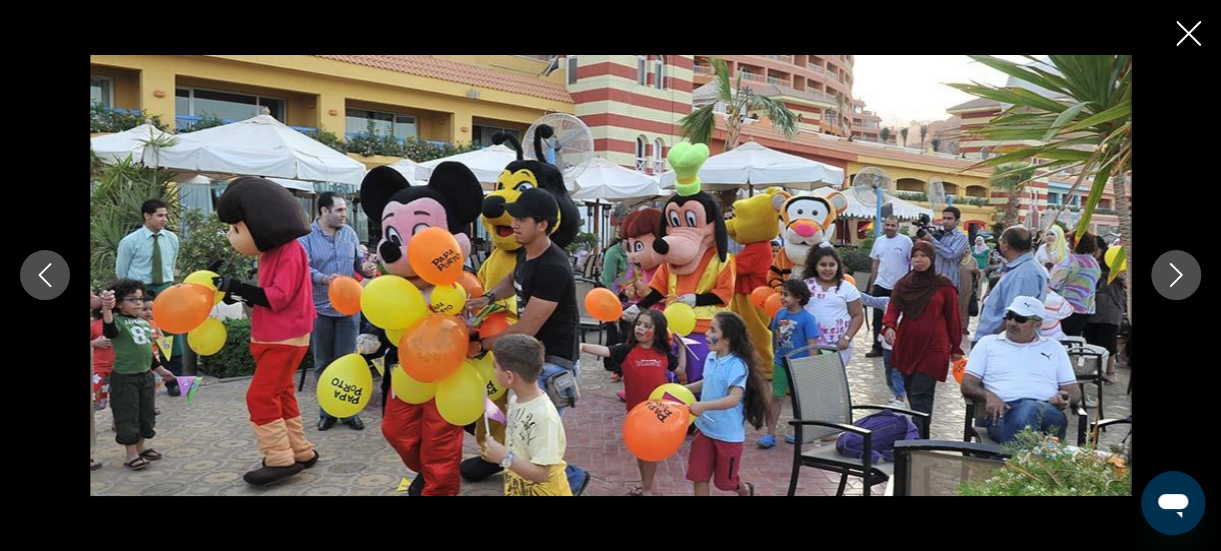 click 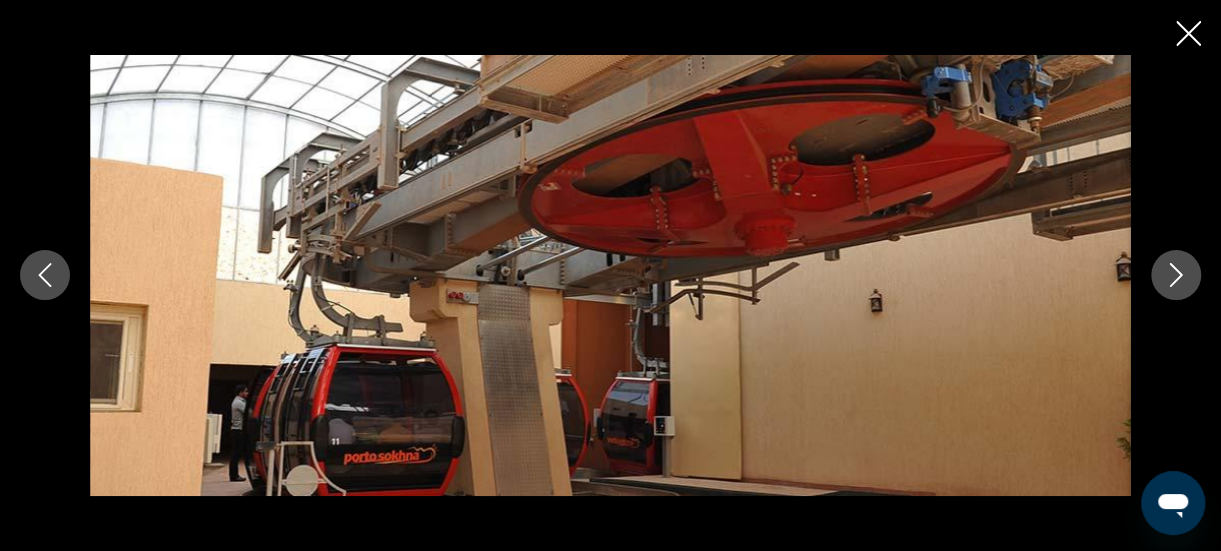 click 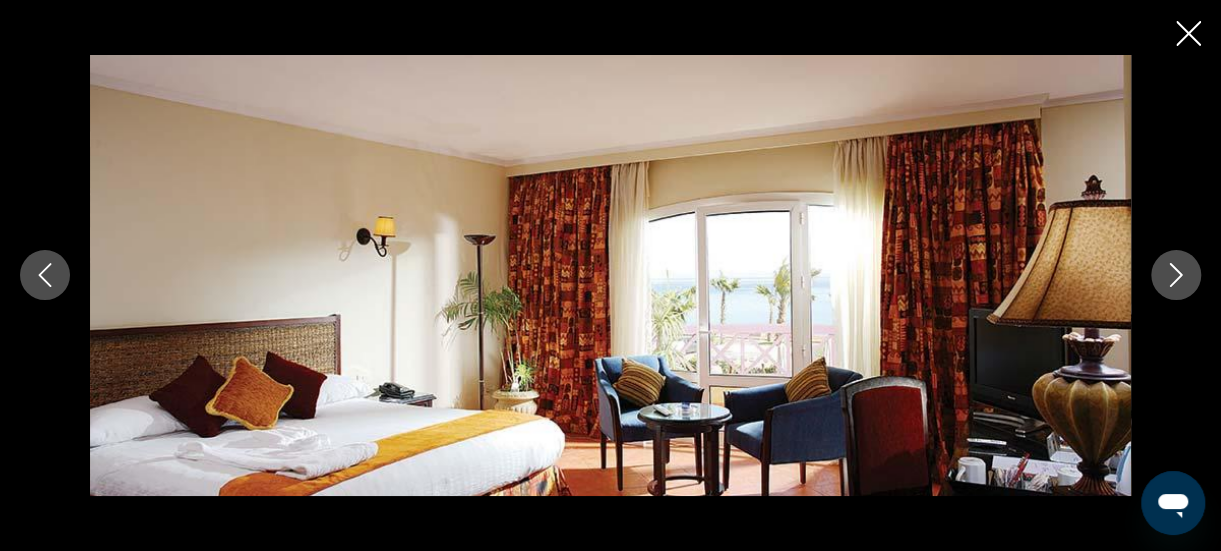 click at bounding box center (1176, 275) 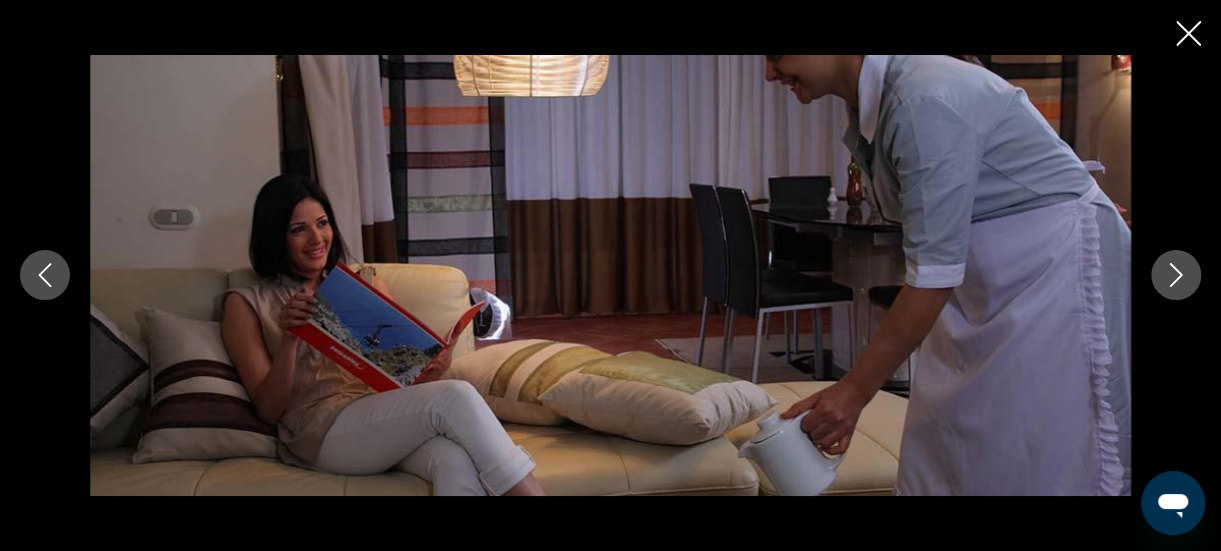 click at bounding box center (1176, 275) 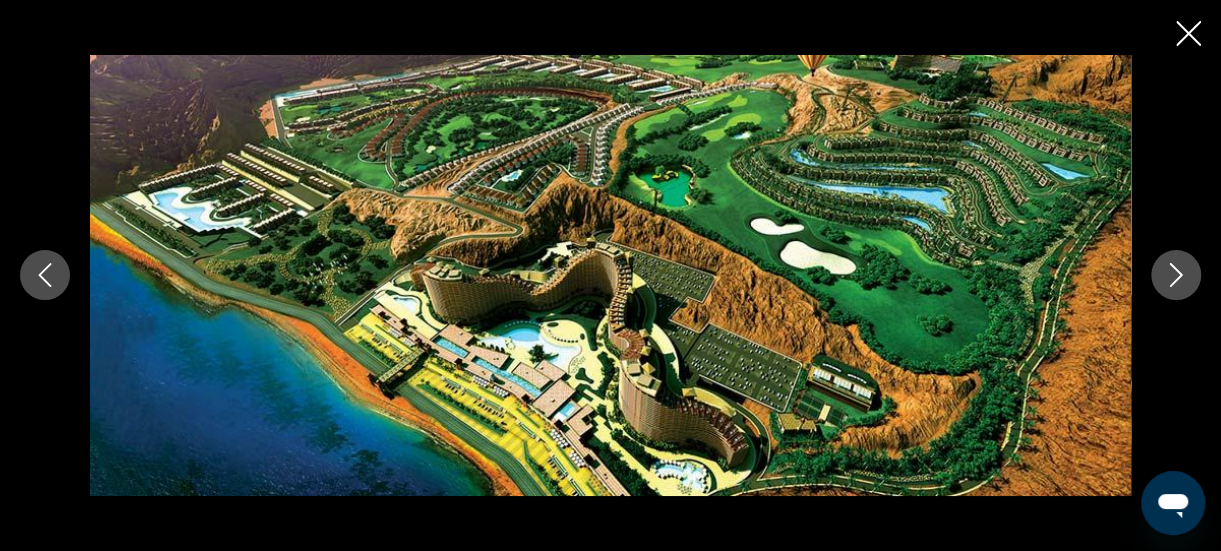 scroll, scrollTop: 1488, scrollLeft: 0, axis: vertical 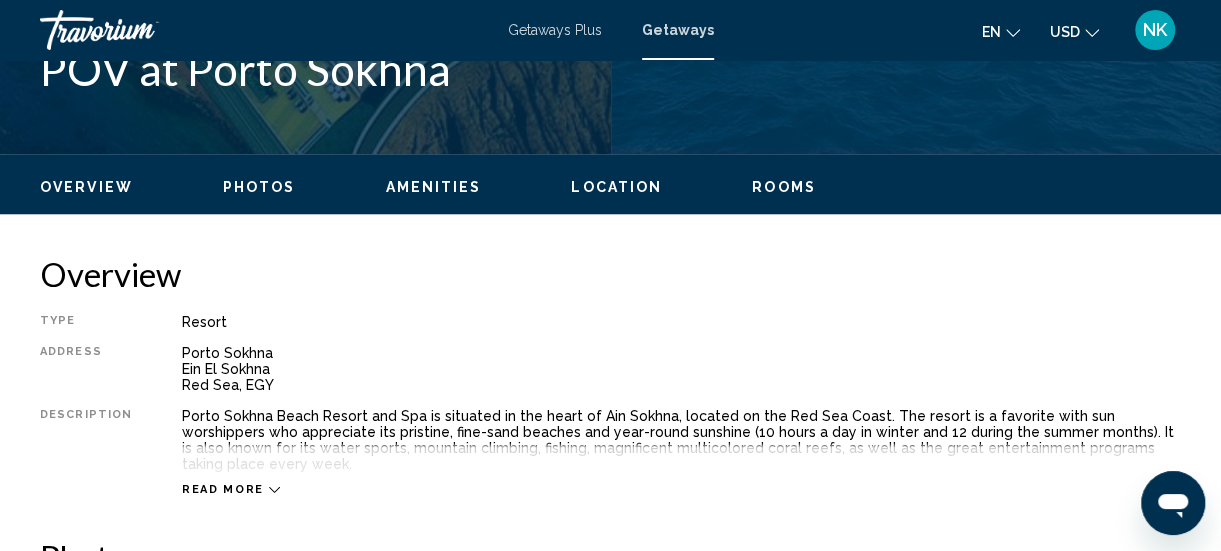 click 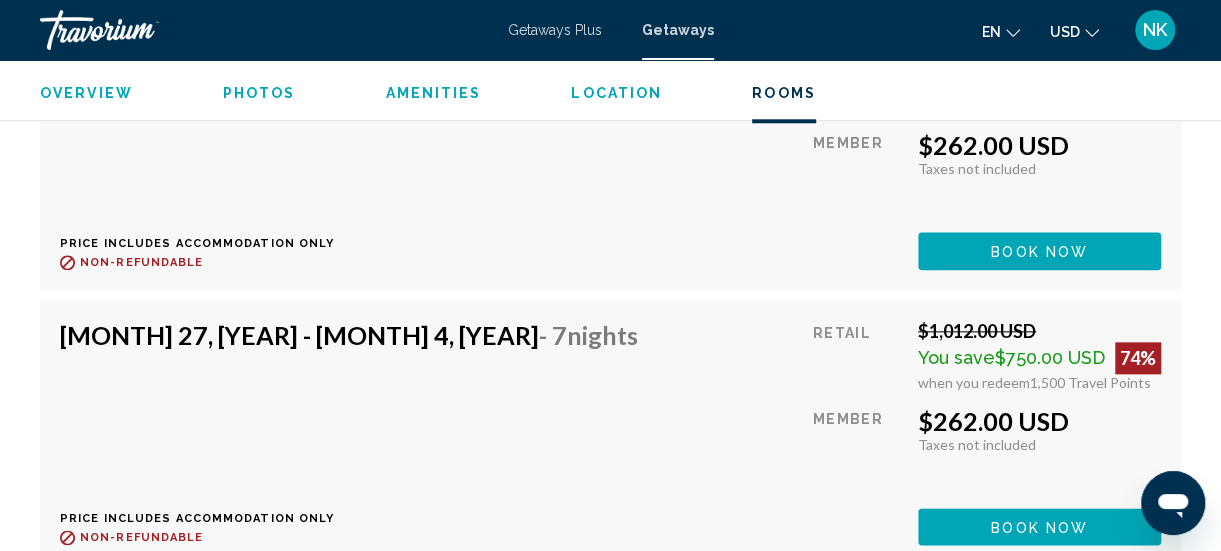 scroll, scrollTop: 4614, scrollLeft: 0, axis: vertical 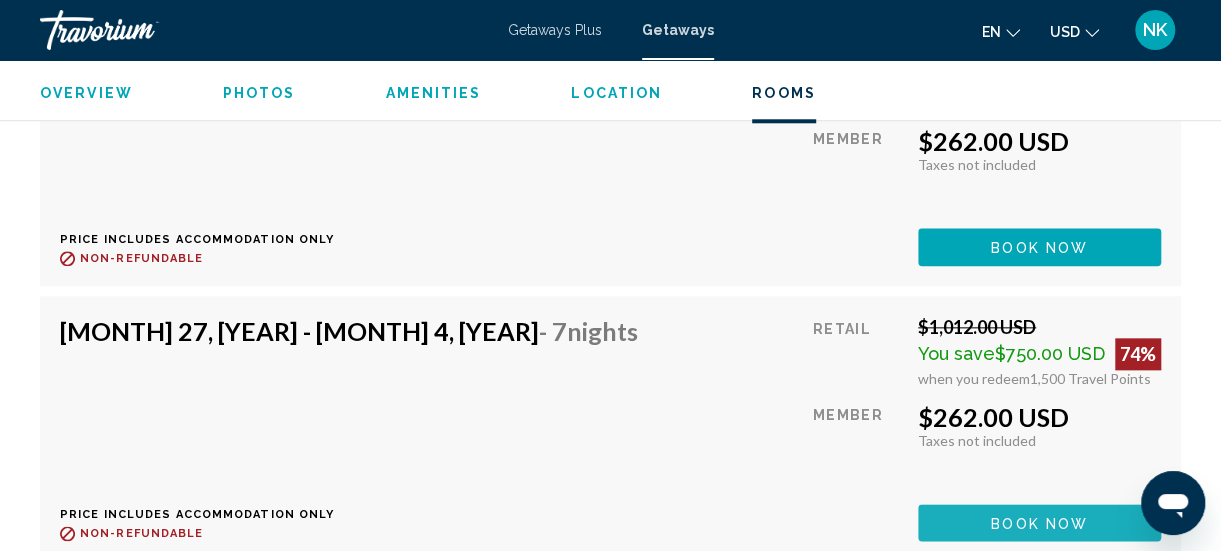 click on "Book now" at bounding box center (1039, -303) 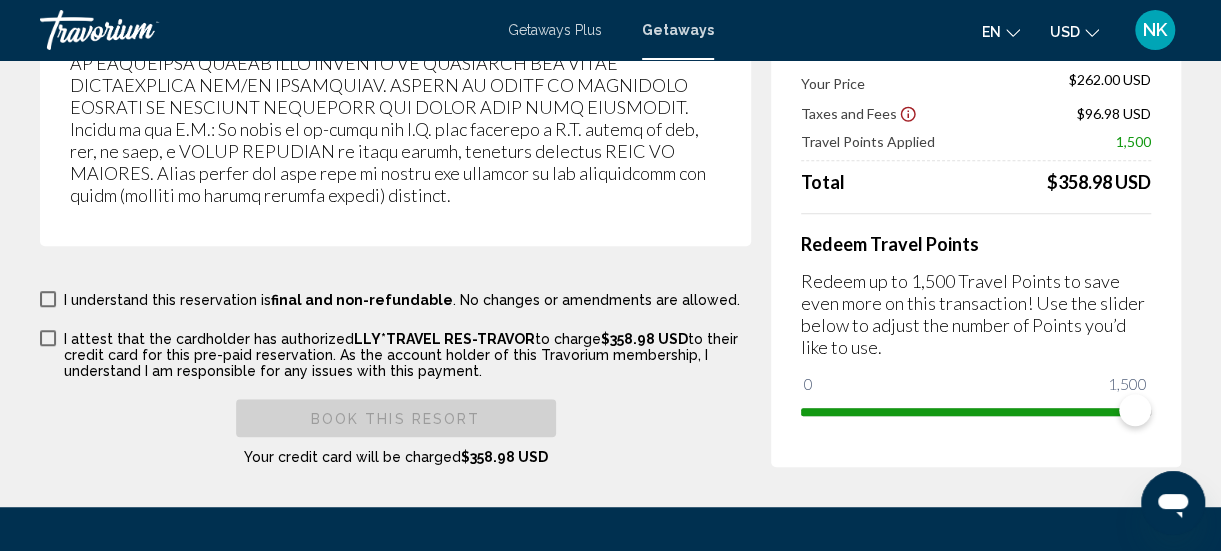 scroll, scrollTop: 4063, scrollLeft: 0, axis: vertical 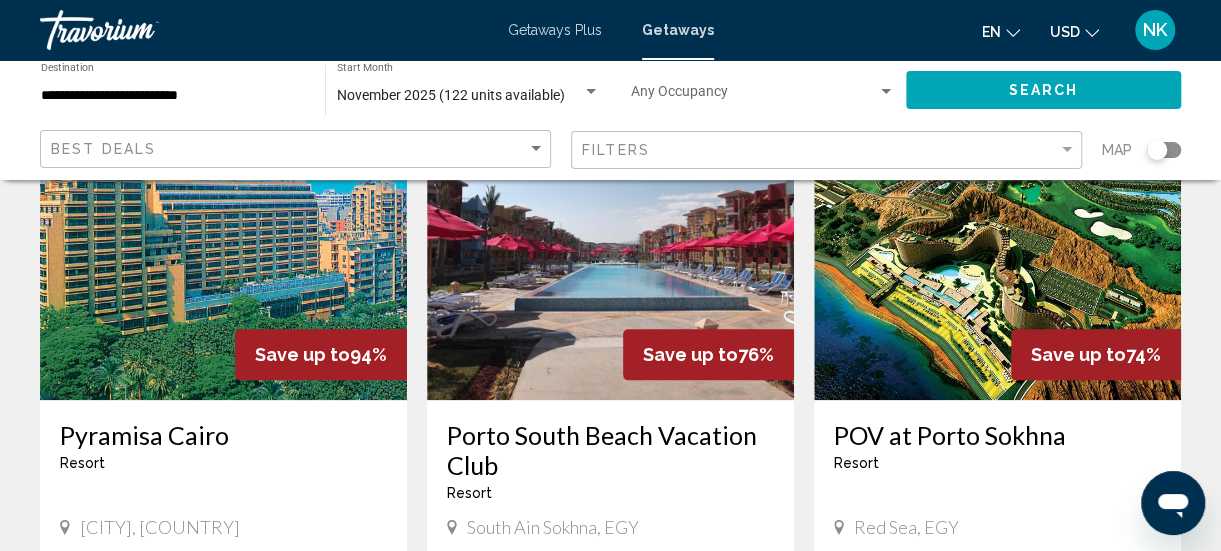 click at bounding box center [610, 240] 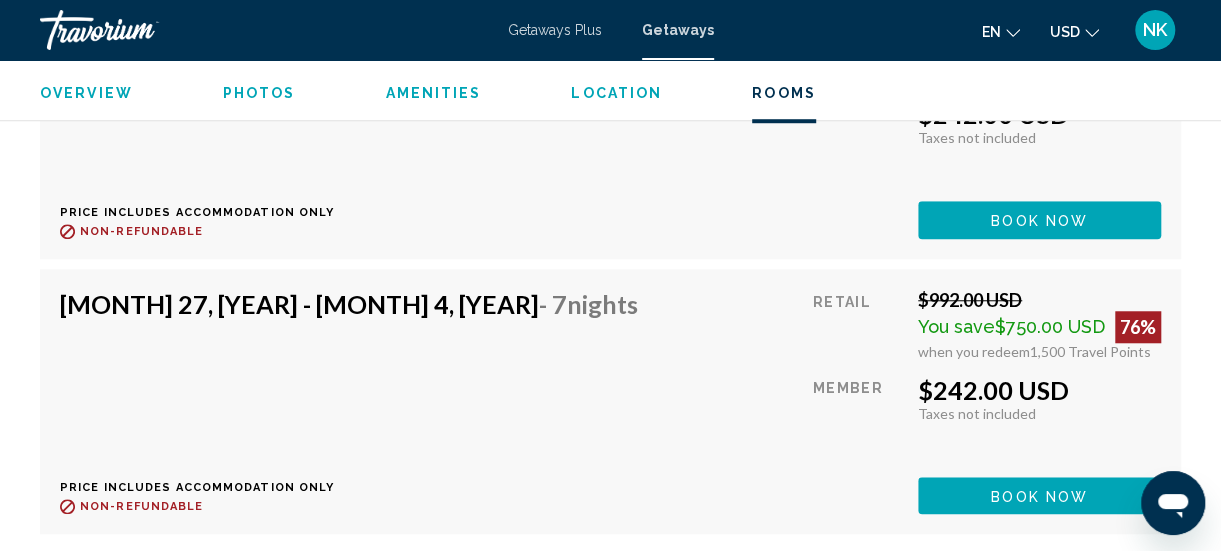 scroll, scrollTop: 4358, scrollLeft: 0, axis: vertical 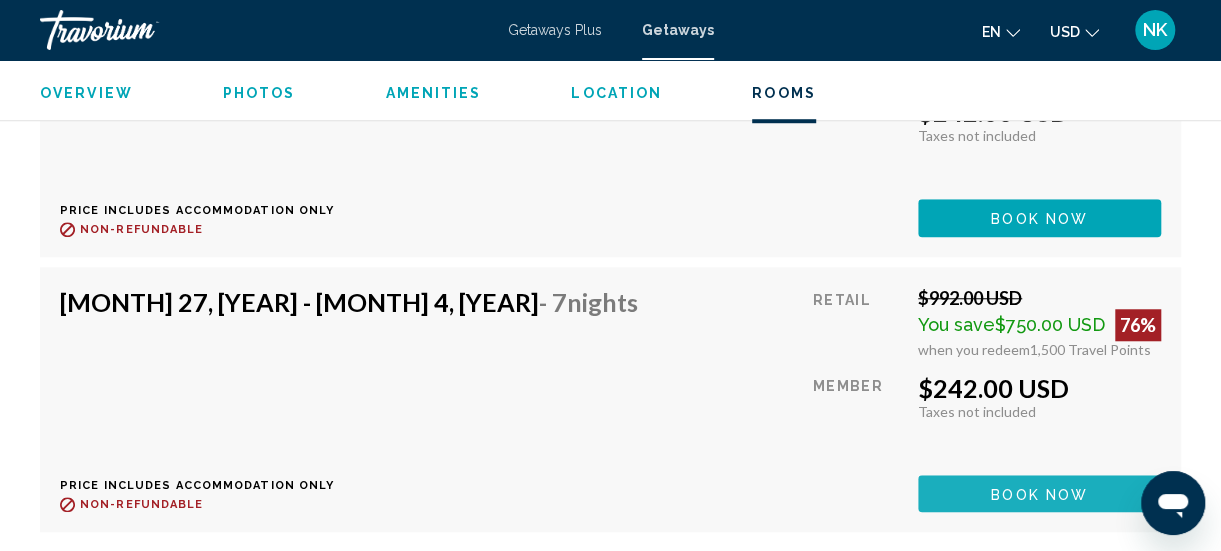 click on "Book now" at bounding box center [1039, -334] 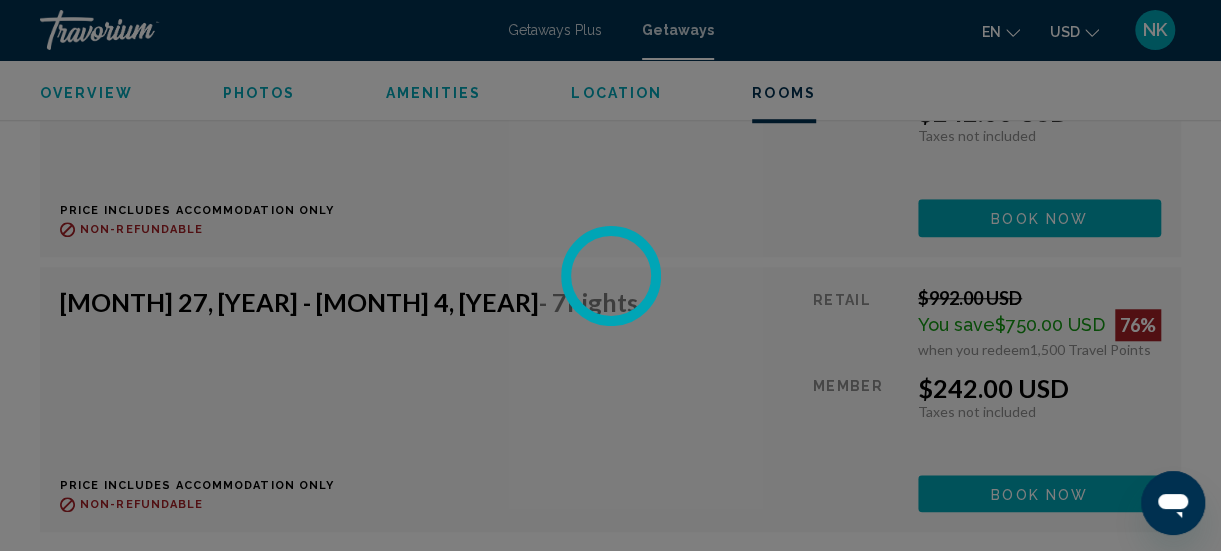 scroll, scrollTop: 0, scrollLeft: 0, axis: both 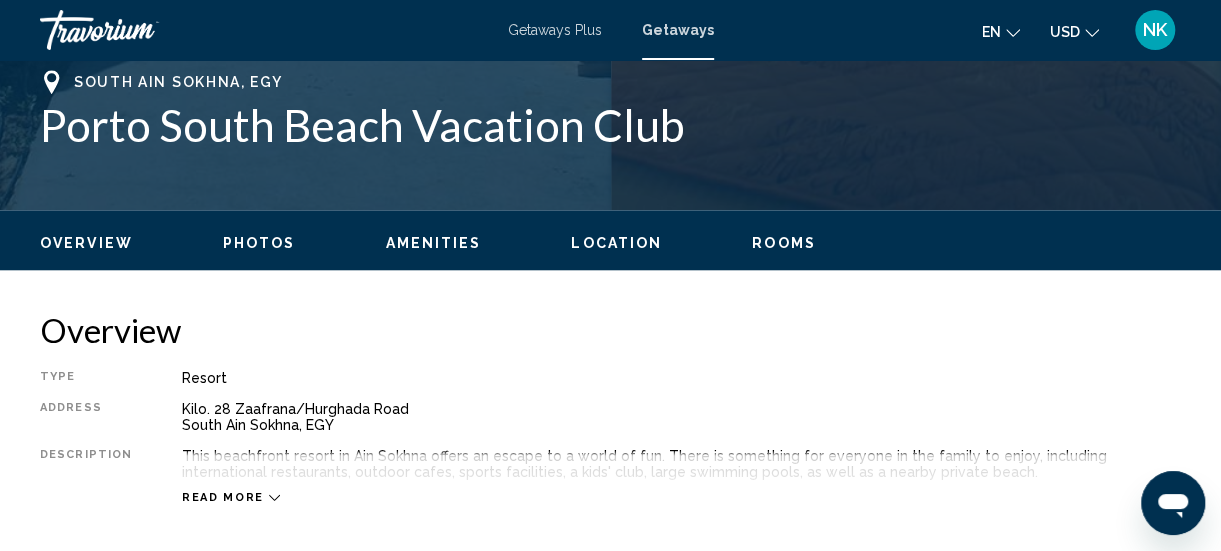 click on "Rooms" at bounding box center (784, 243) 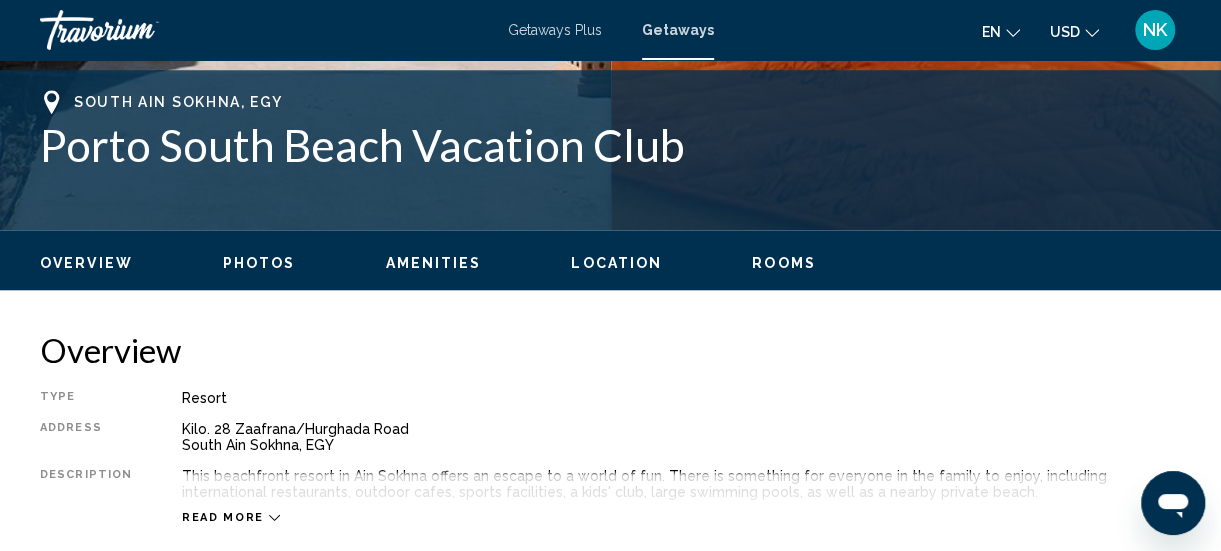 scroll, scrollTop: 777, scrollLeft: 0, axis: vertical 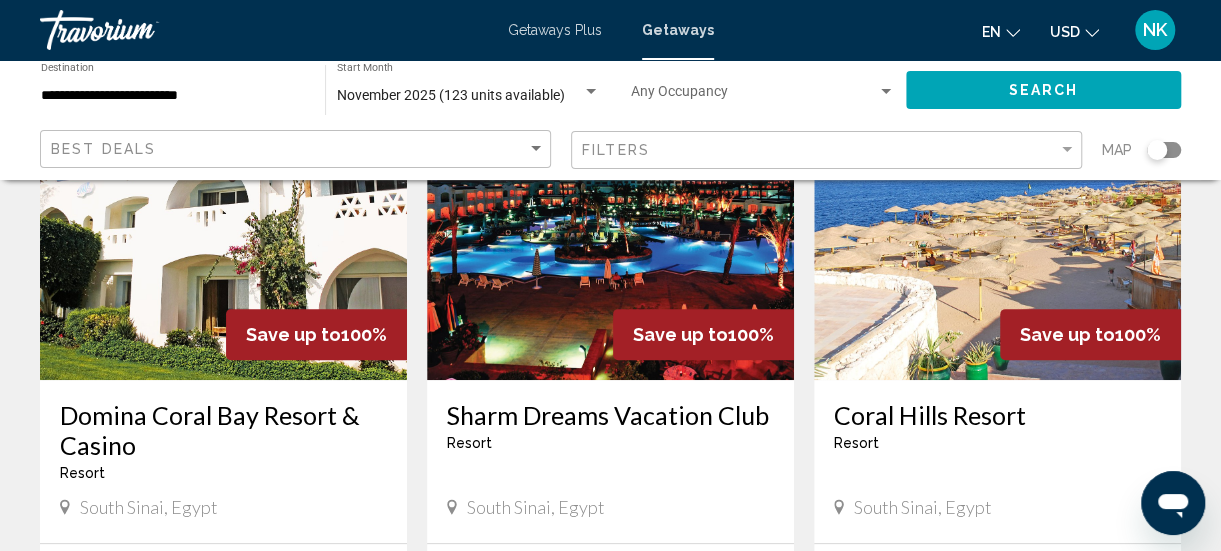 click at bounding box center (223, 220) 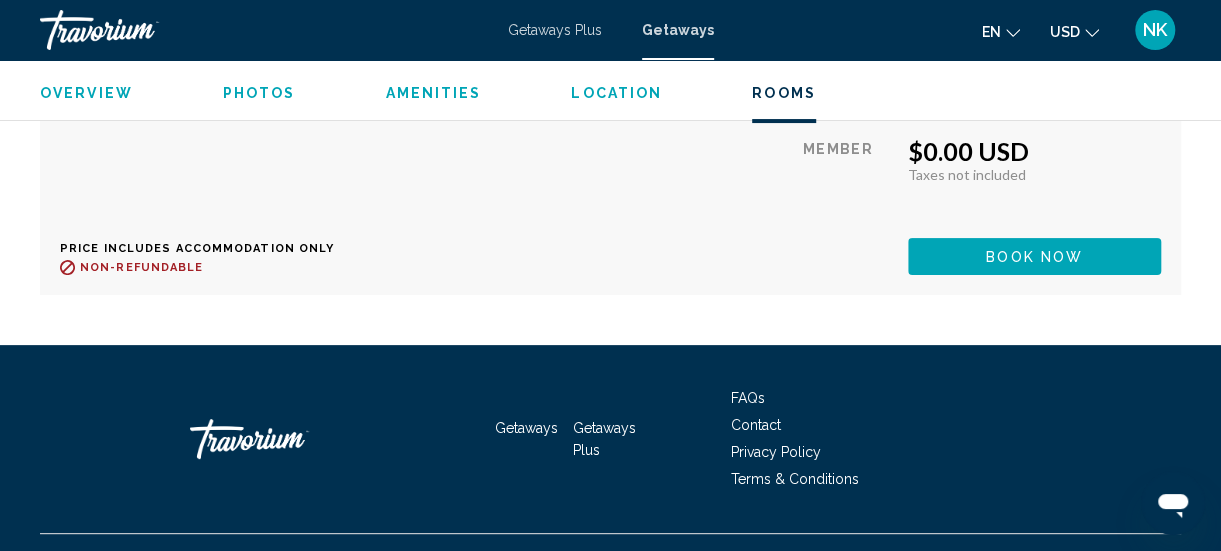 scroll, scrollTop: 3818, scrollLeft: 0, axis: vertical 